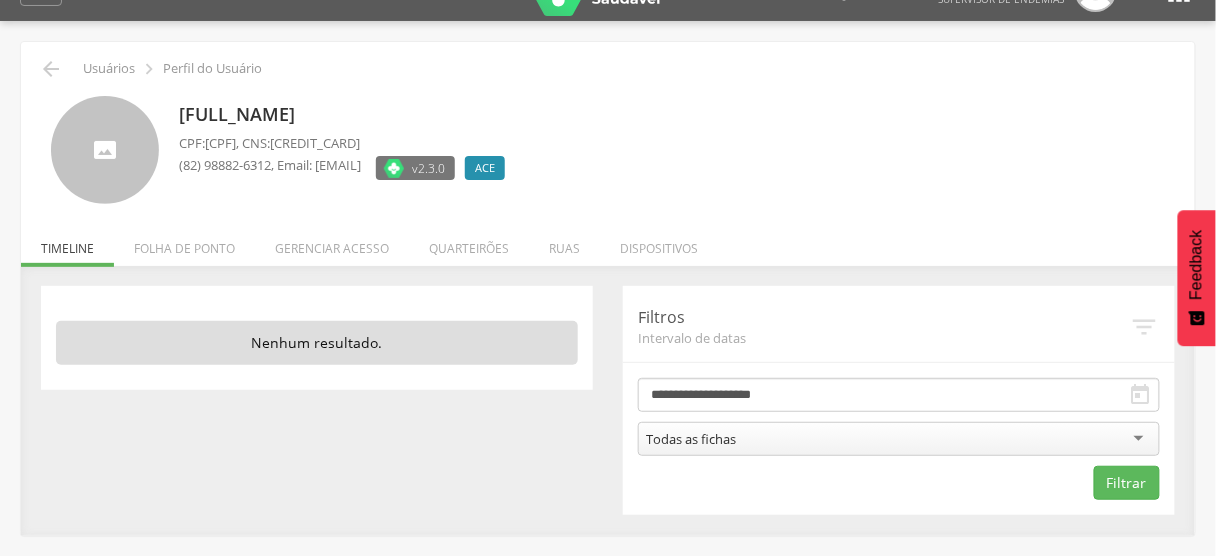 scroll, scrollTop: 60, scrollLeft: 0, axis: vertical 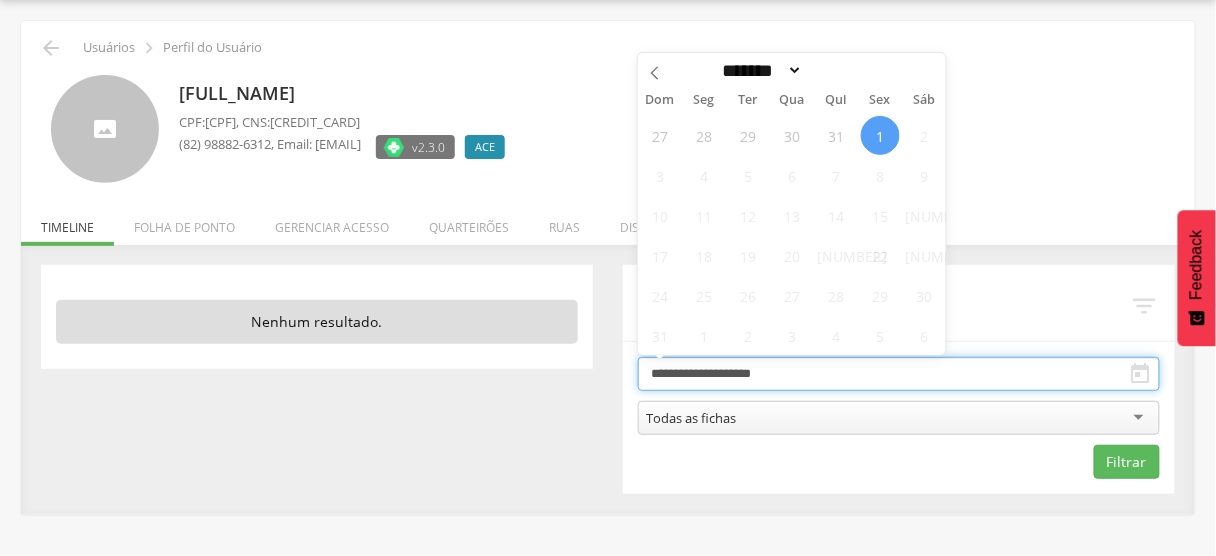 click on "**********" at bounding box center (899, 374) 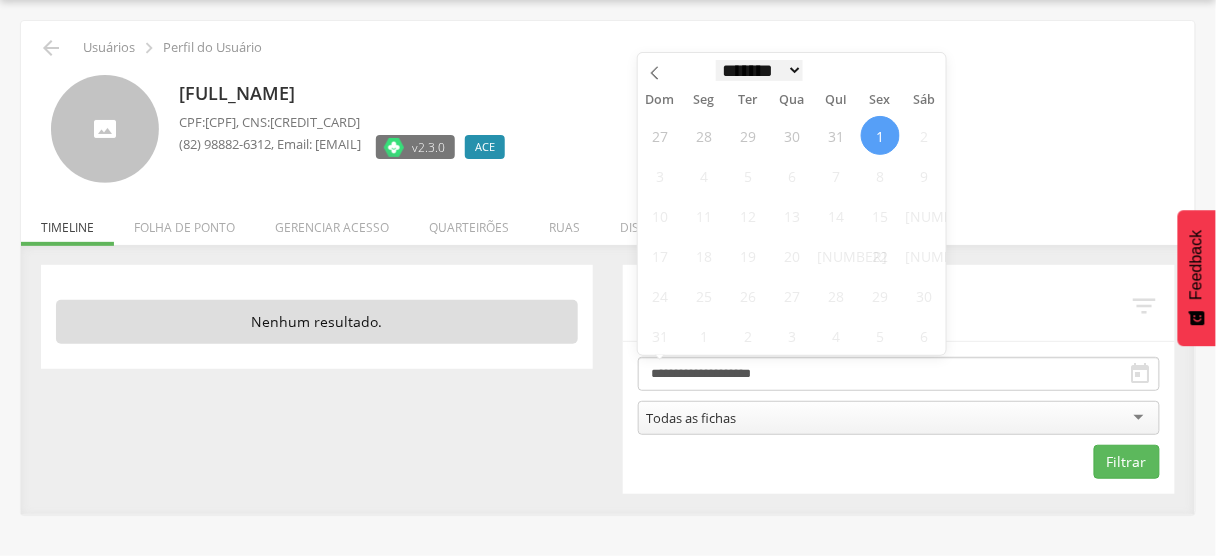 scroll, scrollTop: 0, scrollLeft: 0, axis: both 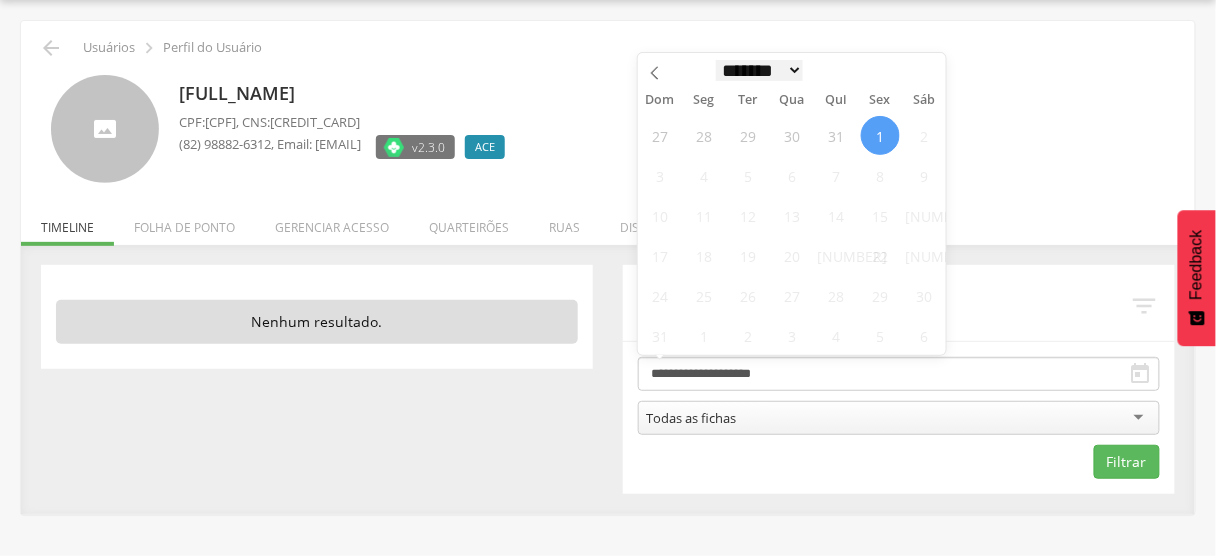 select on "*" 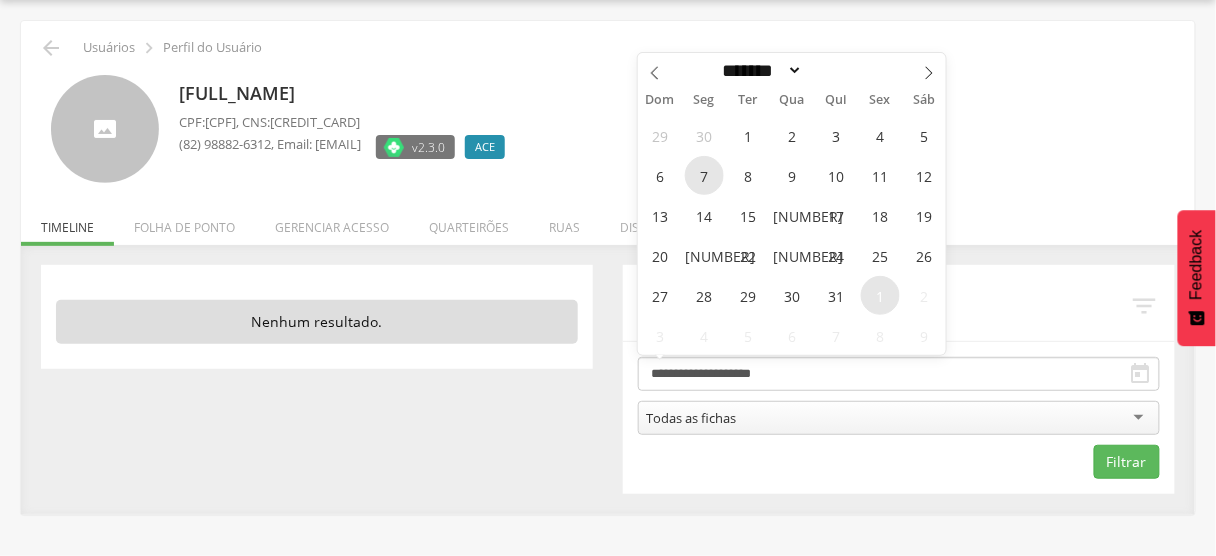click on "7" at bounding box center (704, 175) 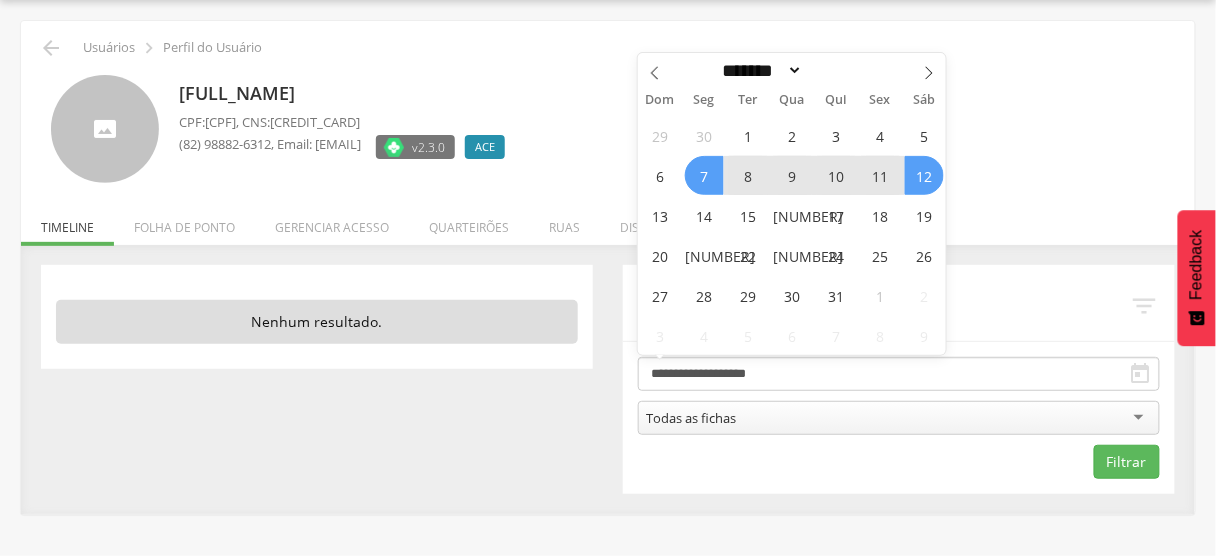 click on "12" at bounding box center [924, 175] 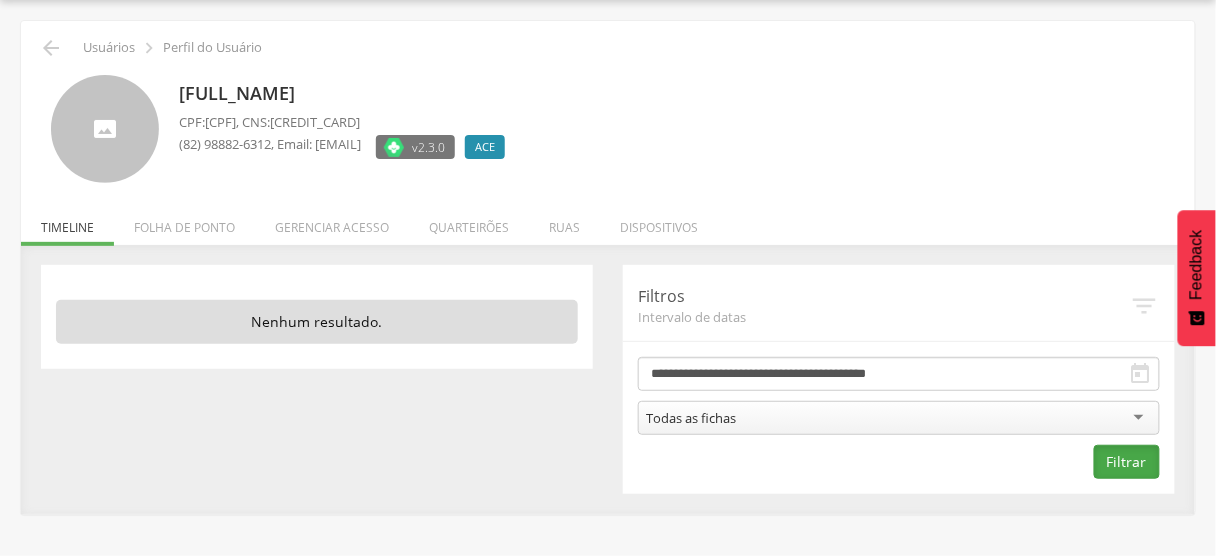 click on "Filtrar" at bounding box center (1127, 462) 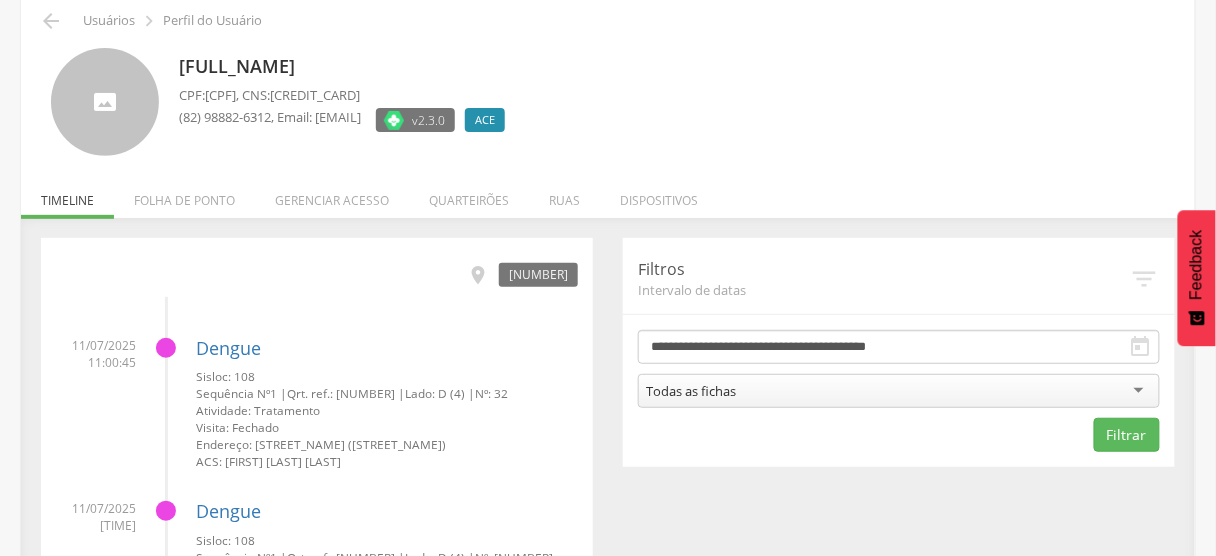 scroll, scrollTop: 60, scrollLeft: 0, axis: vertical 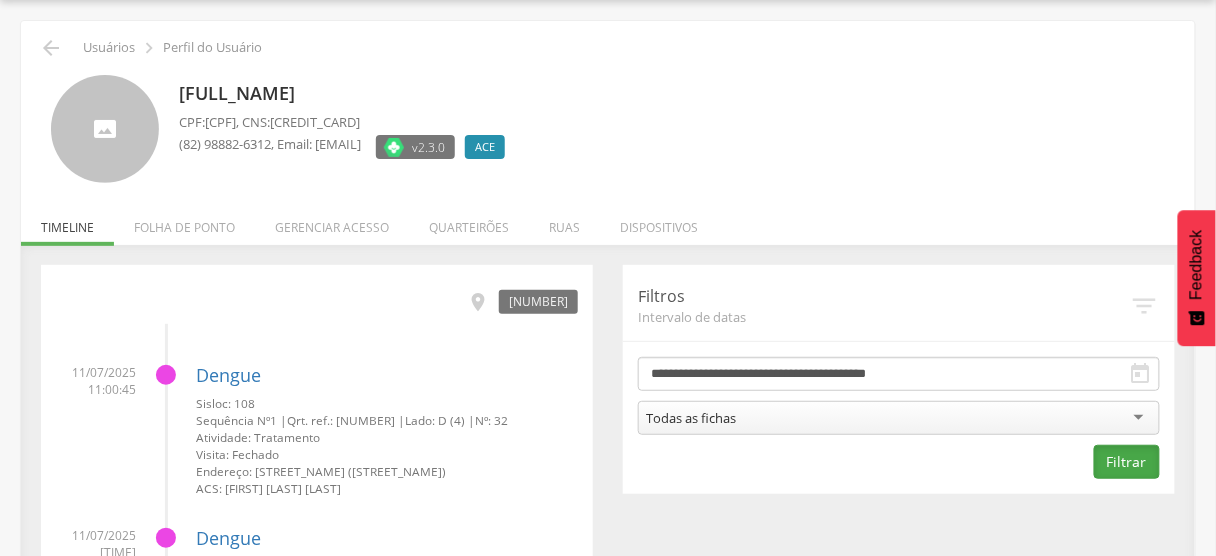 click on "Filtrar" at bounding box center [1127, 462] 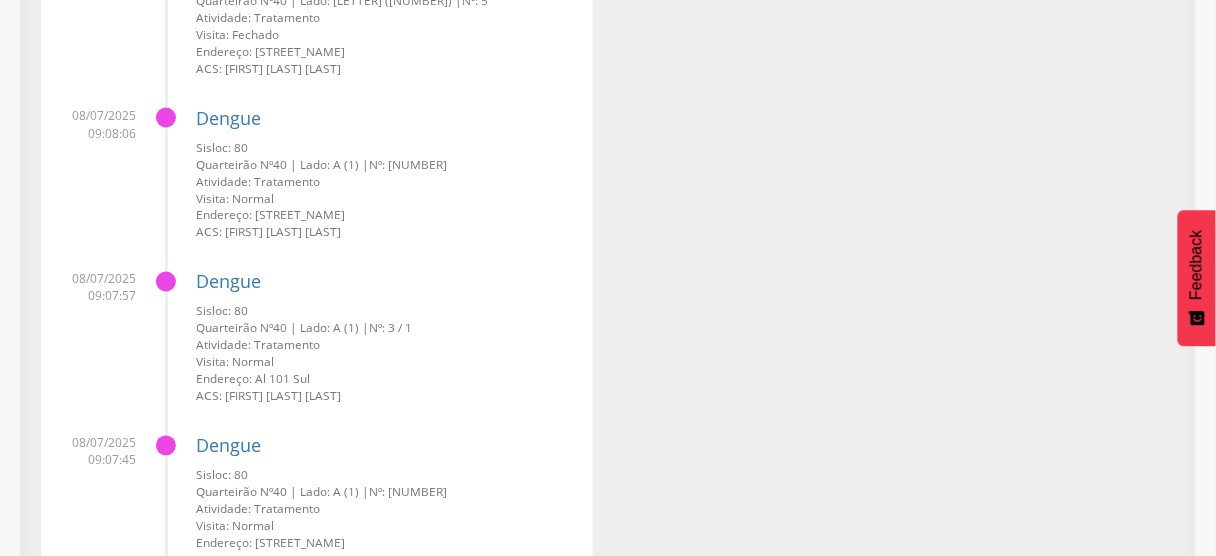 scroll, scrollTop: 31191, scrollLeft: 0, axis: vertical 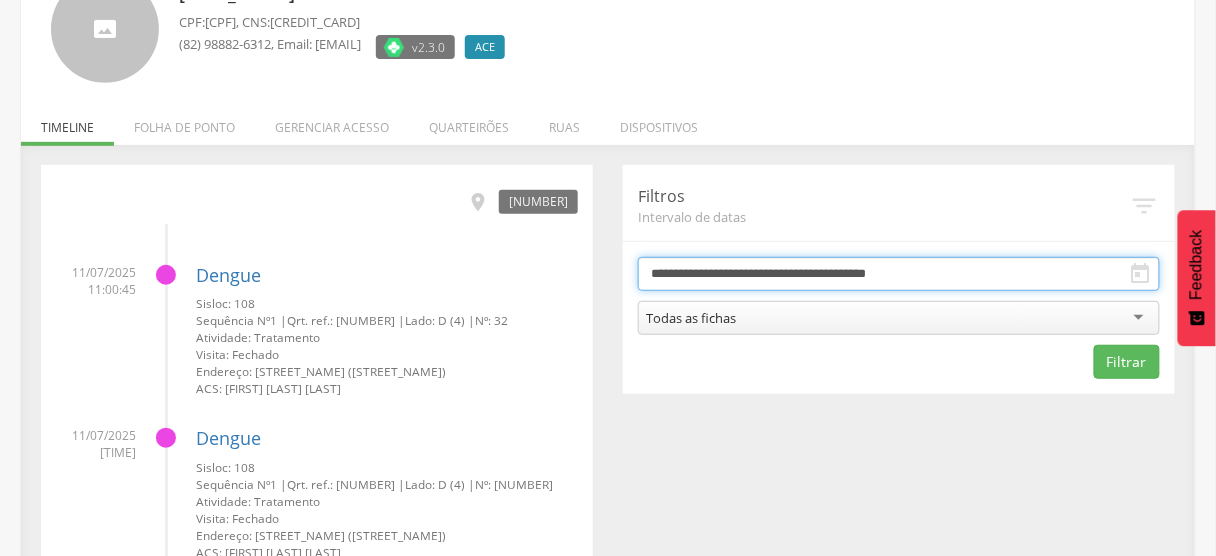 click on "**********" at bounding box center (899, 274) 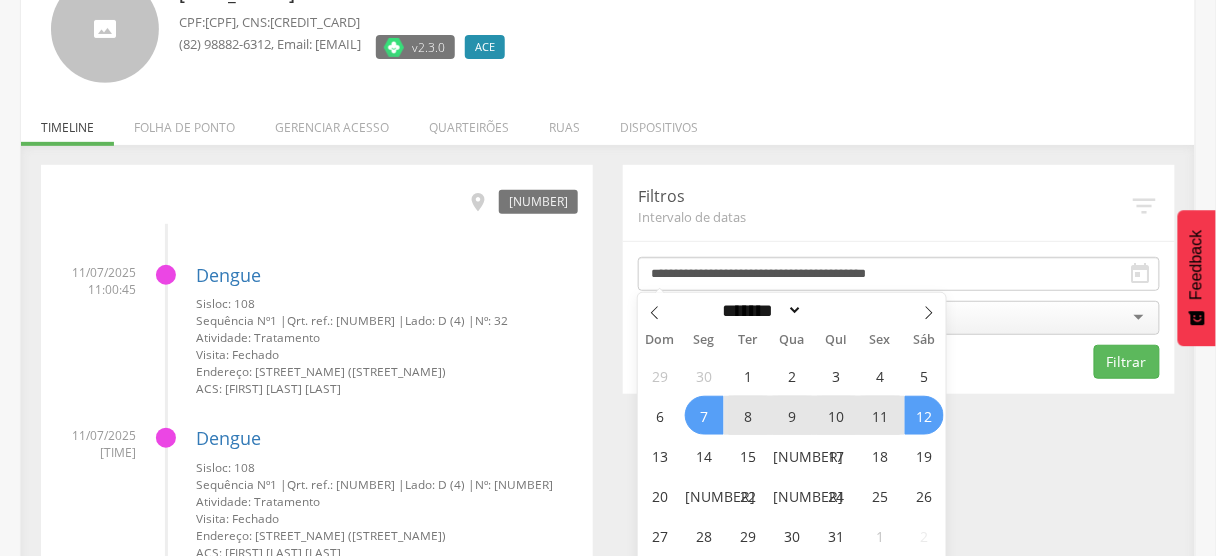 click on "8" at bounding box center [748, 415] 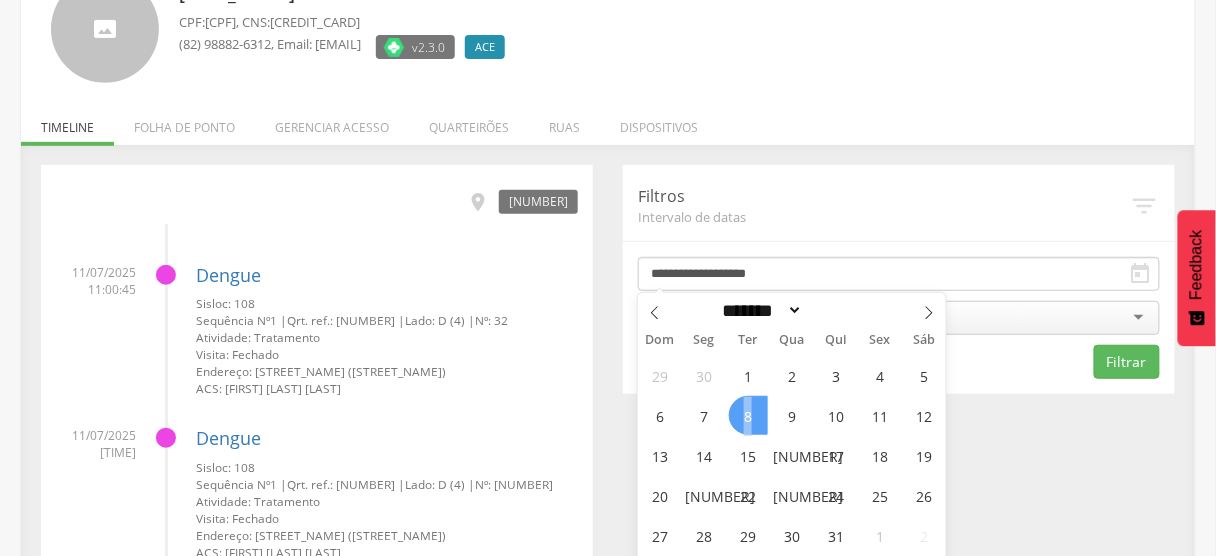 click on "8" at bounding box center [748, 415] 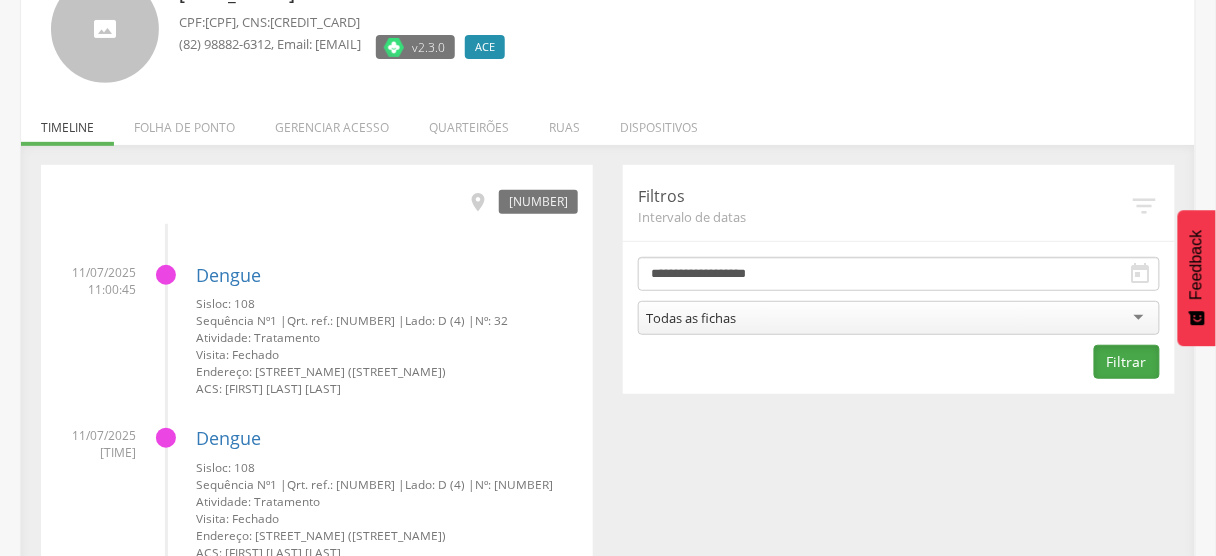 click on "Filtrar" at bounding box center (1127, 362) 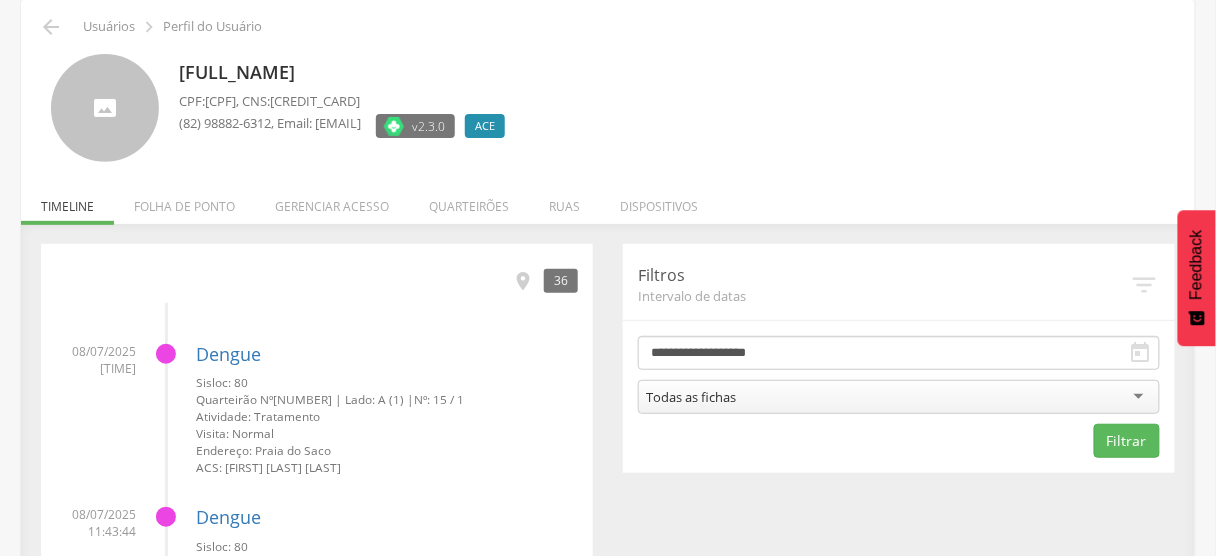 scroll, scrollTop: 80, scrollLeft: 0, axis: vertical 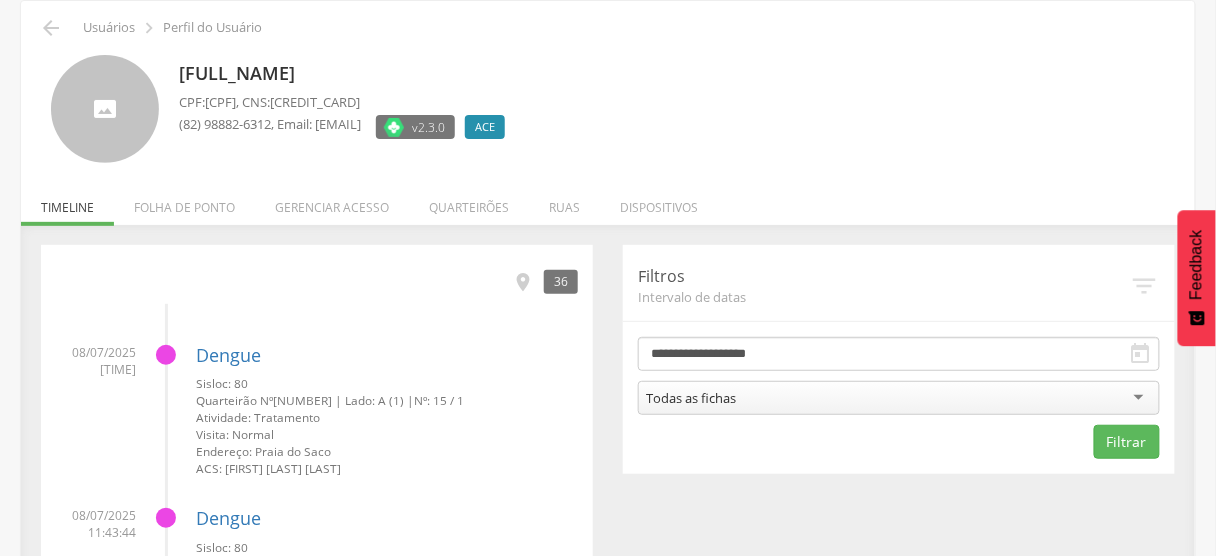 click on "Todas as fichas" at bounding box center [691, 398] 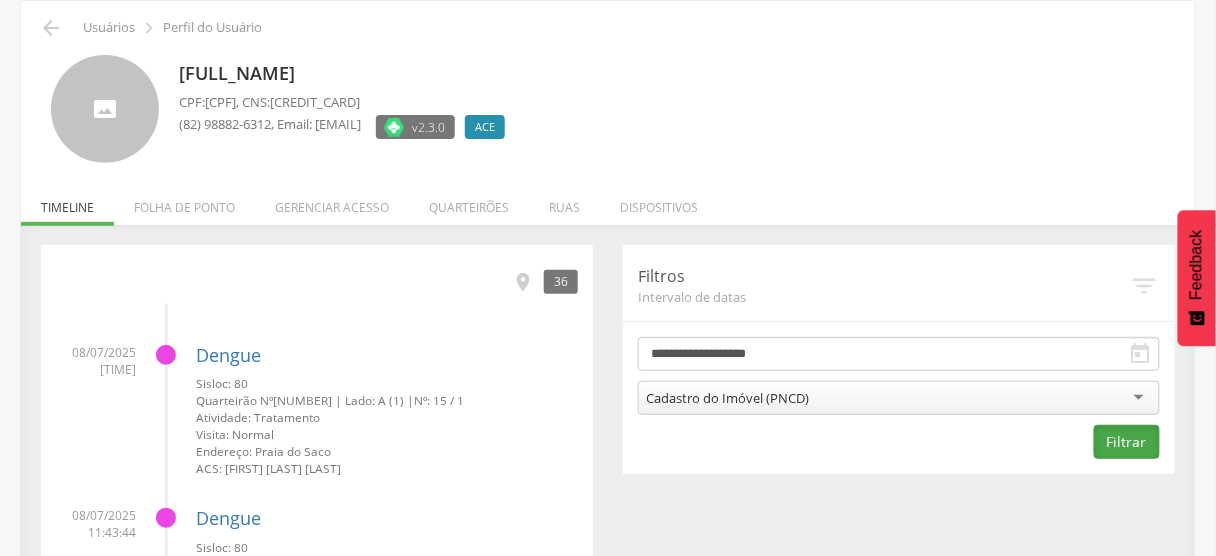 click on "Filtrar" at bounding box center [1127, 442] 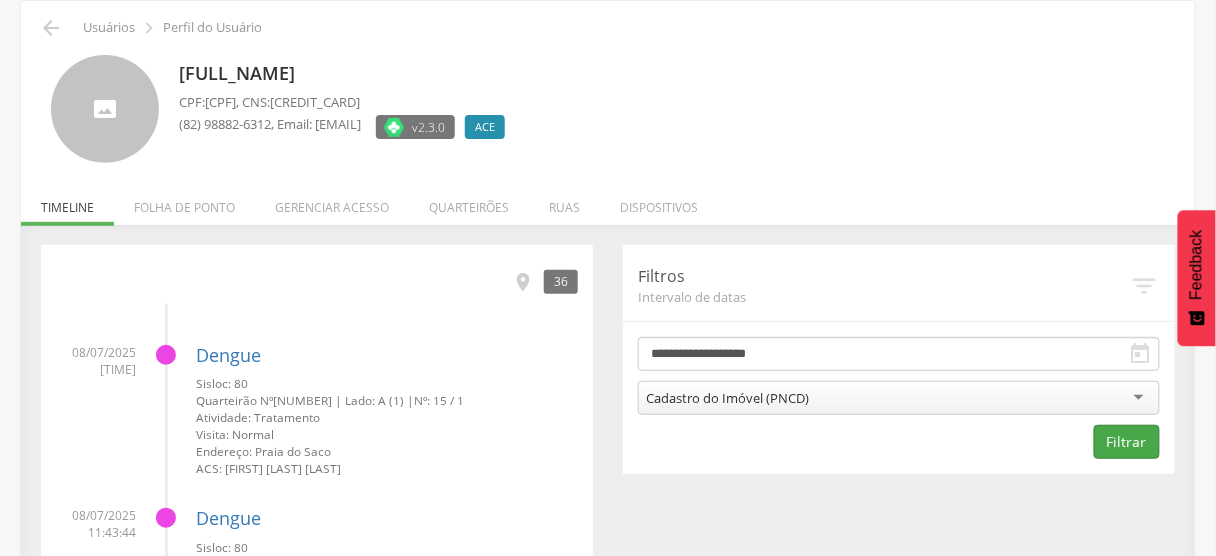 scroll, scrollTop: 60, scrollLeft: 0, axis: vertical 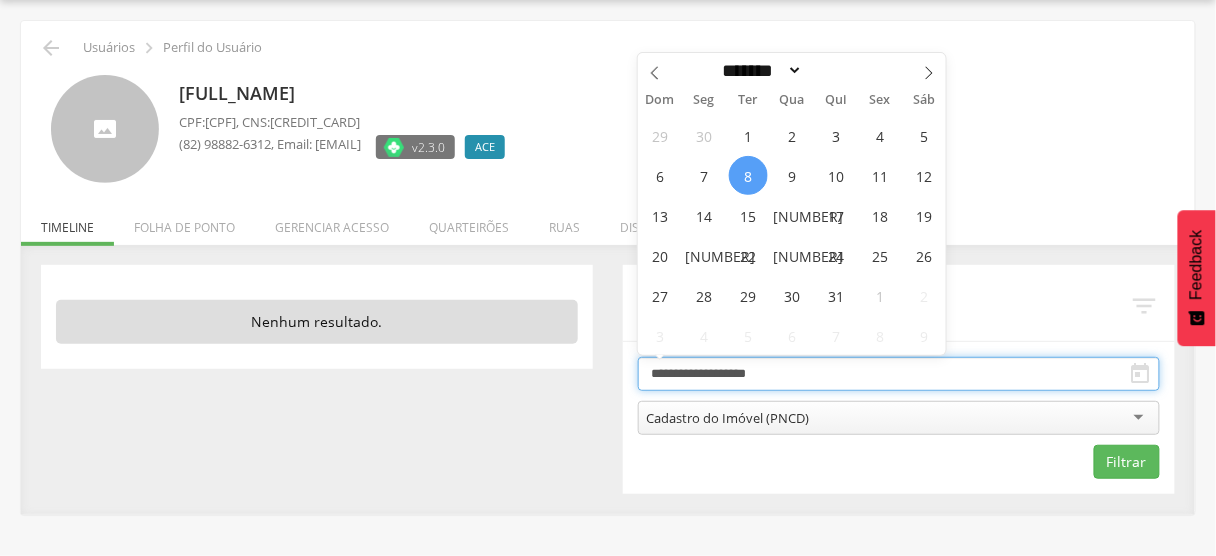 click on "**********" at bounding box center (899, 374) 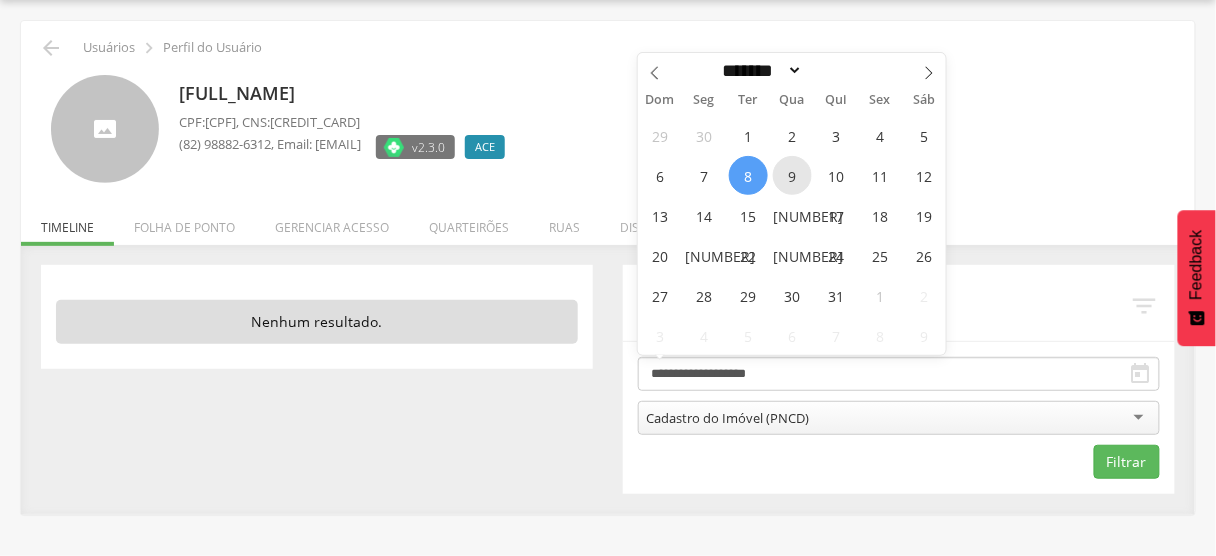click on "9" at bounding box center (792, 175) 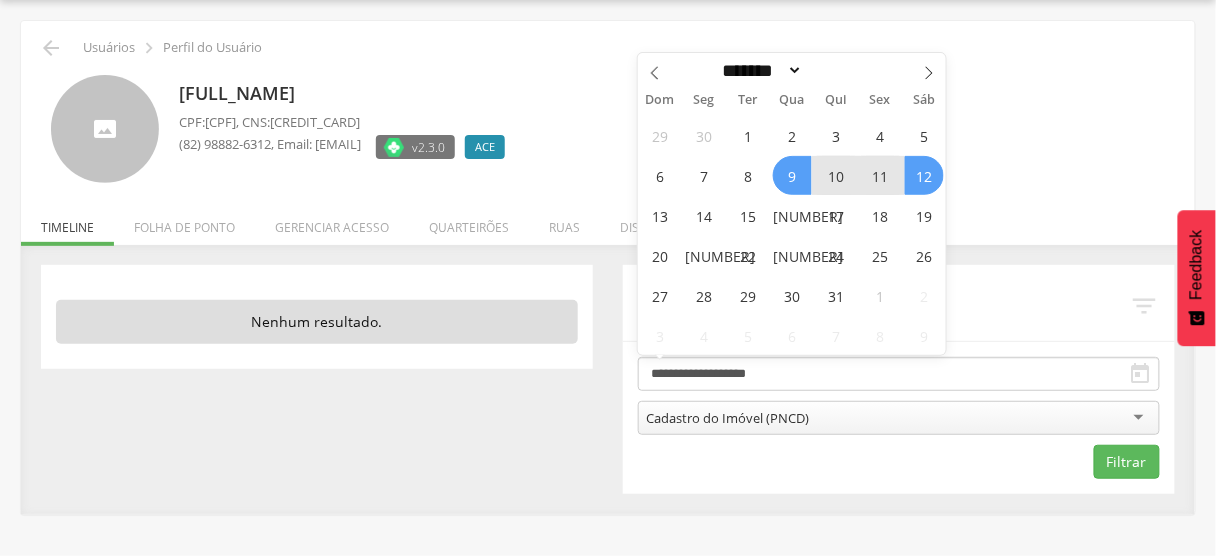 click on "12" at bounding box center (924, 175) 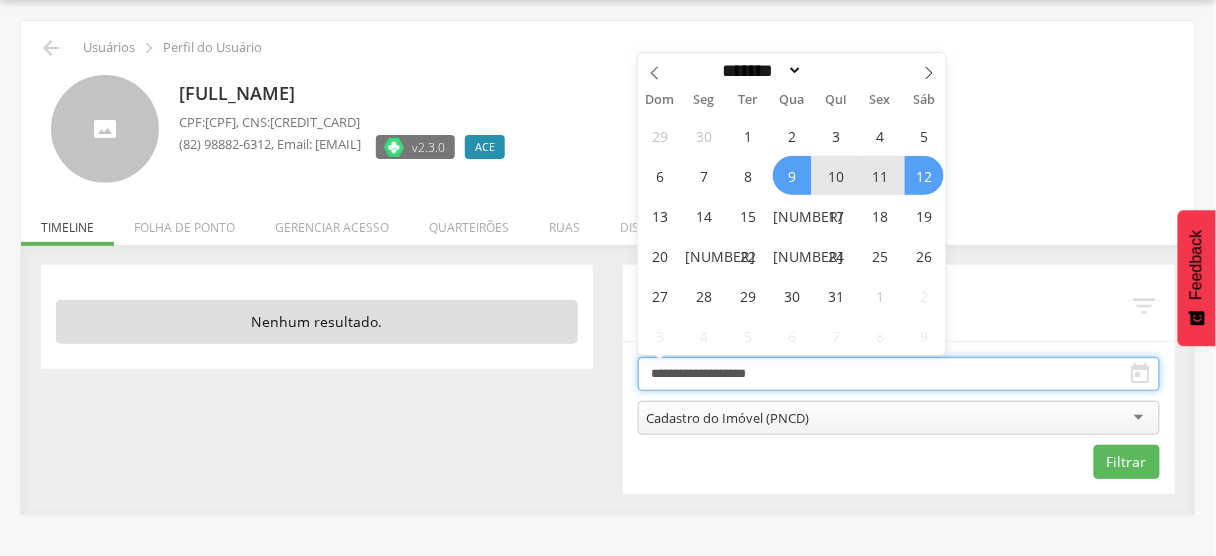 type on "**********" 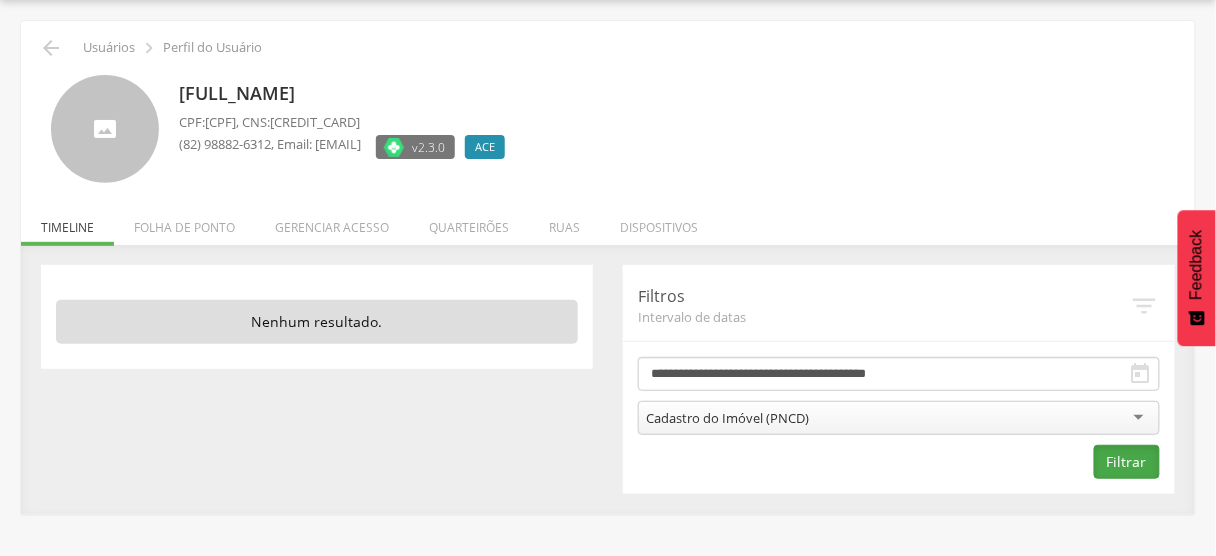 click on "Filtrar" at bounding box center (1127, 462) 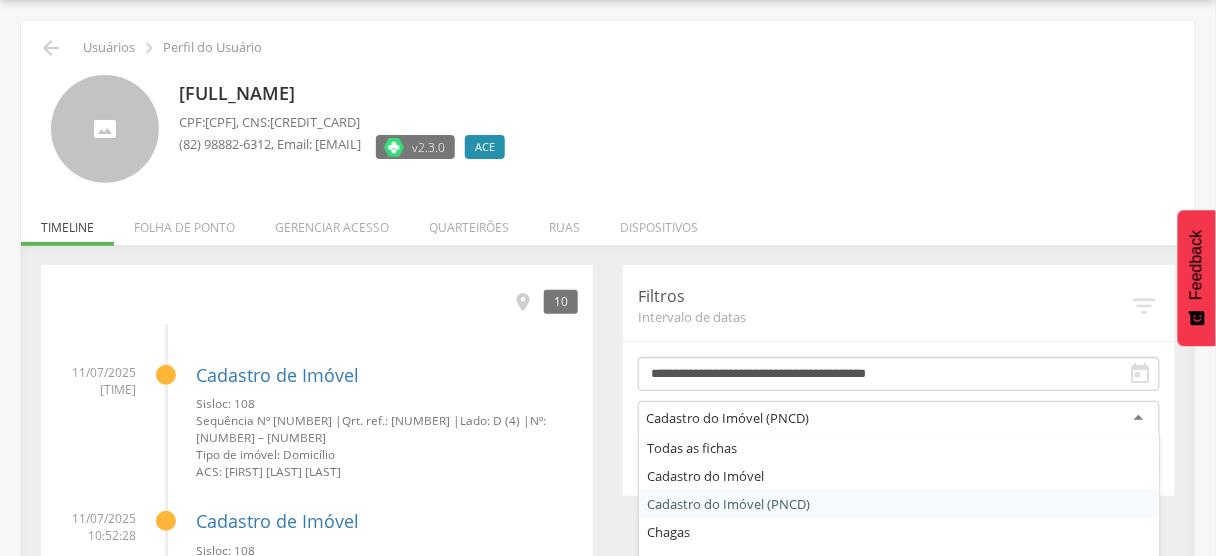 click on "Cadastro do Imóvel (PNCD)" at bounding box center (727, 418) 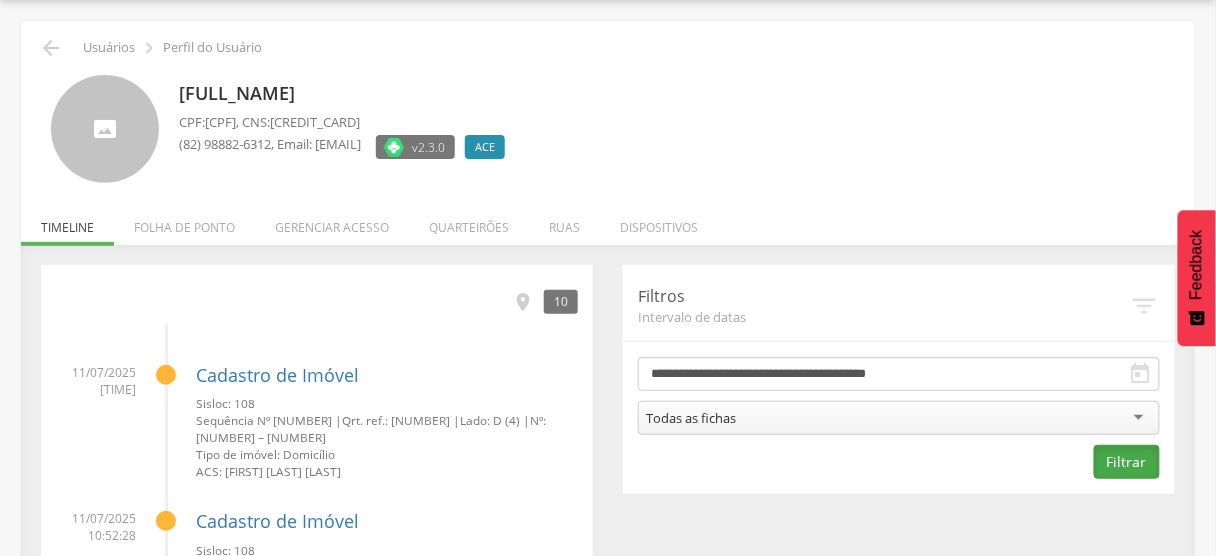 click on "Filtrar" at bounding box center [1127, 462] 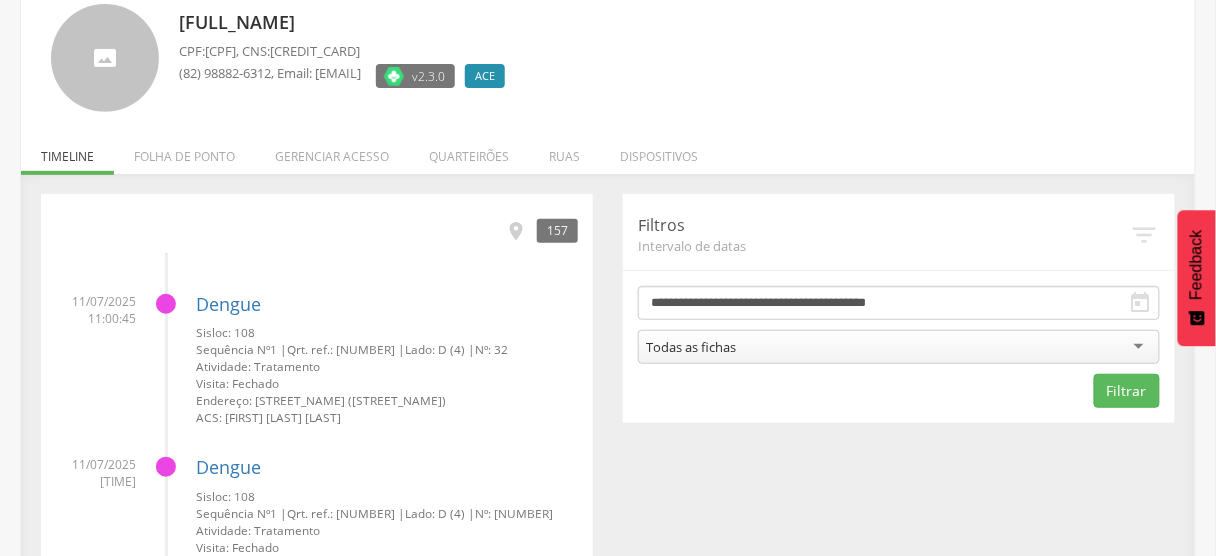 scroll, scrollTop: 160, scrollLeft: 0, axis: vertical 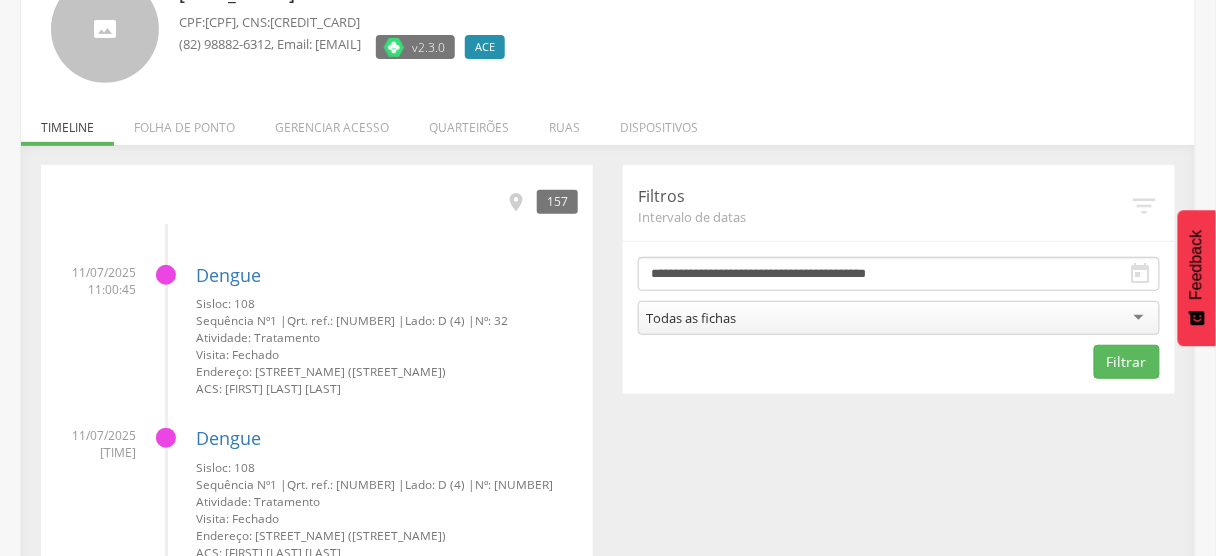 click on "Todas as fichas" at bounding box center [899, 318] 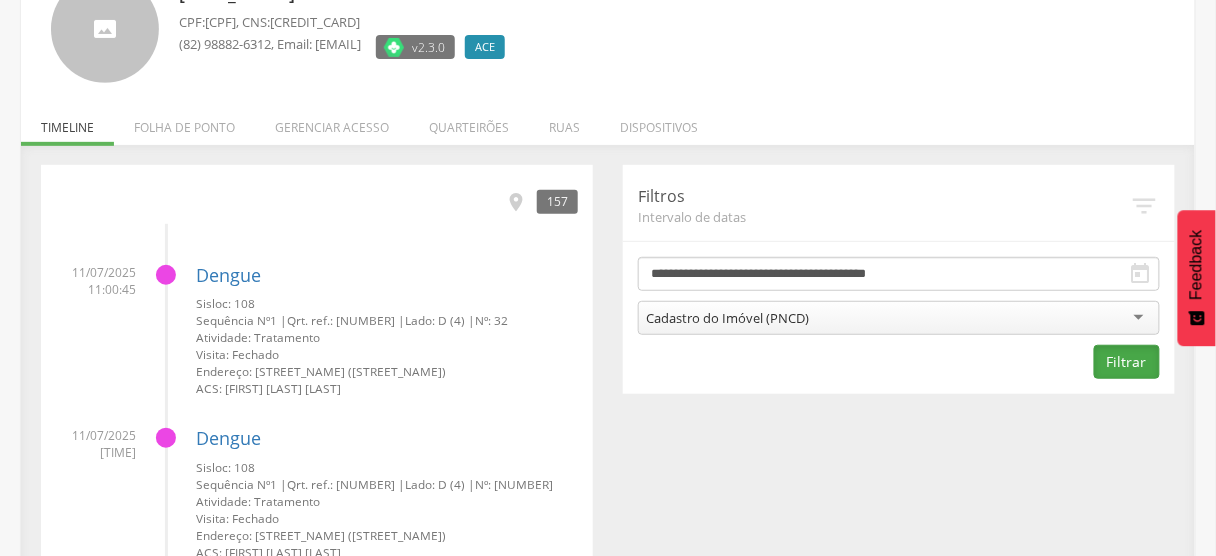 click on "Filtrar" at bounding box center (1127, 362) 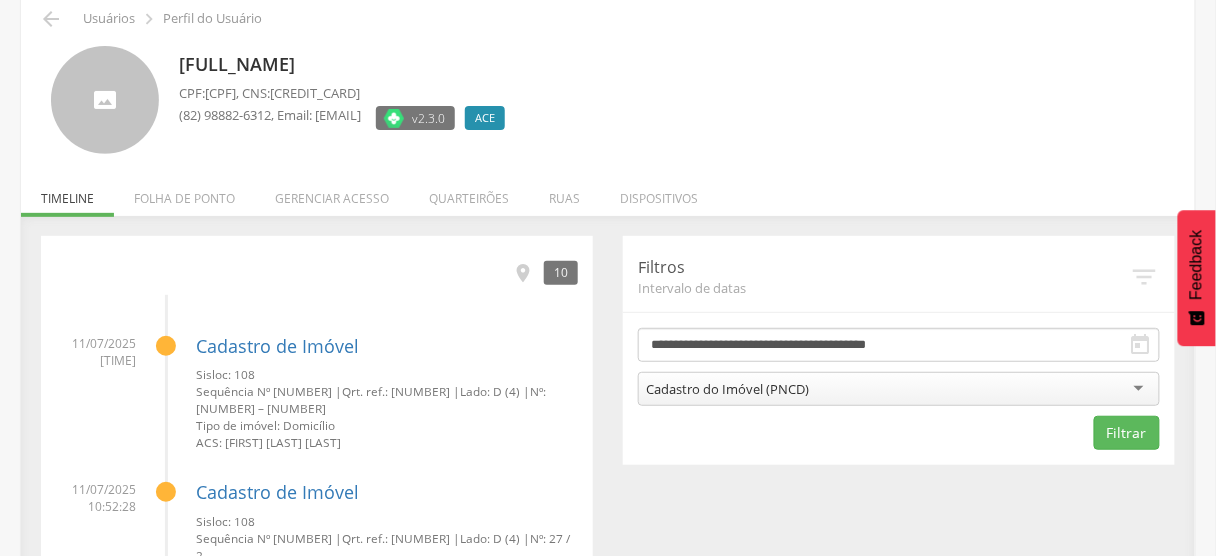 scroll, scrollTop: 0, scrollLeft: 0, axis: both 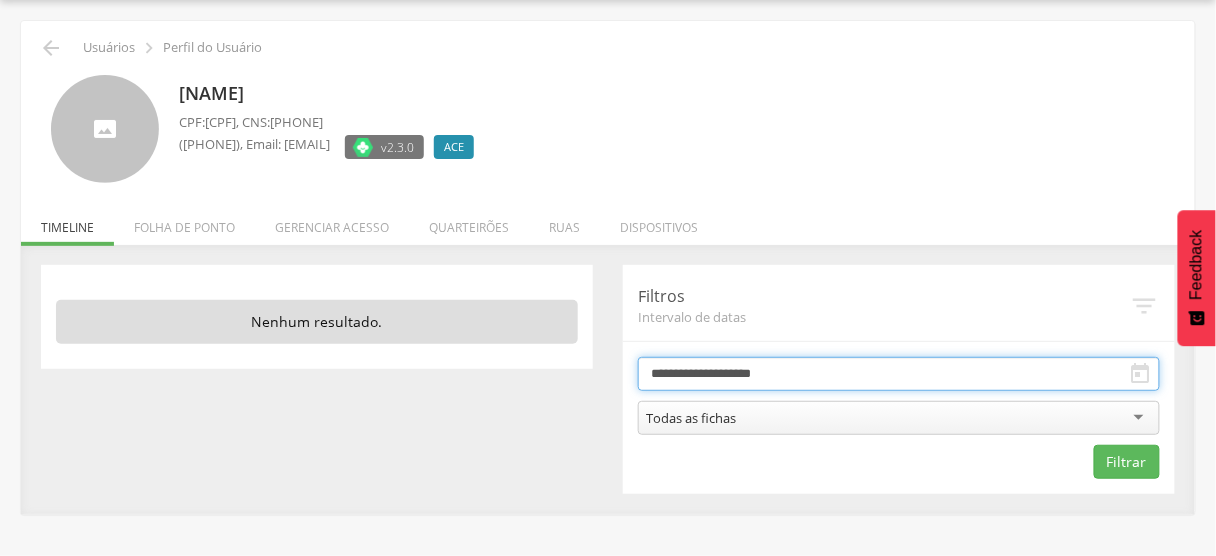 click on "**********" at bounding box center [899, 374] 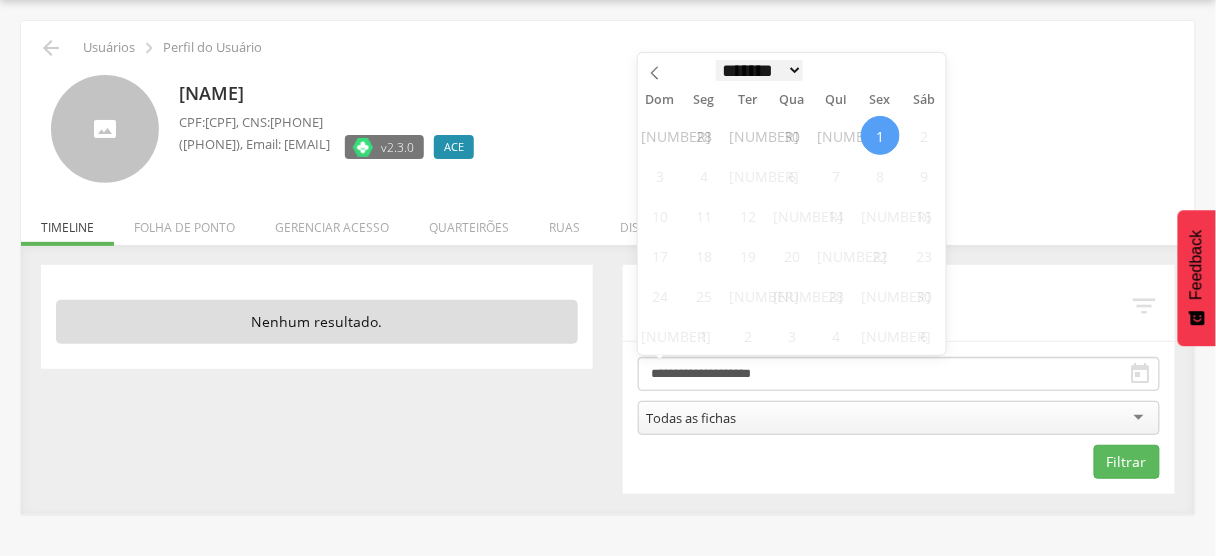 drag, startPoint x: 758, startPoint y: 65, endPoint x: 757, endPoint y: 81, distance: 16.03122 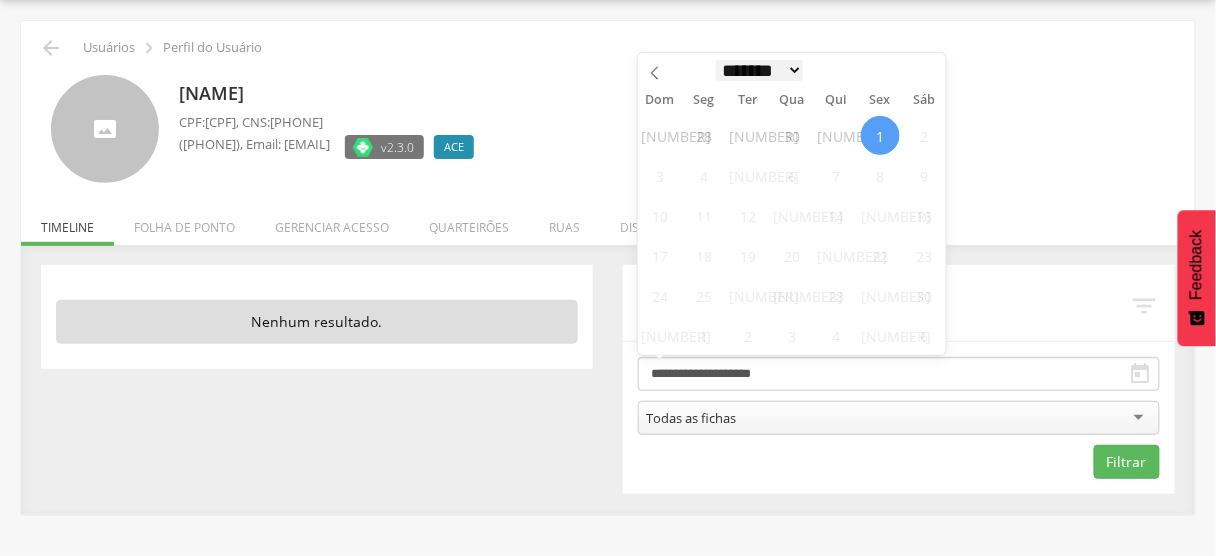 select on "*" 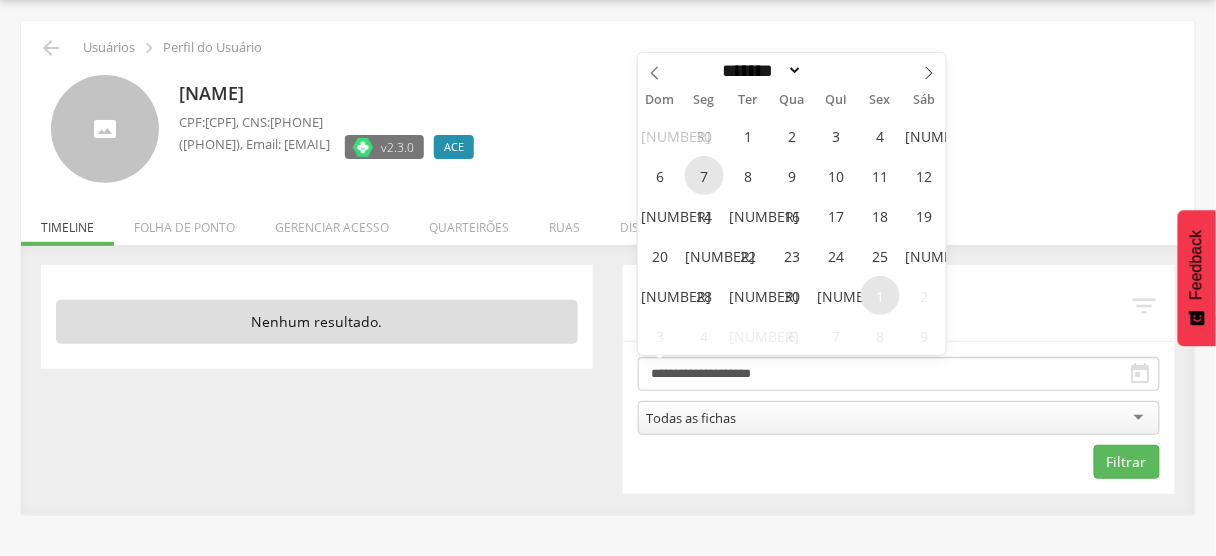click on "7" at bounding box center [704, 175] 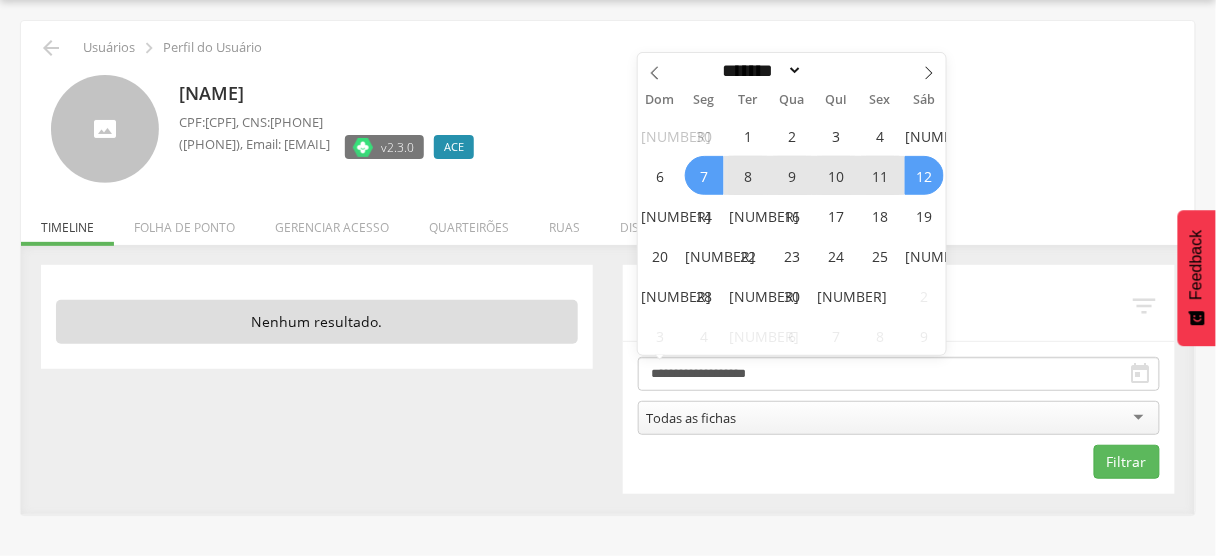 click on "12" at bounding box center [924, 175] 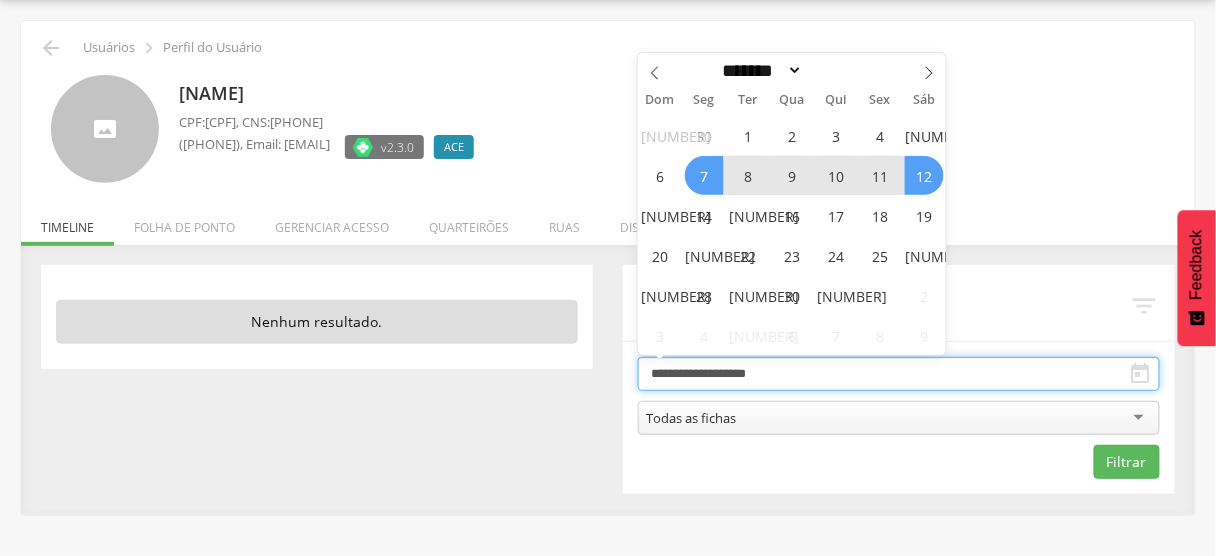 type on "**********" 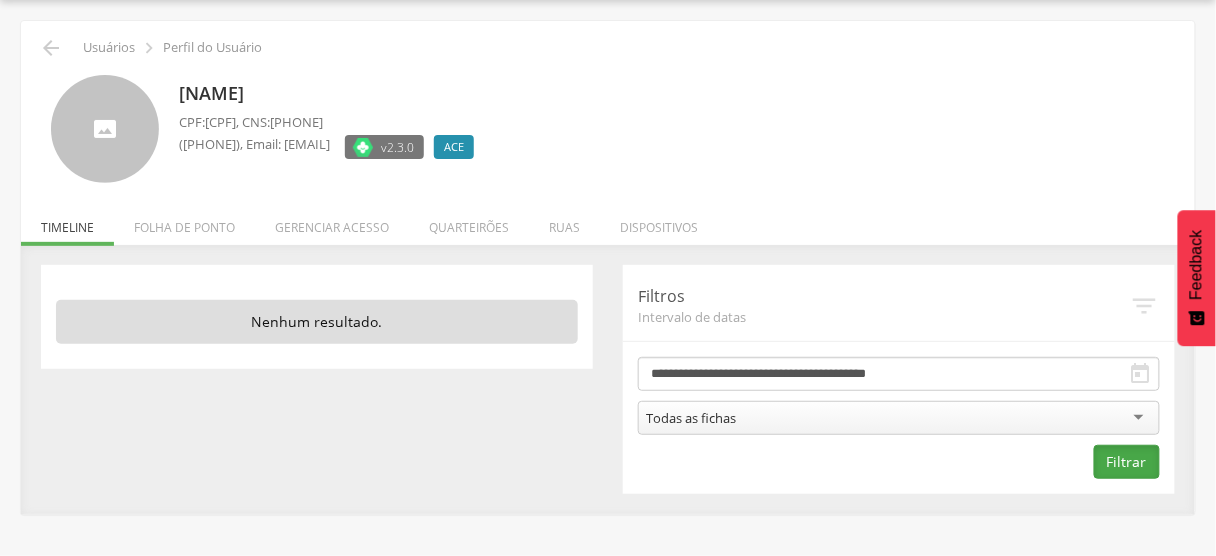 click on "Filtrar" at bounding box center [1127, 462] 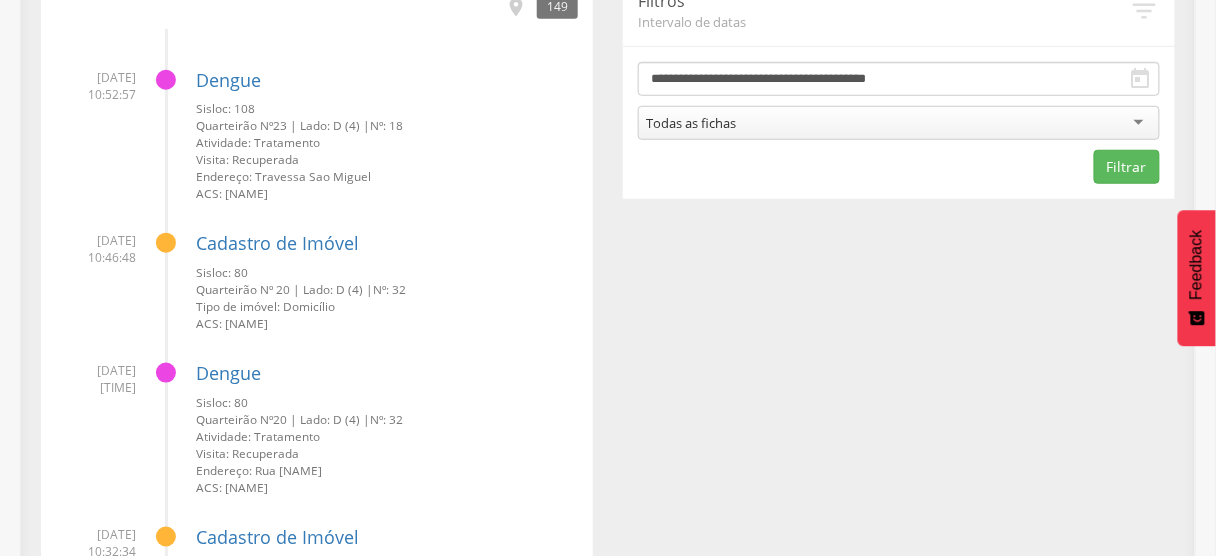 scroll, scrollTop: 380, scrollLeft: 0, axis: vertical 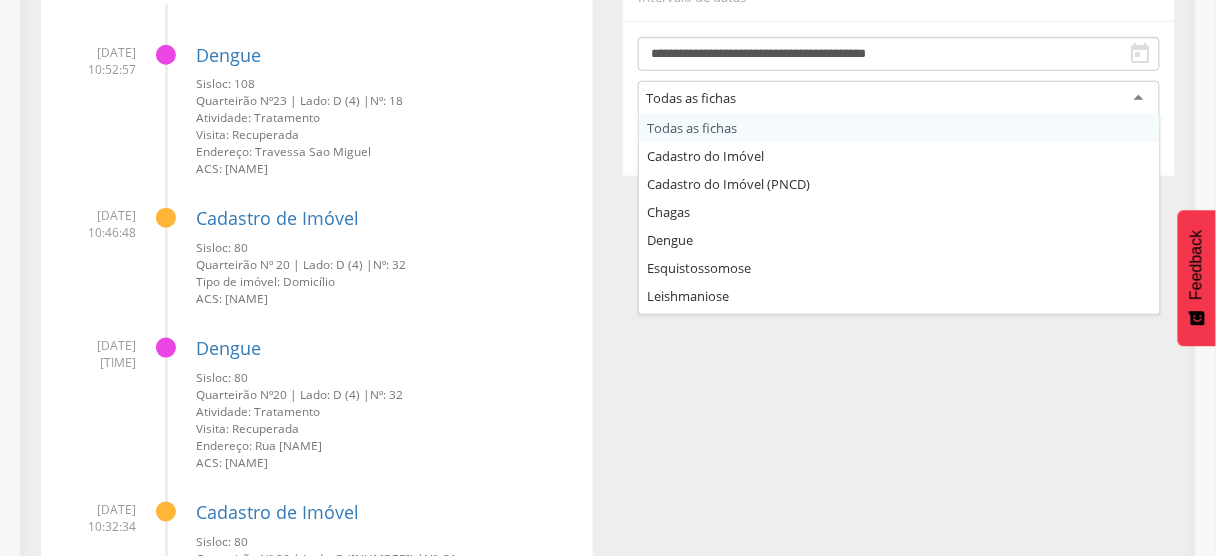 click on "Todas as fichas Todas as fichas Cadastro do Imóvel Cadastro do Imóvel (PNCD) Chagas Dengue Esquistossomose Leishmaniose Liraa Ponto Estratégico Sinantropico" at bounding box center [899, 101] 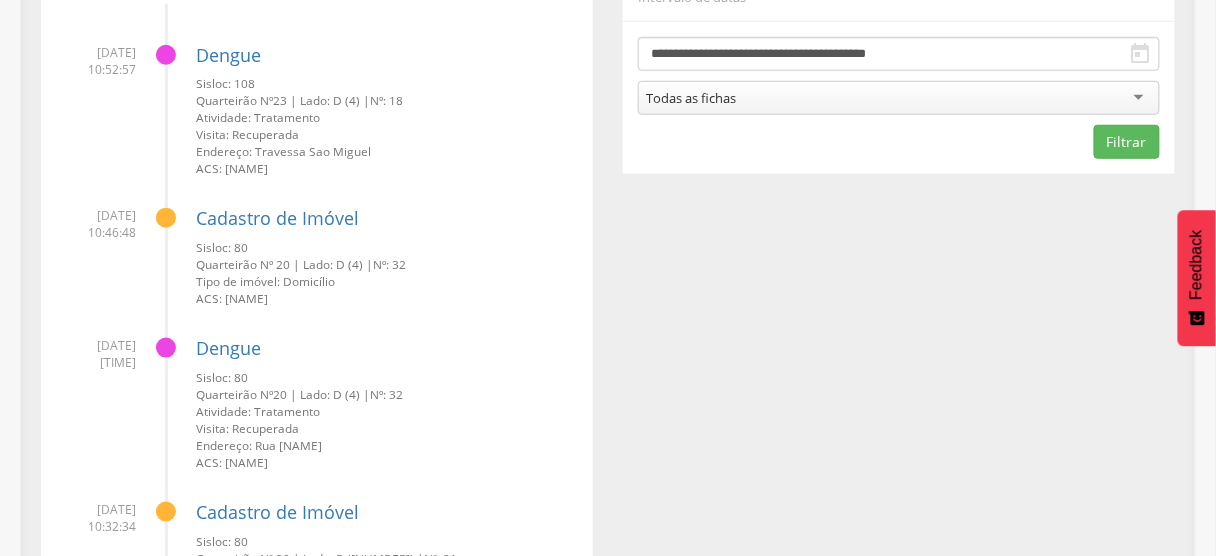 click on "**********" at bounding box center [899, 98] 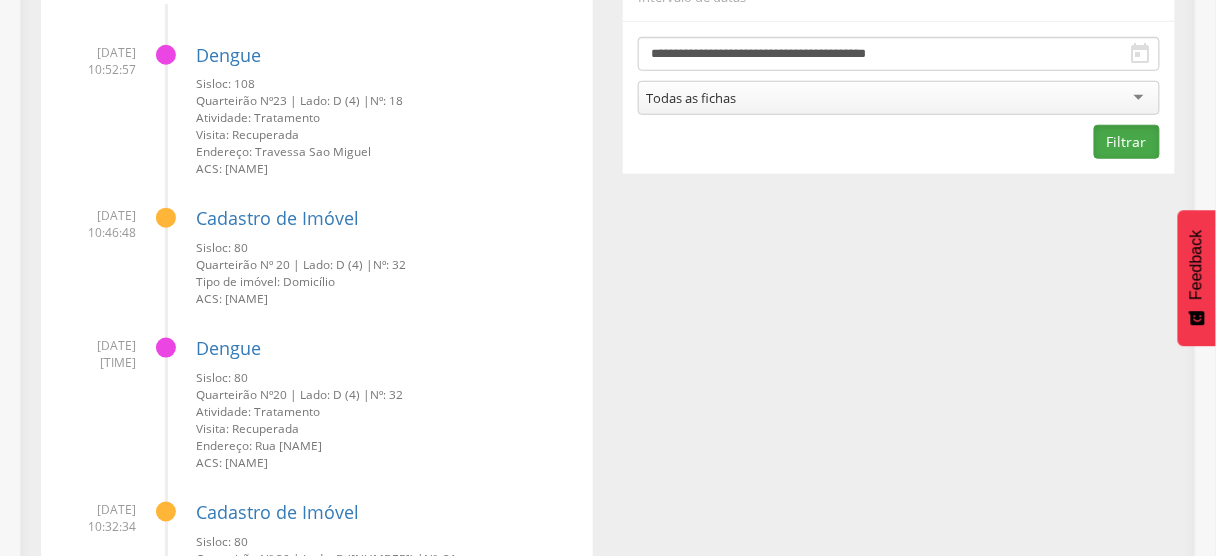 click on "Filtrar" at bounding box center (1127, 142) 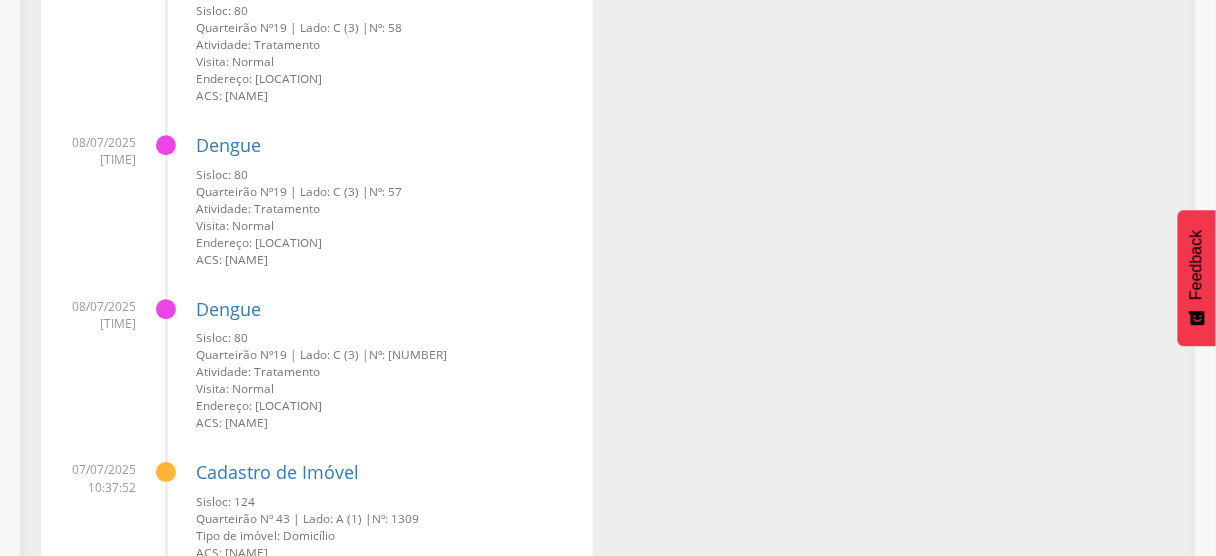 scroll, scrollTop: 24188, scrollLeft: 0, axis: vertical 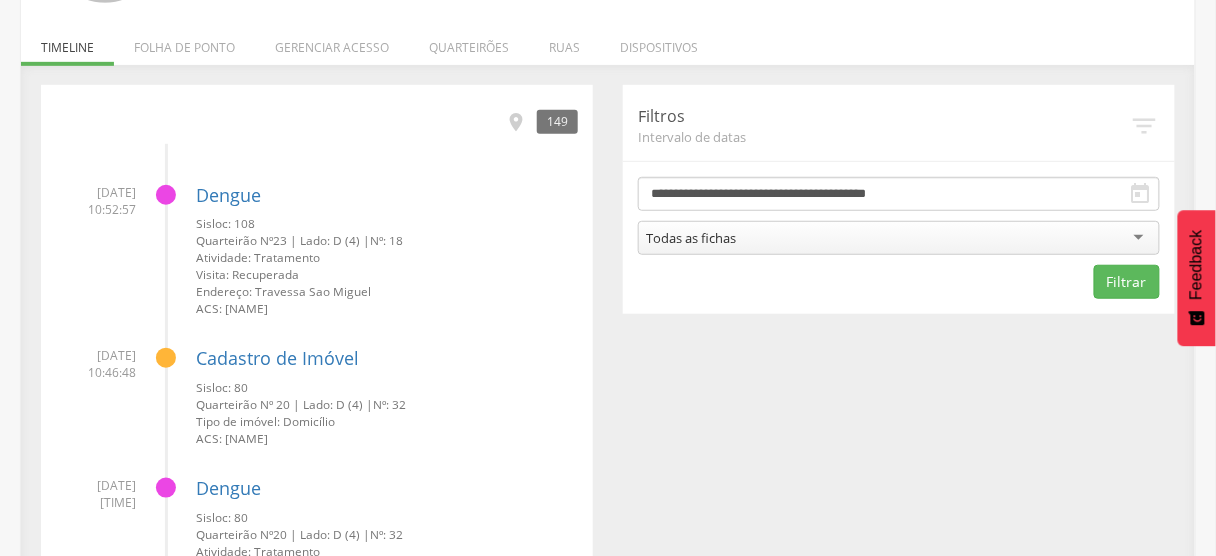 click on "Todas as fichas" at bounding box center [899, 238] 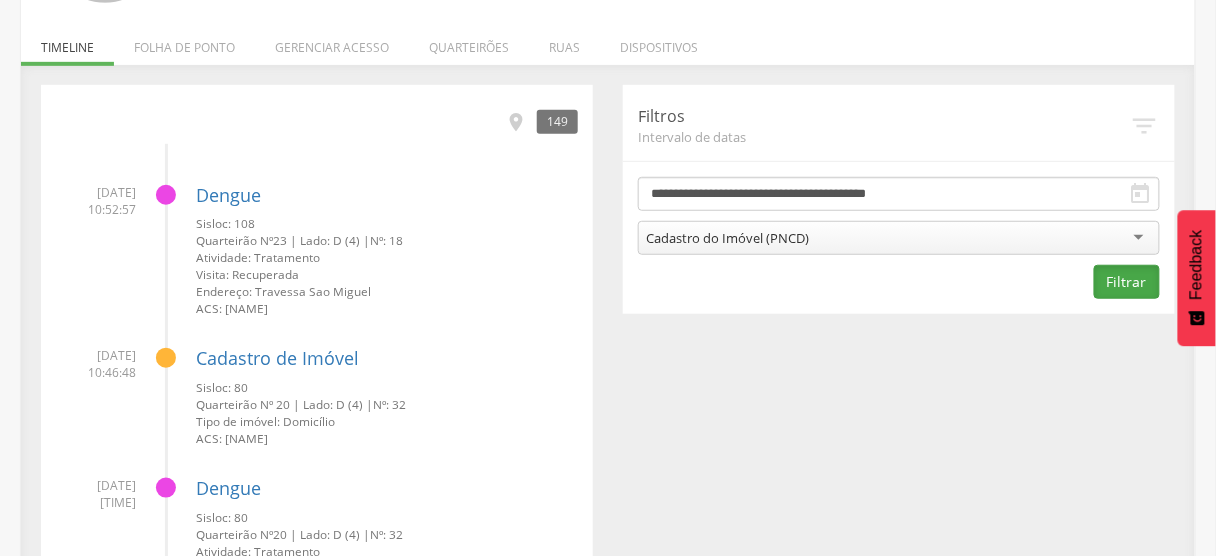 click on "Filtrar" at bounding box center [1127, 282] 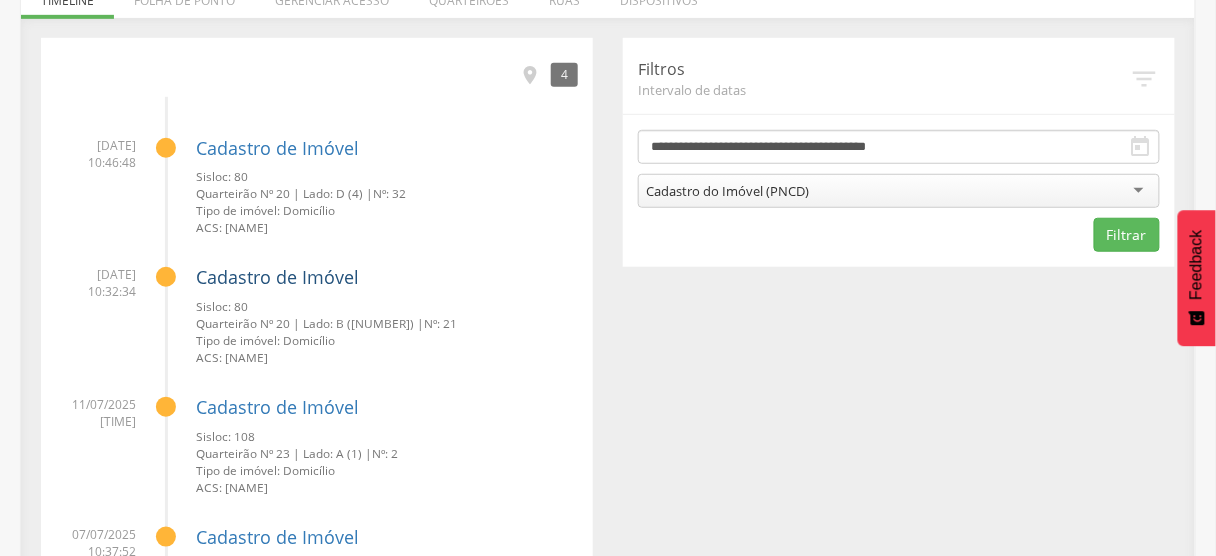scroll, scrollTop: 277, scrollLeft: 0, axis: vertical 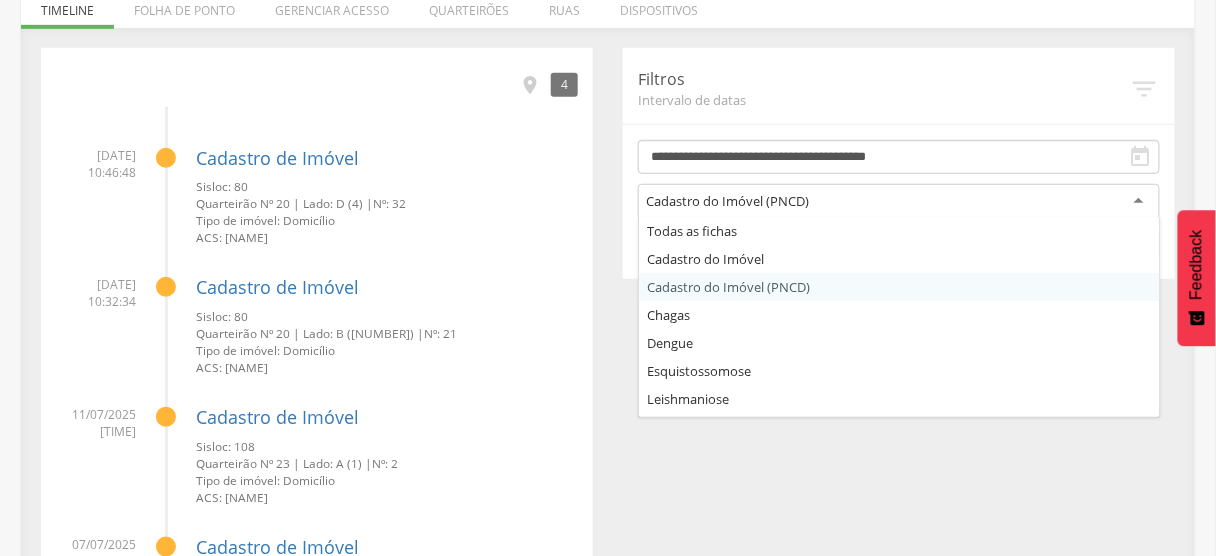 drag, startPoint x: 845, startPoint y: 199, endPoint x: 797, endPoint y: 213, distance: 50 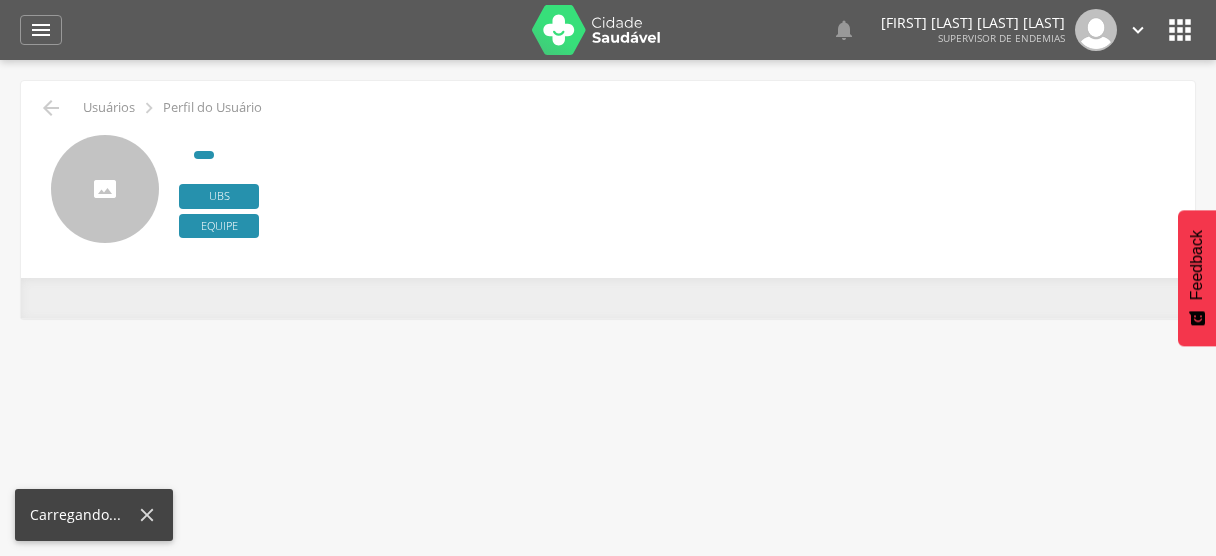 scroll, scrollTop: 0, scrollLeft: 0, axis: both 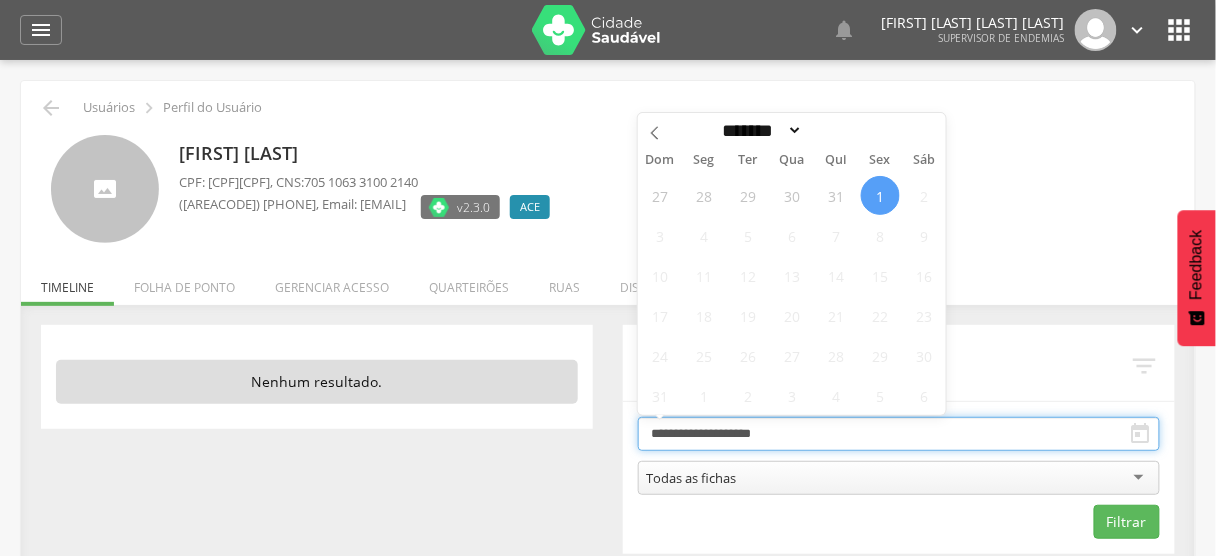 click on "**********" at bounding box center [899, 434] 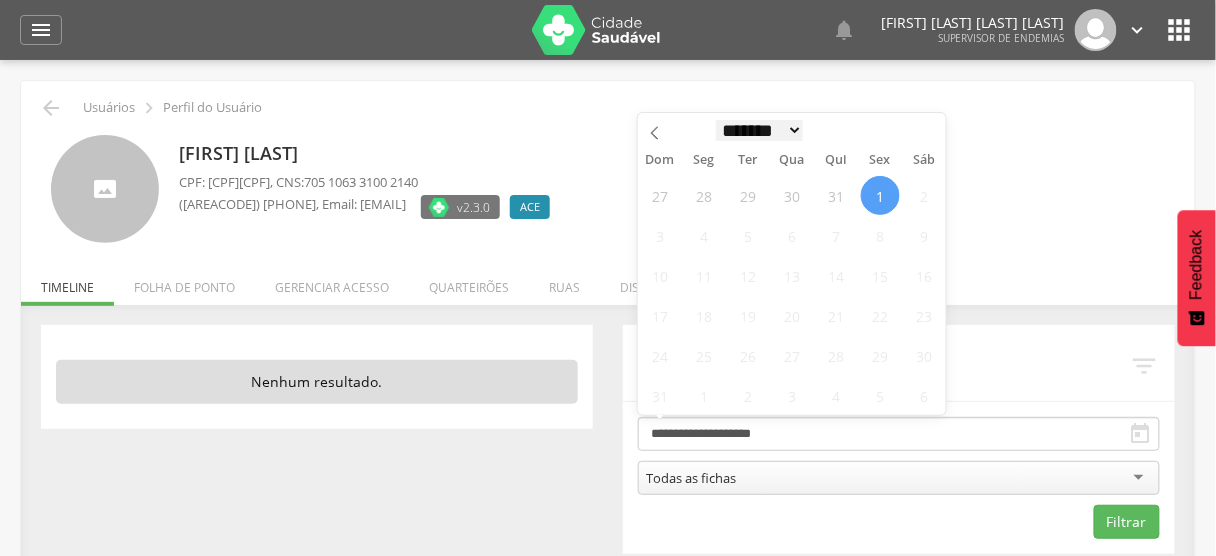 click on "******* ********* ***** ***** **** ***** ***** ******" at bounding box center [760, 130] 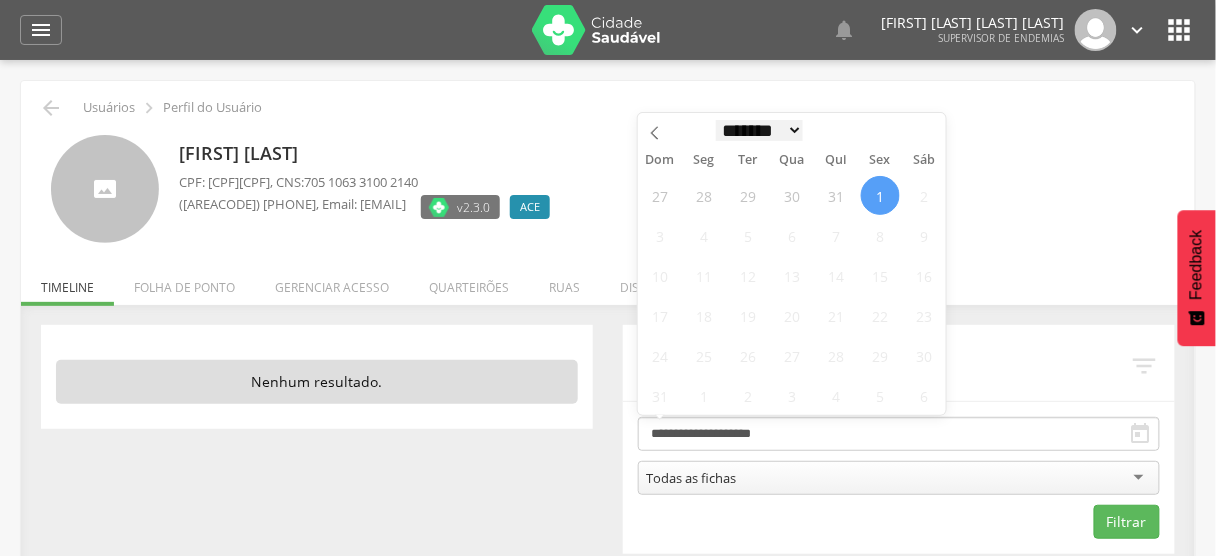 select on "*" 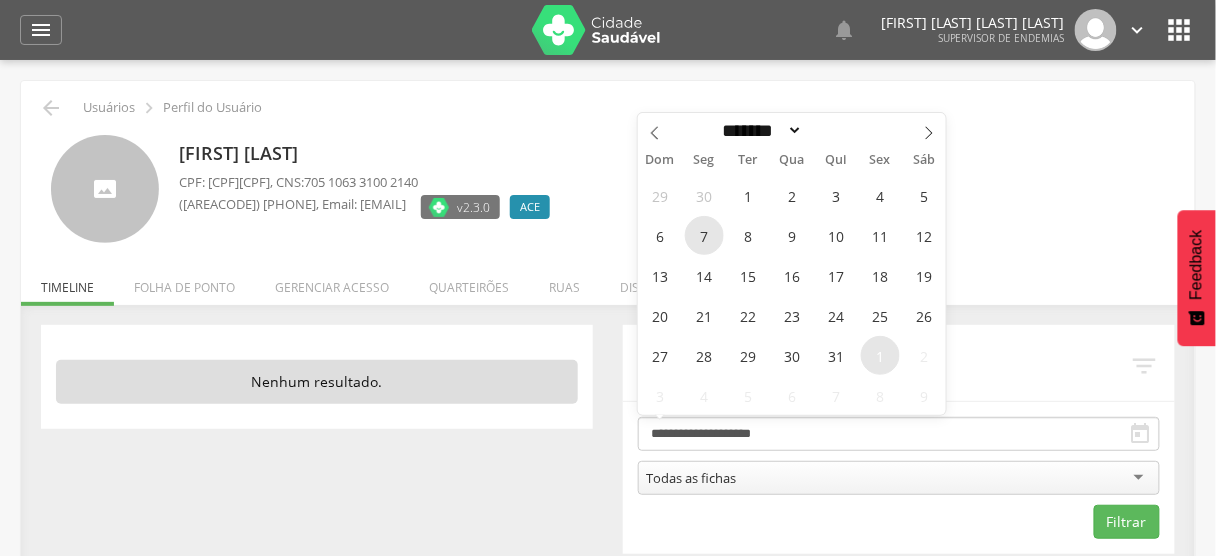 click on "7" at bounding box center [704, 235] 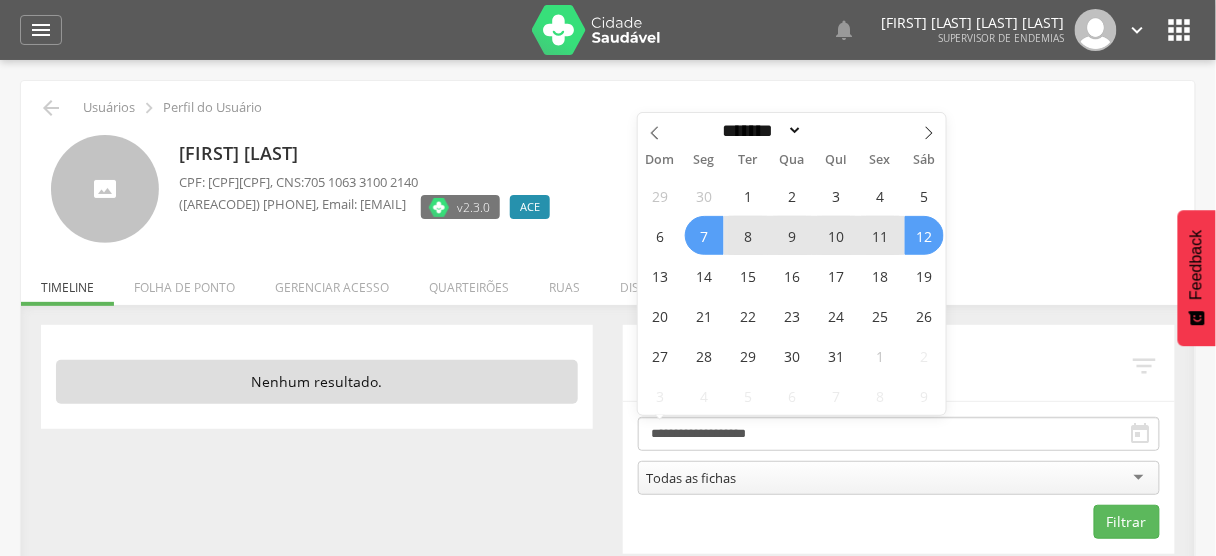 click on "12" at bounding box center [924, 235] 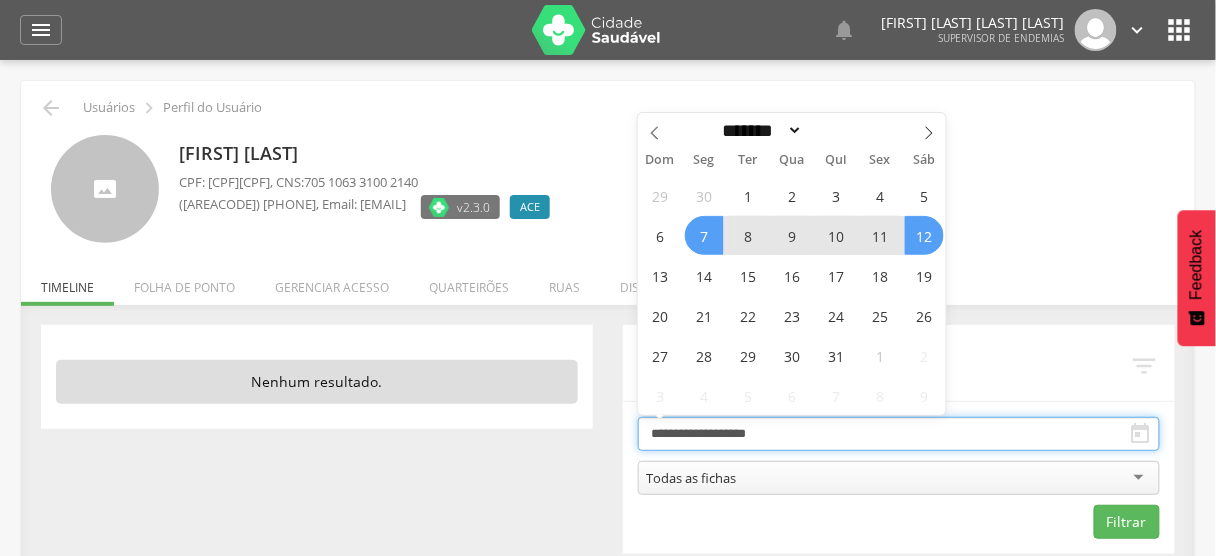 type on "**********" 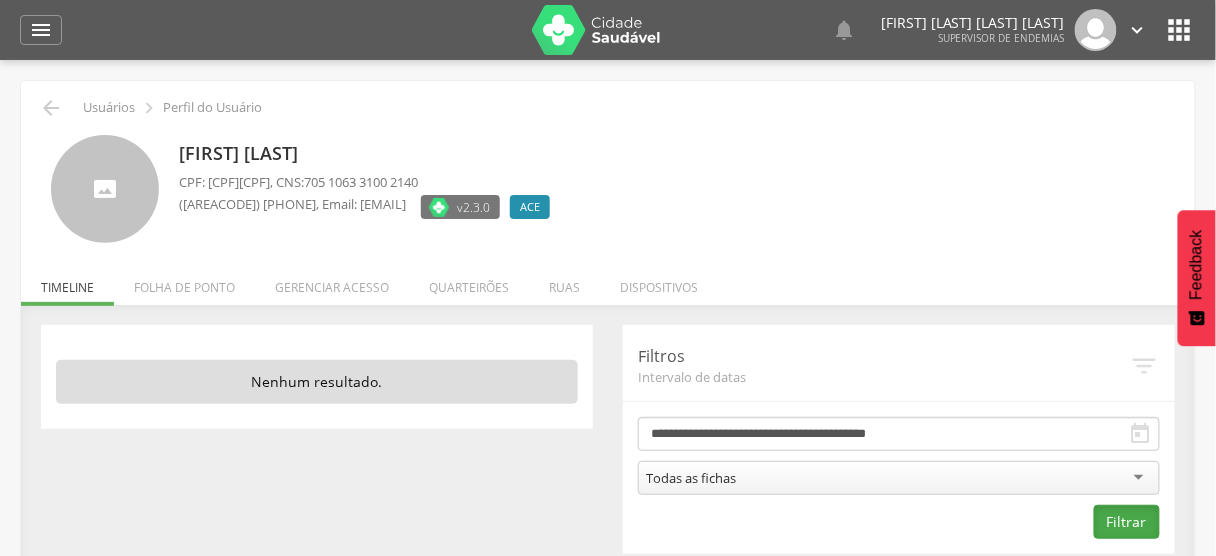 click on "Filtrar" at bounding box center [1127, 522] 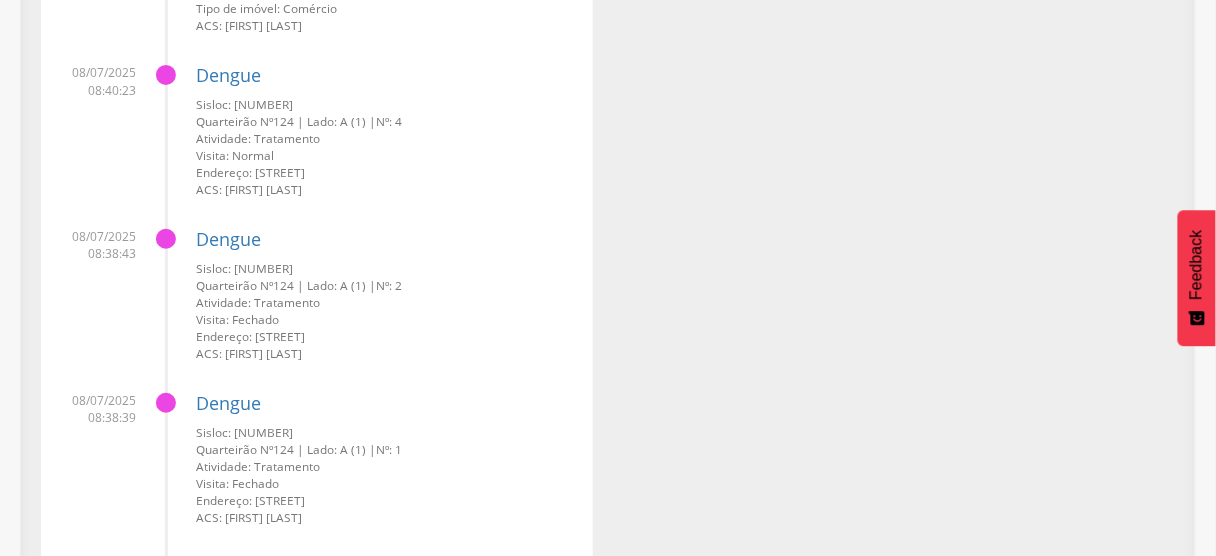 scroll, scrollTop: 24892, scrollLeft: 0, axis: vertical 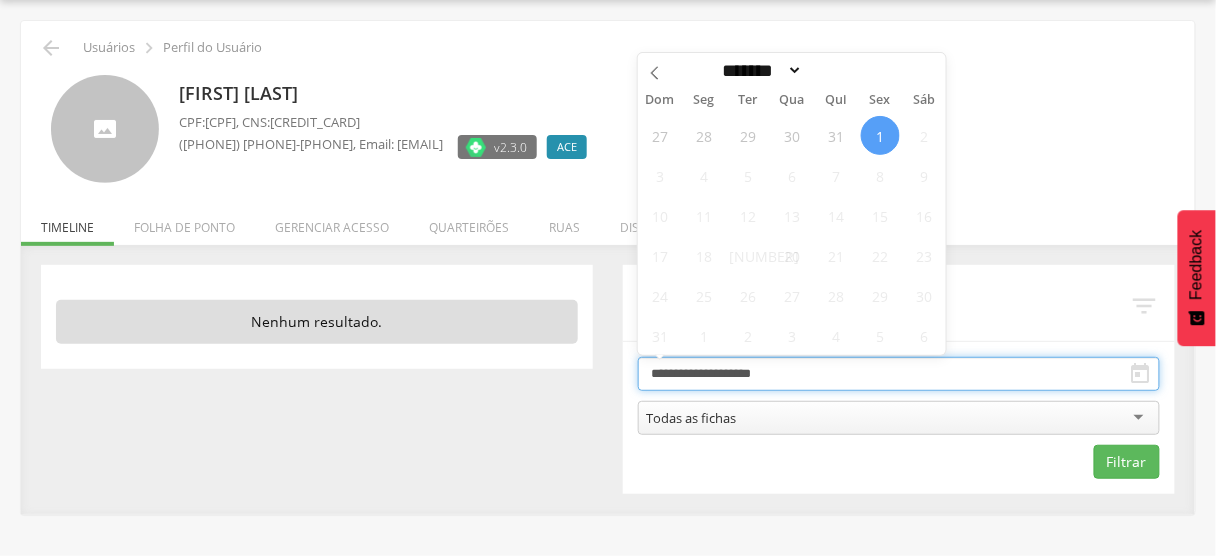 click on "**********" at bounding box center [899, 374] 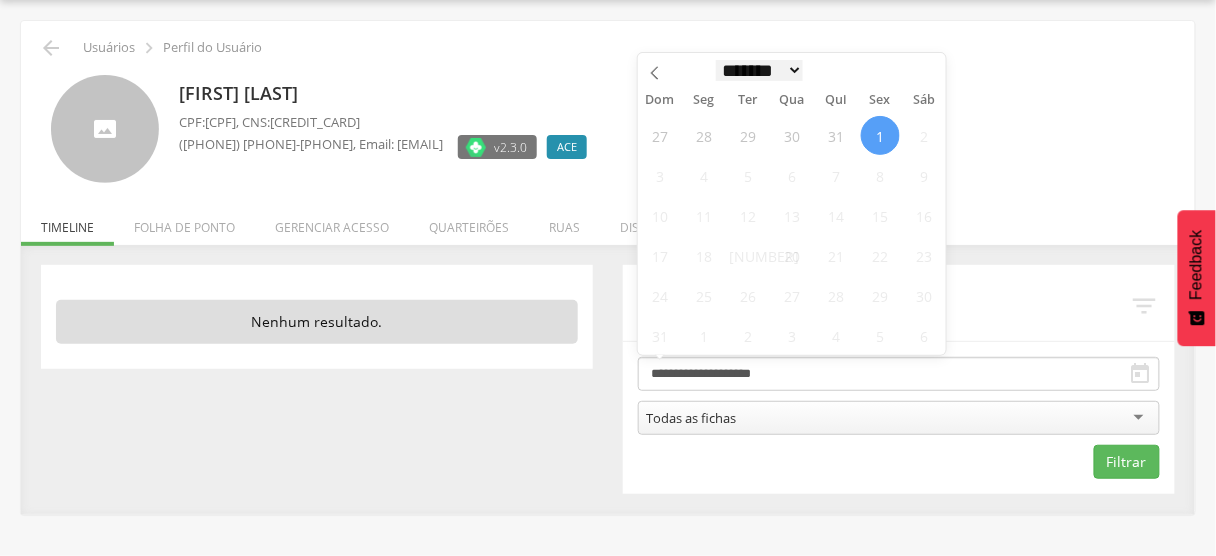 scroll, scrollTop: 0, scrollLeft: 0, axis: both 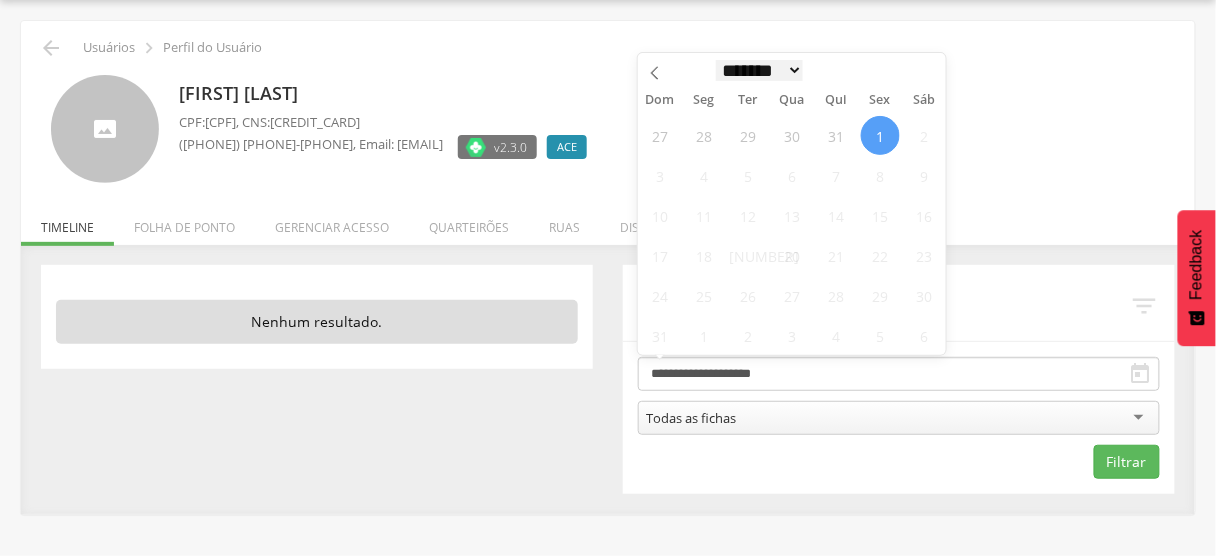 select on "*" 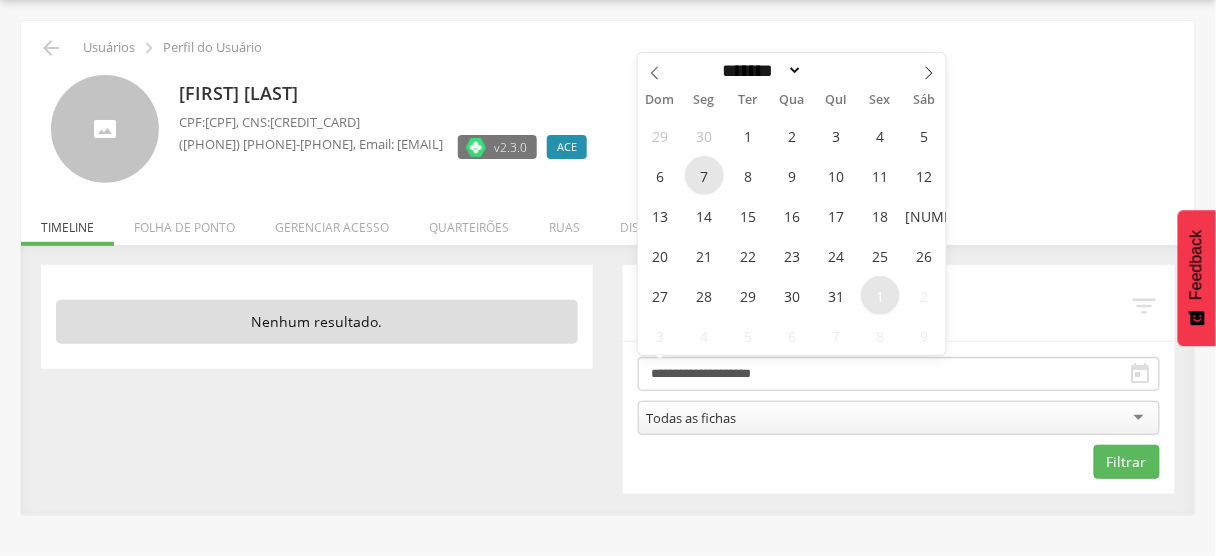 click on "7" at bounding box center (704, 175) 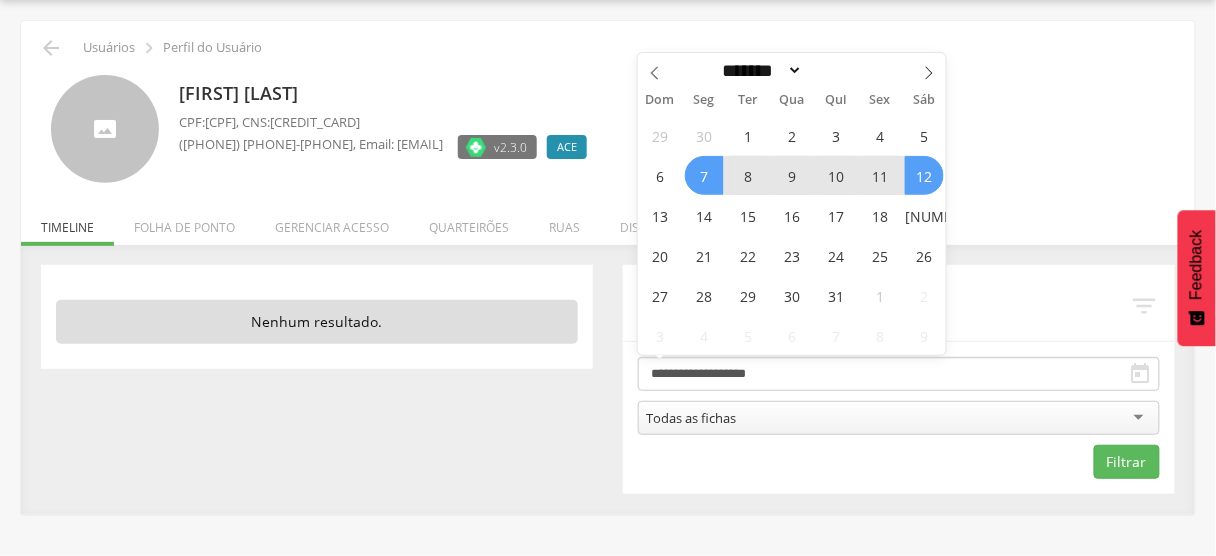click on "12" at bounding box center [924, 175] 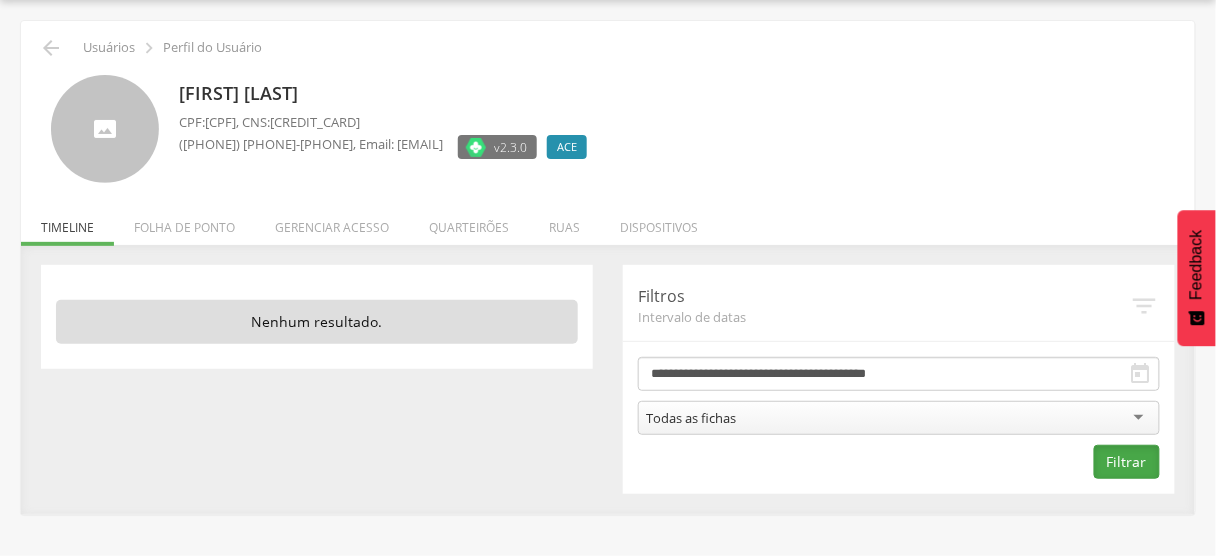 click on "Filtrar" at bounding box center (1127, 462) 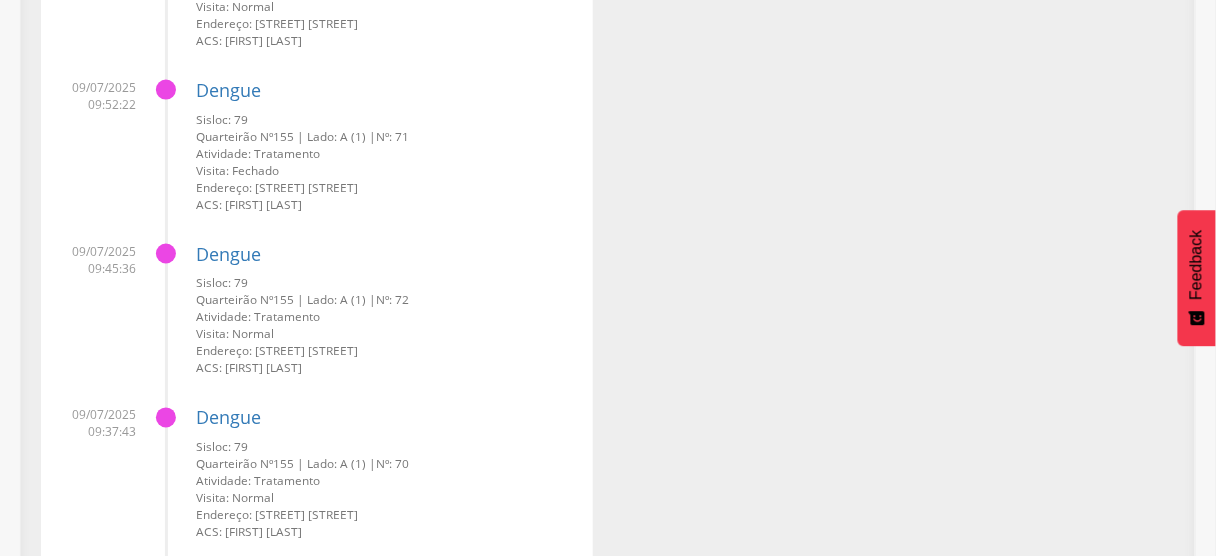scroll, scrollTop: 0, scrollLeft: 0, axis: both 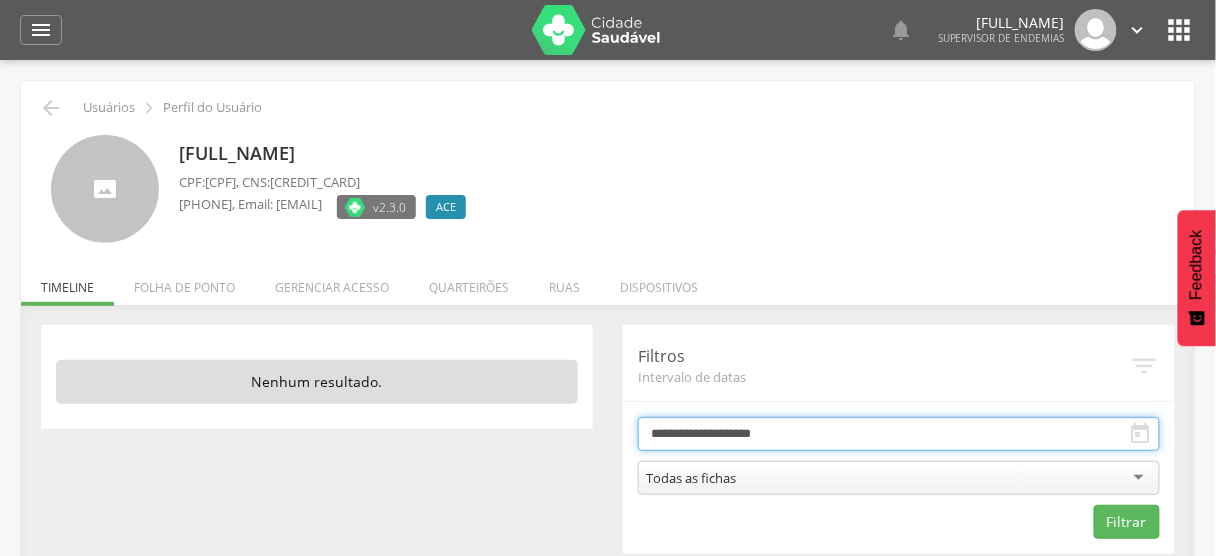 click on "**********" at bounding box center (899, 434) 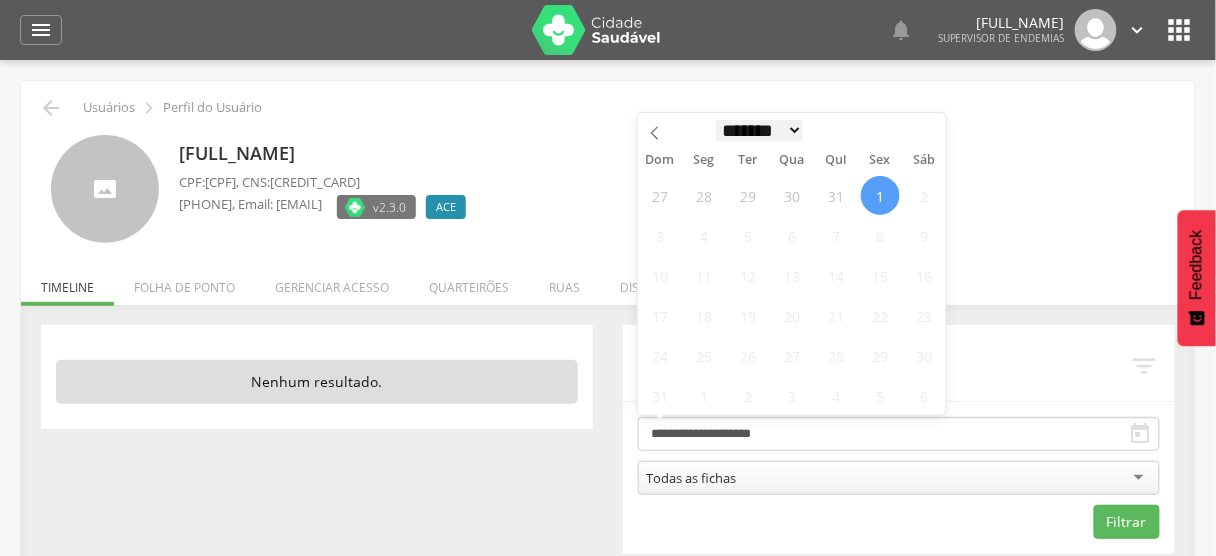 scroll, scrollTop: 0, scrollLeft: 0, axis: both 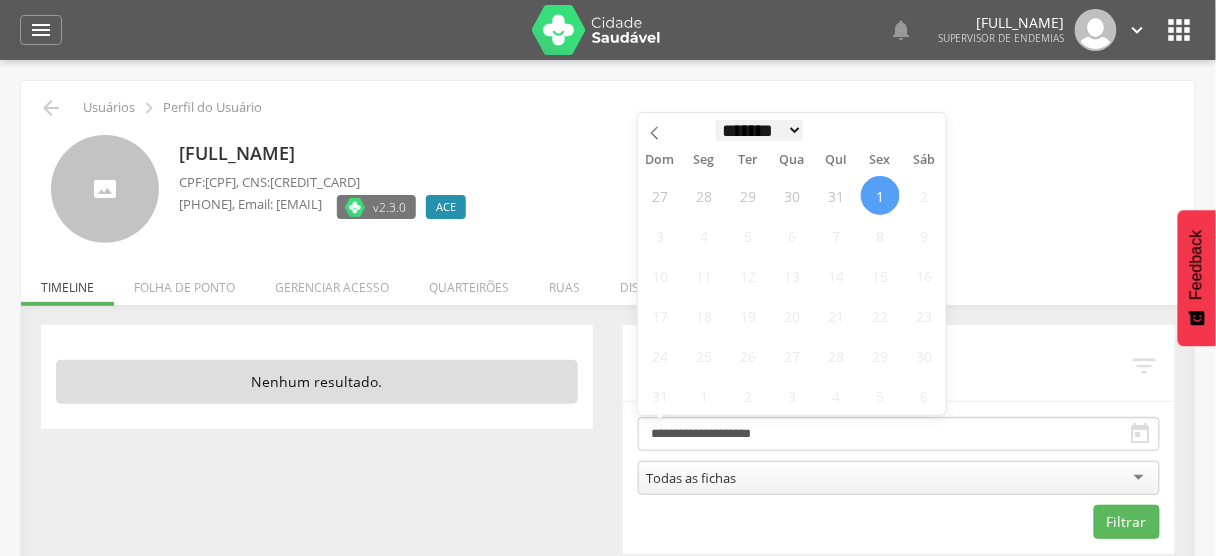 select on "*" 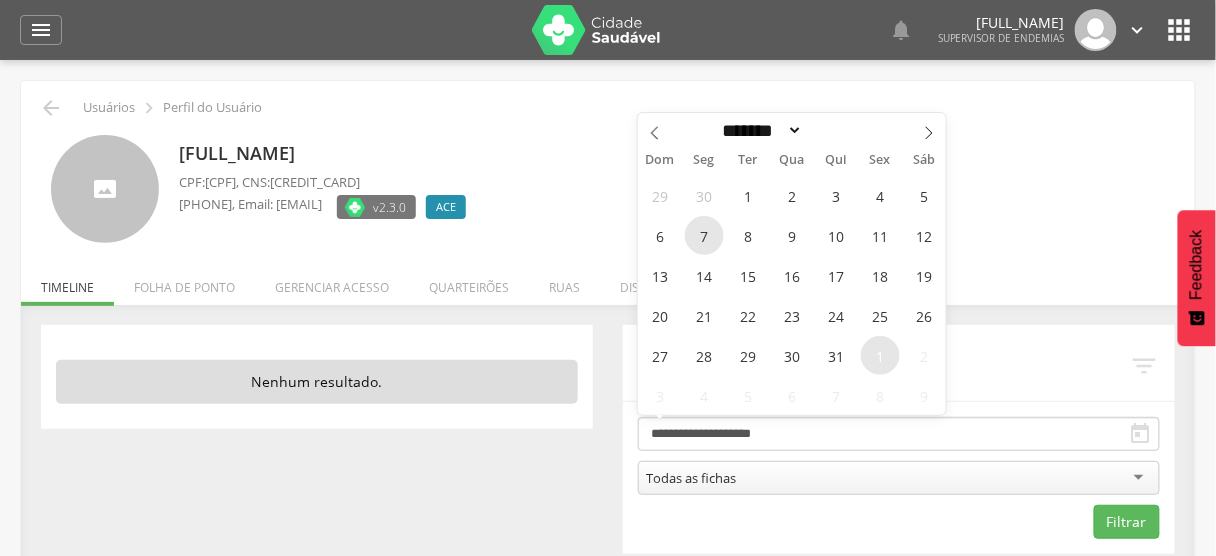 click on "7" at bounding box center (704, 235) 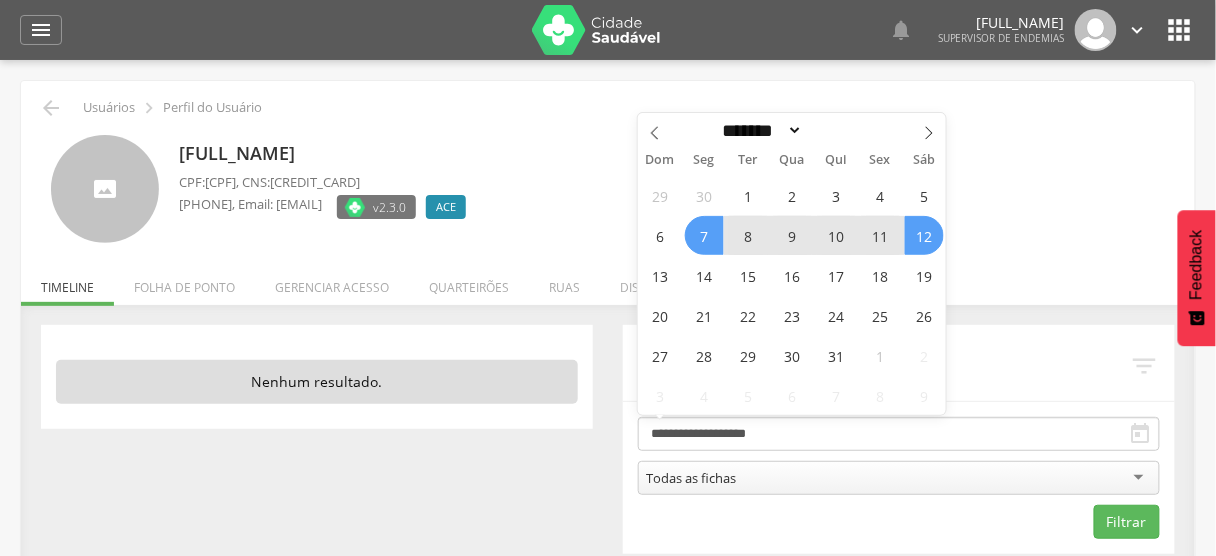 click on "12" at bounding box center (924, 235) 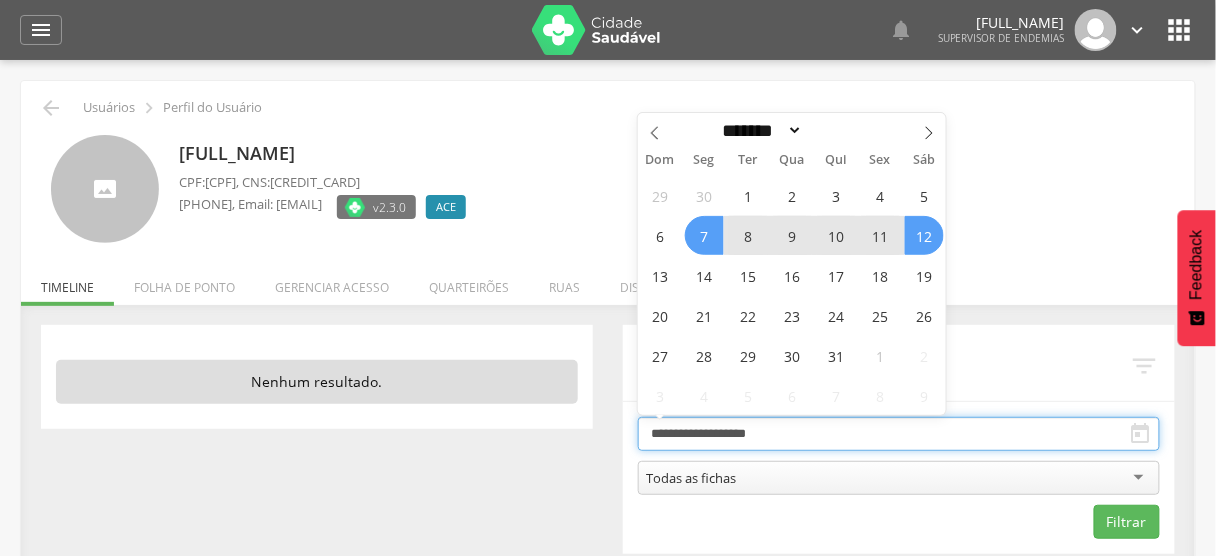 type on "**********" 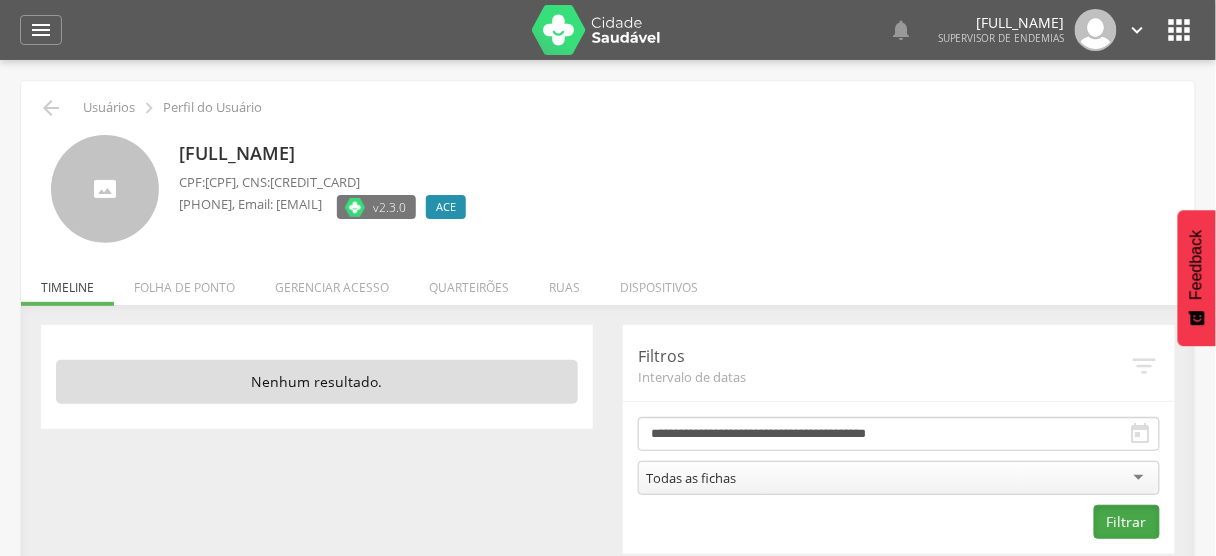 click on "Filtrar" at bounding box center [1127, 522] 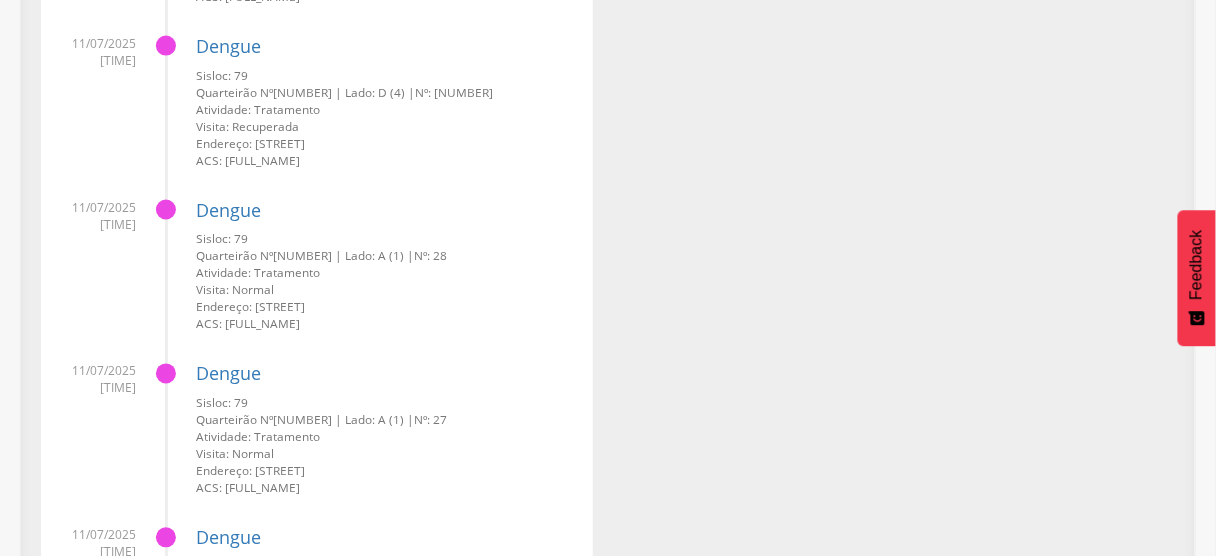 scroll, scrollTop: 720, scrollLeft: 0, axis: vertical 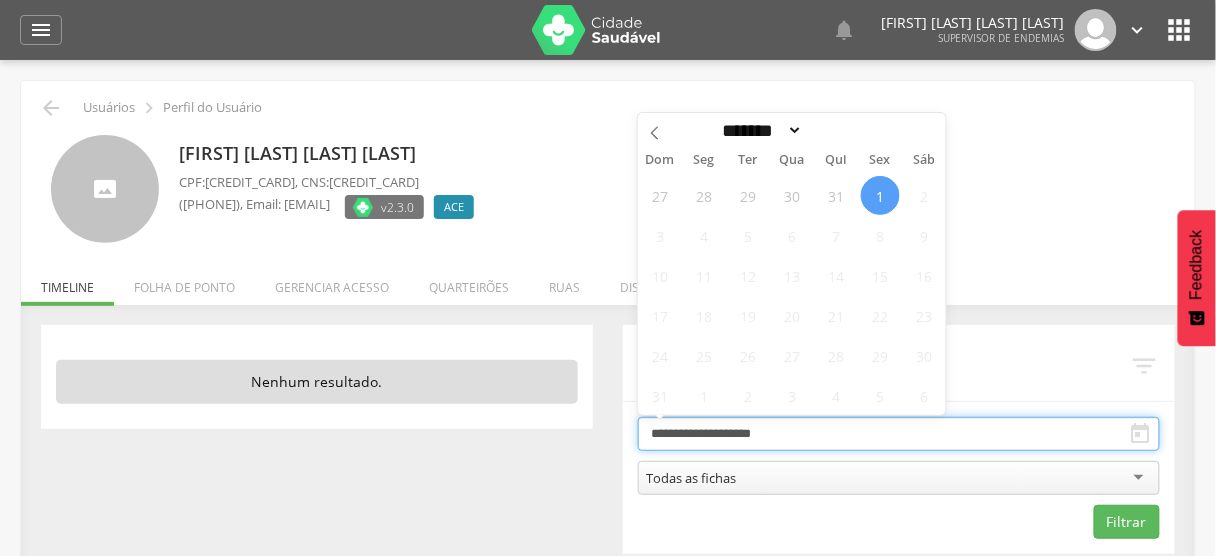 click on "**********" at bounding box center (899, 434) 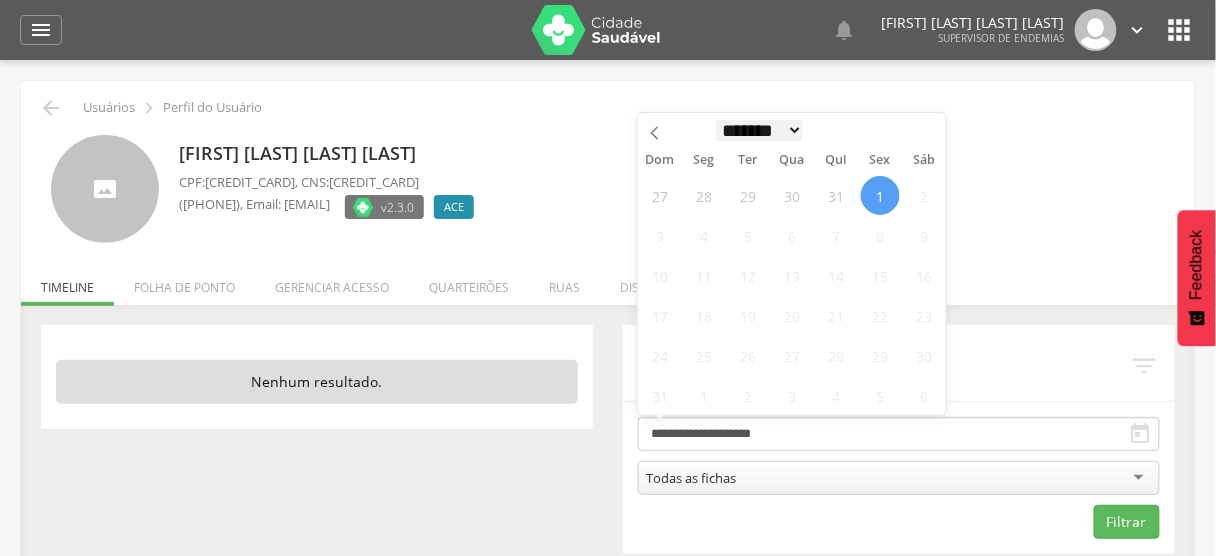scroll, scrollTop: 0, scrollLeft: 0, axis: both 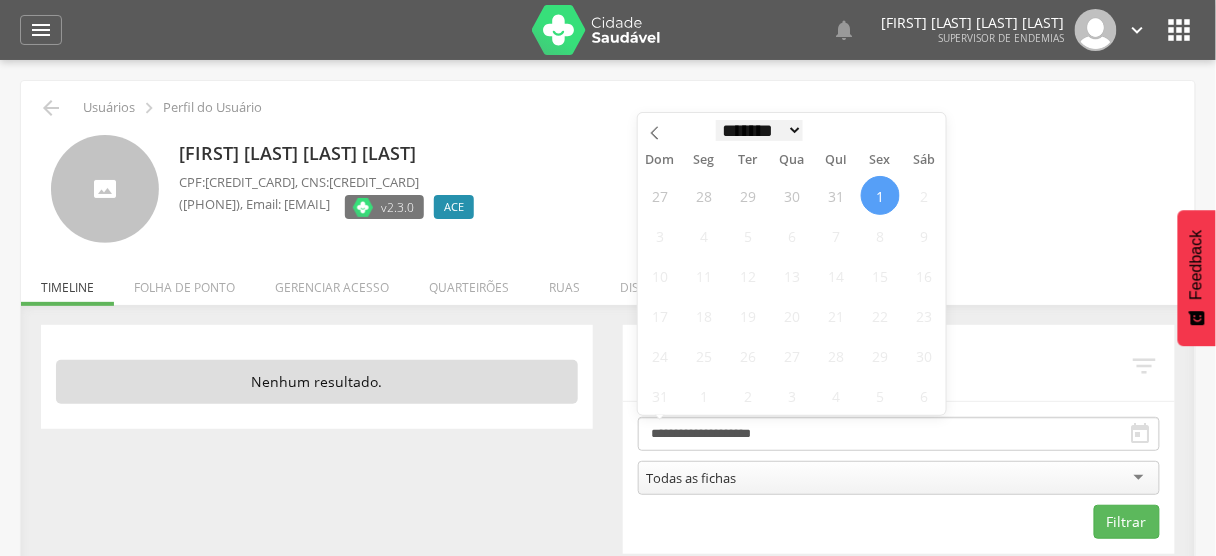 select on "*" 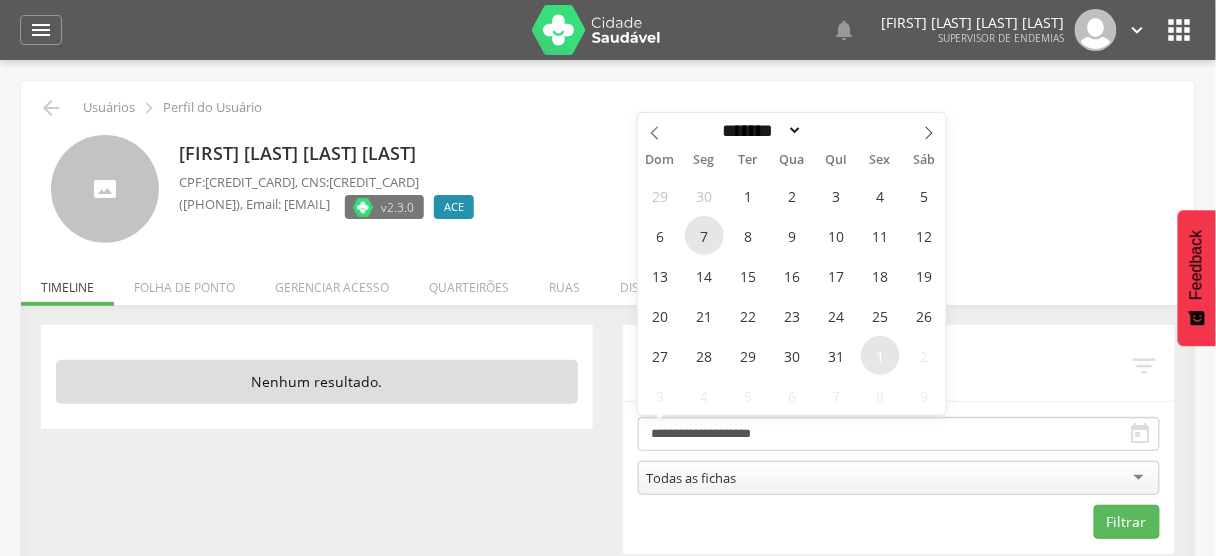 click on "7" at bounding box center (704, 235) 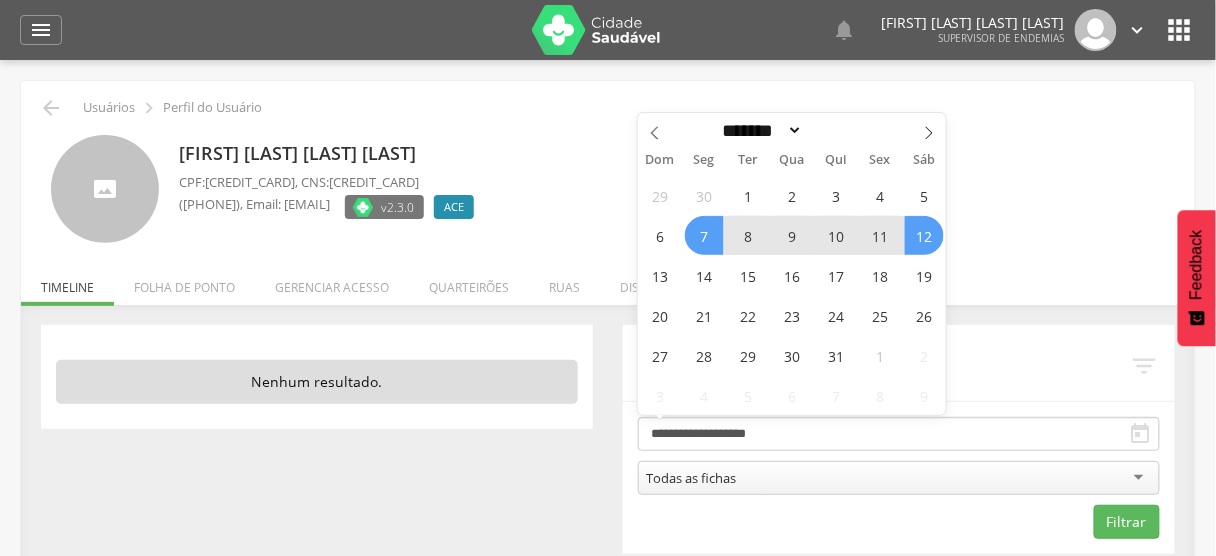click on "12" at bounding box center (924, 235) 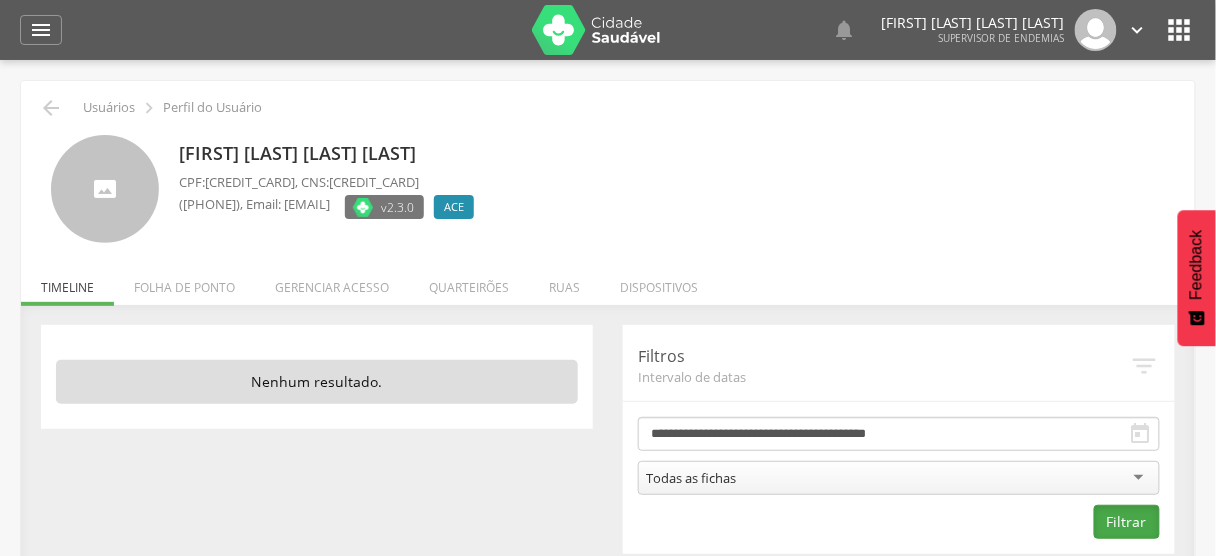 click on "Filtrar" at bounding box center [1127, 522] 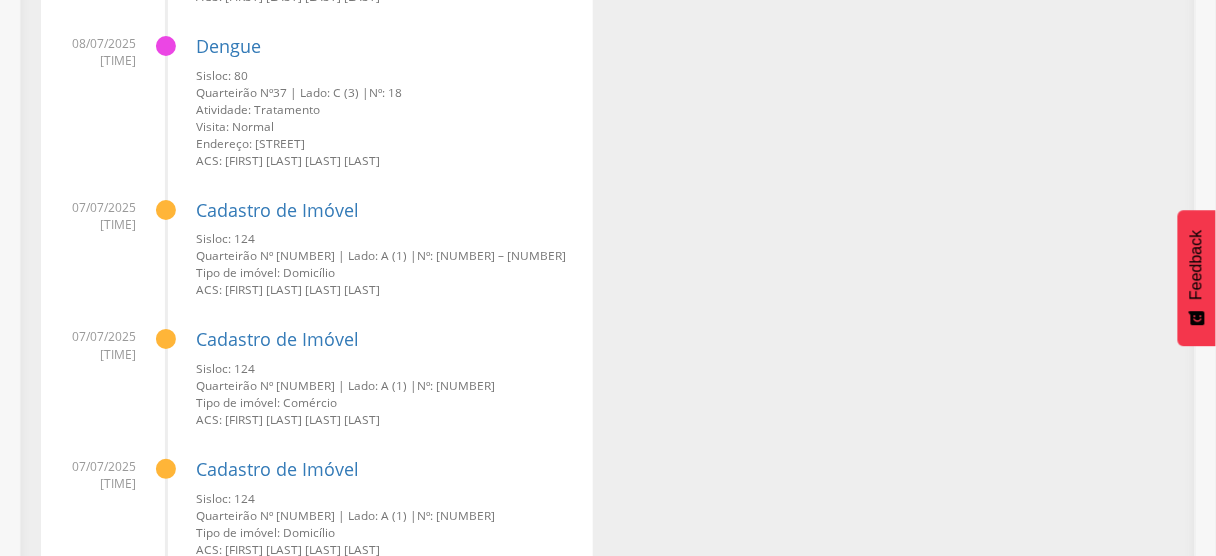 scroll, scrollTop: 17042, scrollLeft: 0, axis: vertical 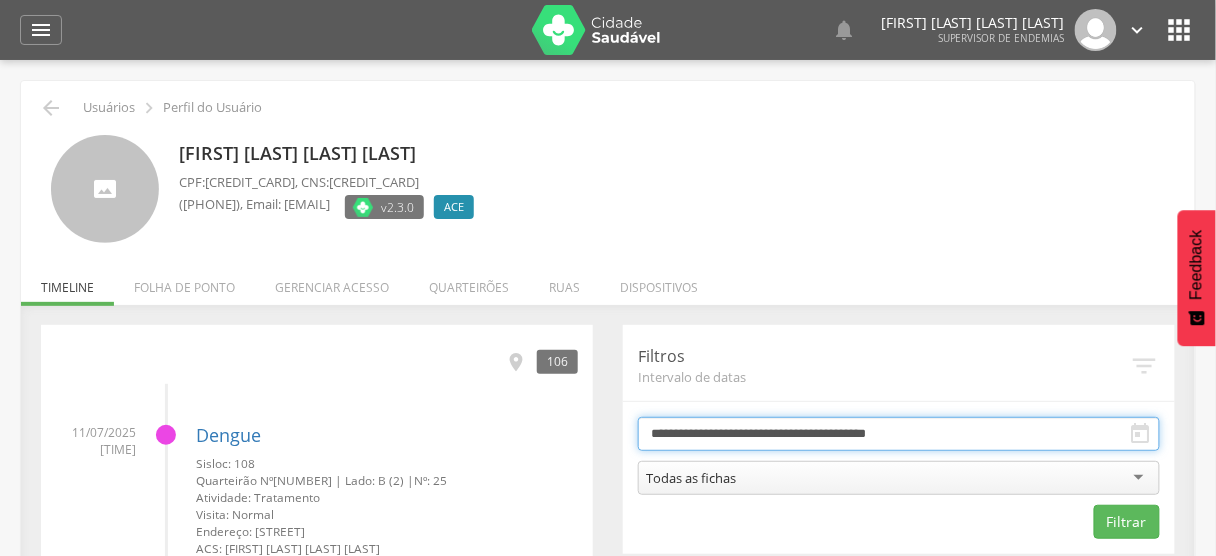 click on "**********" at bounding box center (899, 434) 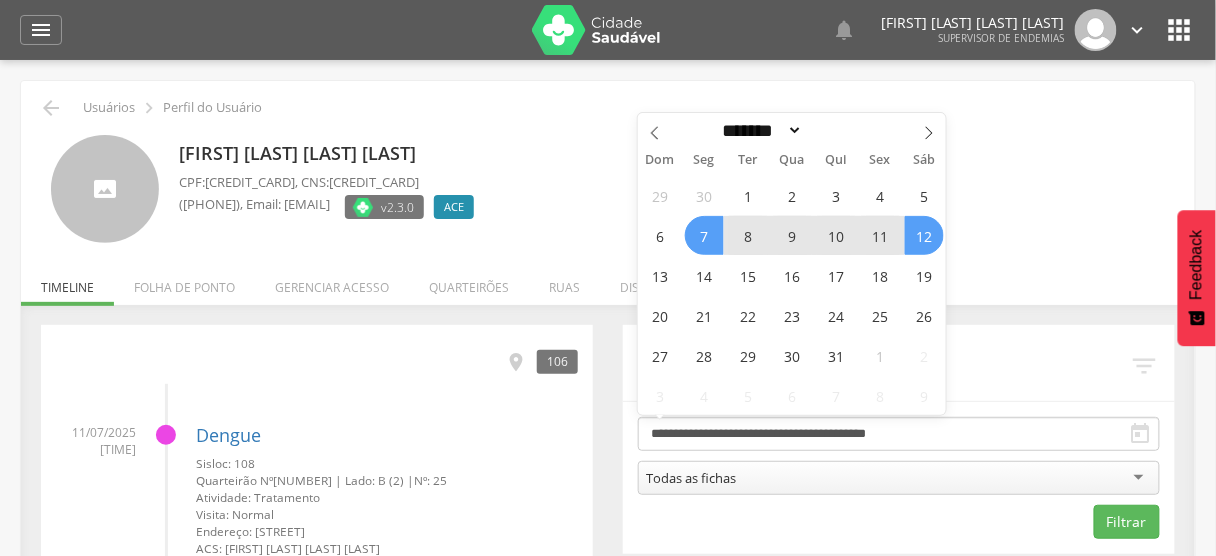 click on "11" at bounding box center [880, 235] 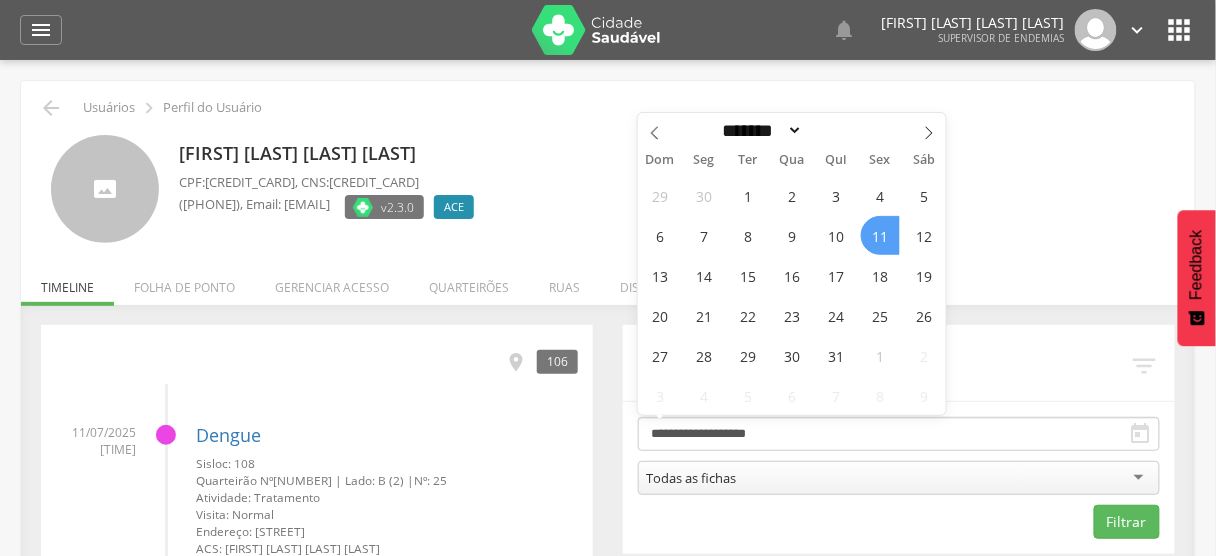 click on "11" at bounding box center [880, 235] 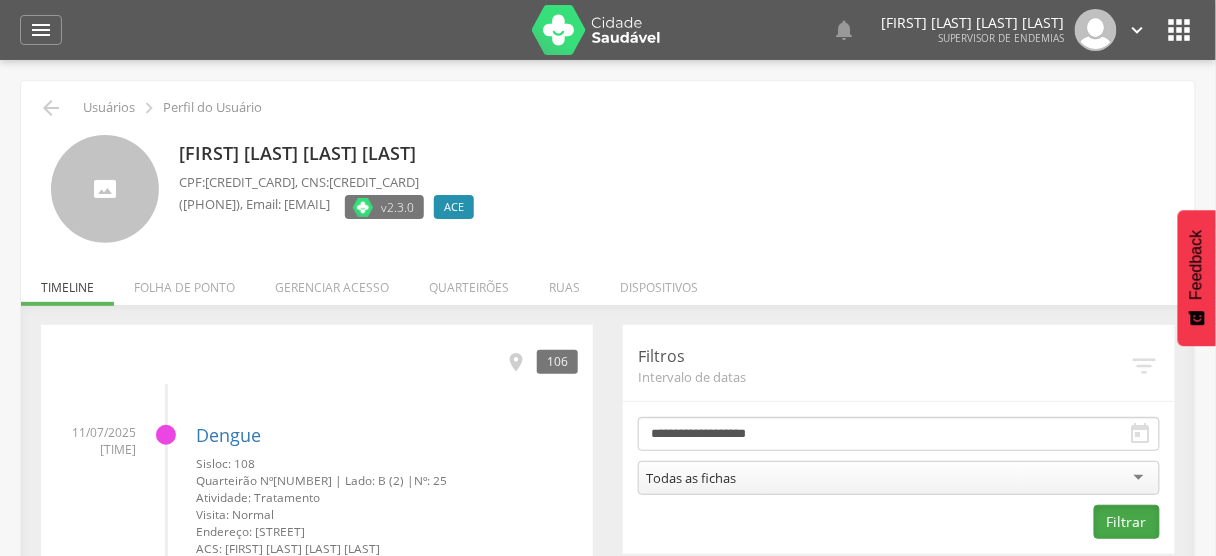 click on "Filtrar" at bounding box center (1127, 522) 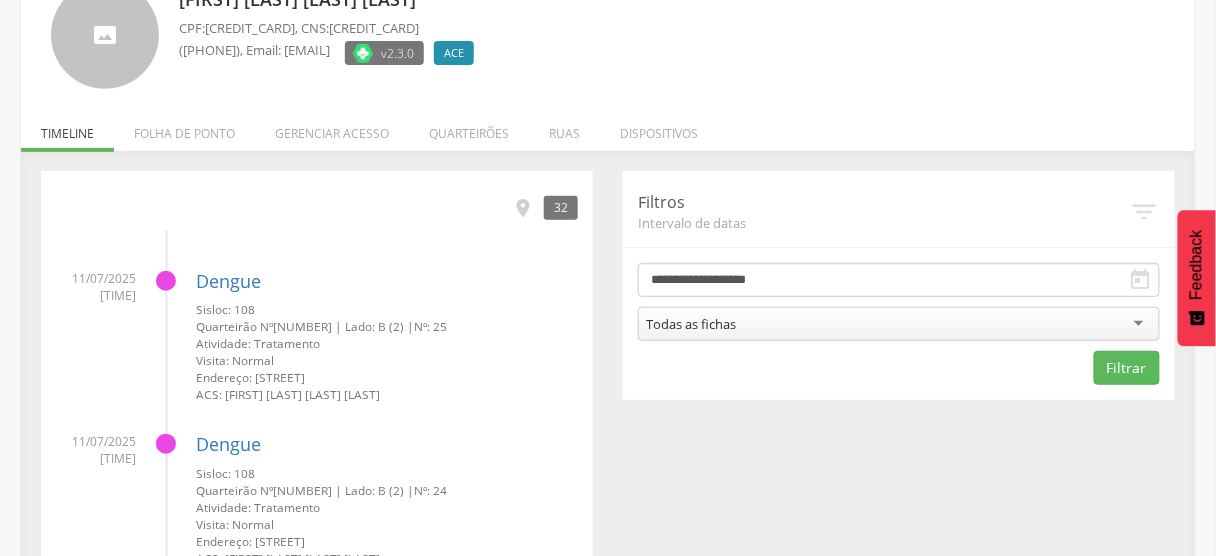 scroll, scrollTop: 160, scrollLeft: 0, axis: vertical 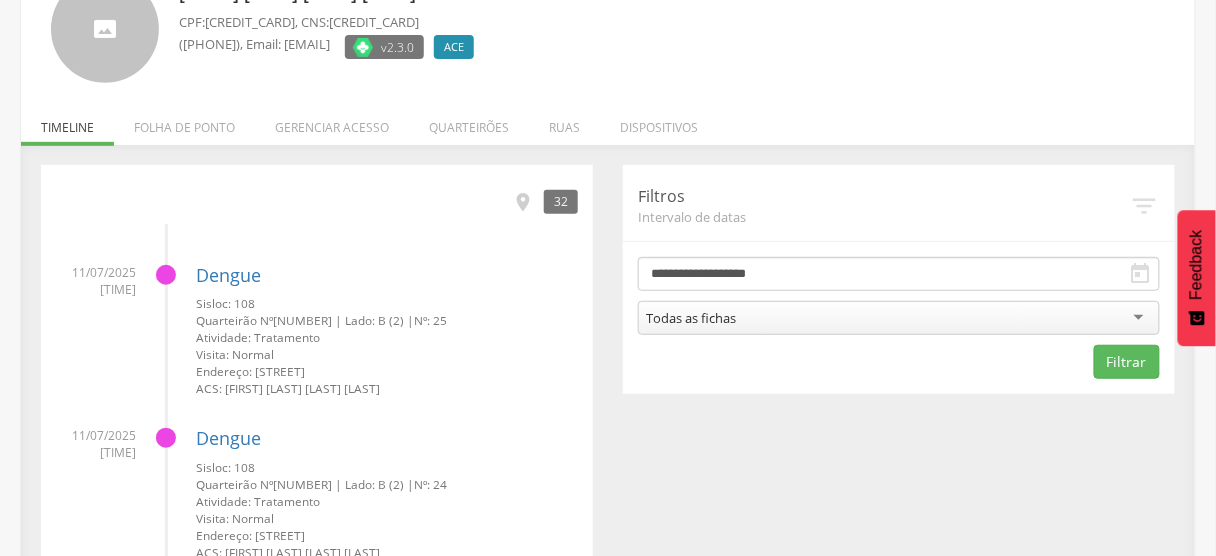 click on "Todas as fichas" at bounding box center (899, 318) 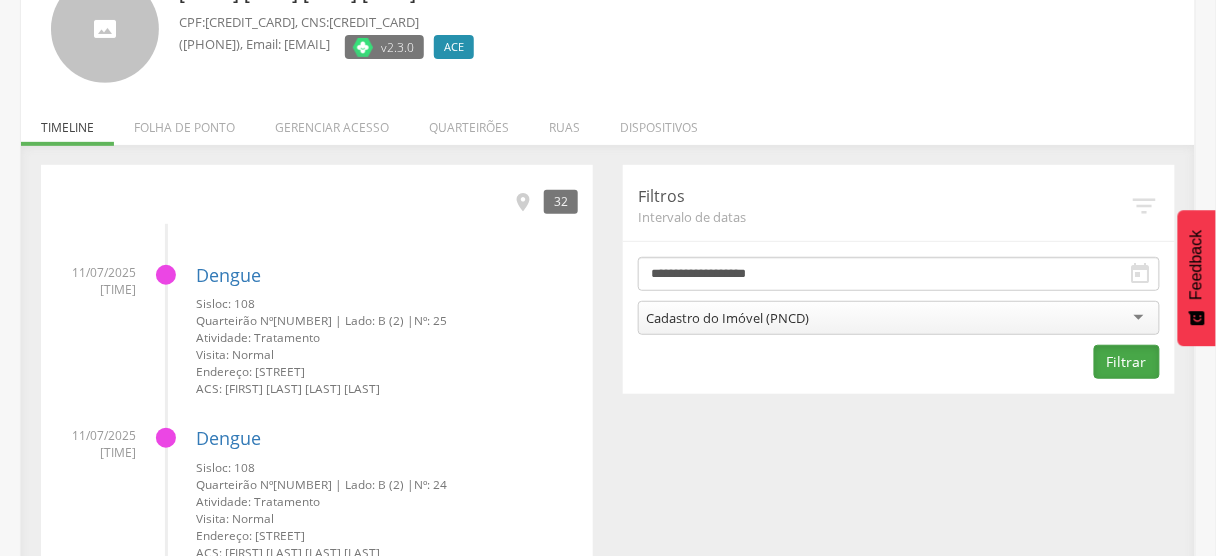click on "Filtrar" at bounding box center (1127, 362) 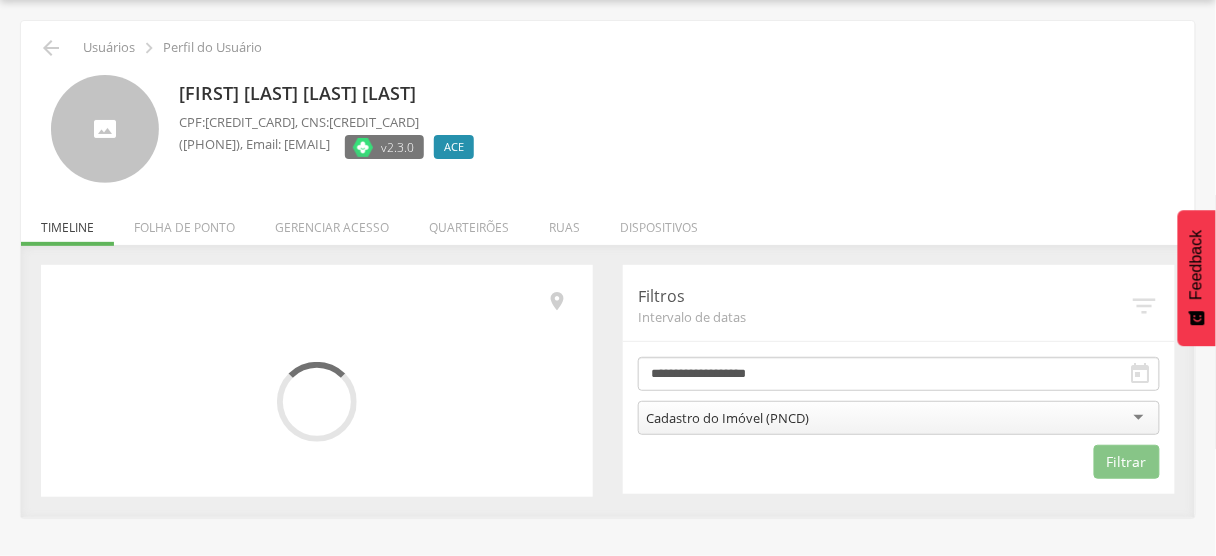 scroll, scrollTop: 60, scrollLeft: 0, axis: vertical 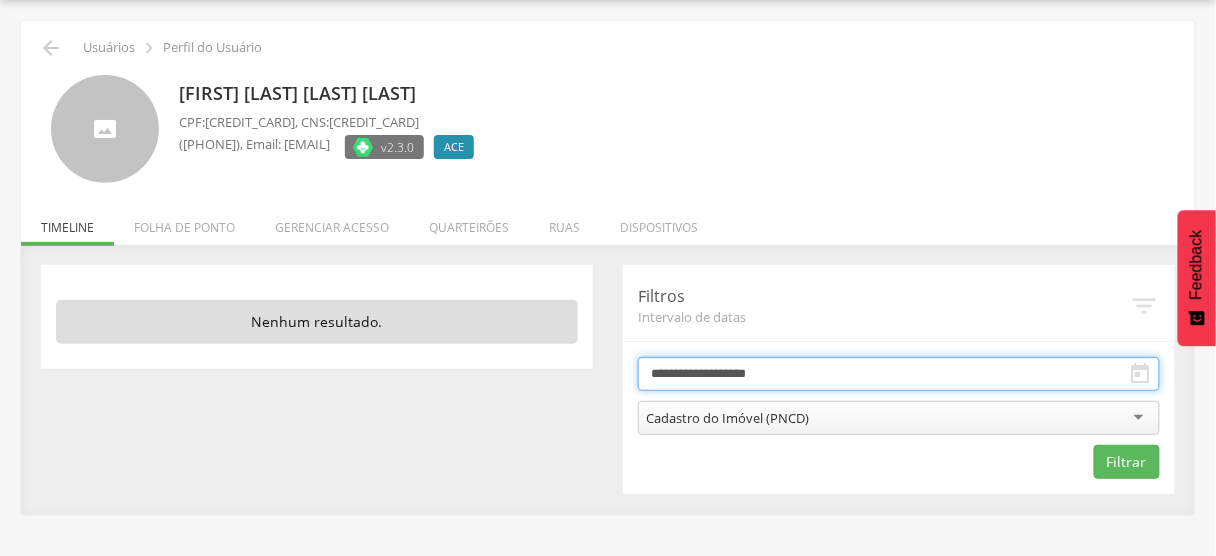click on "**********" at bounding box center (899, 374) 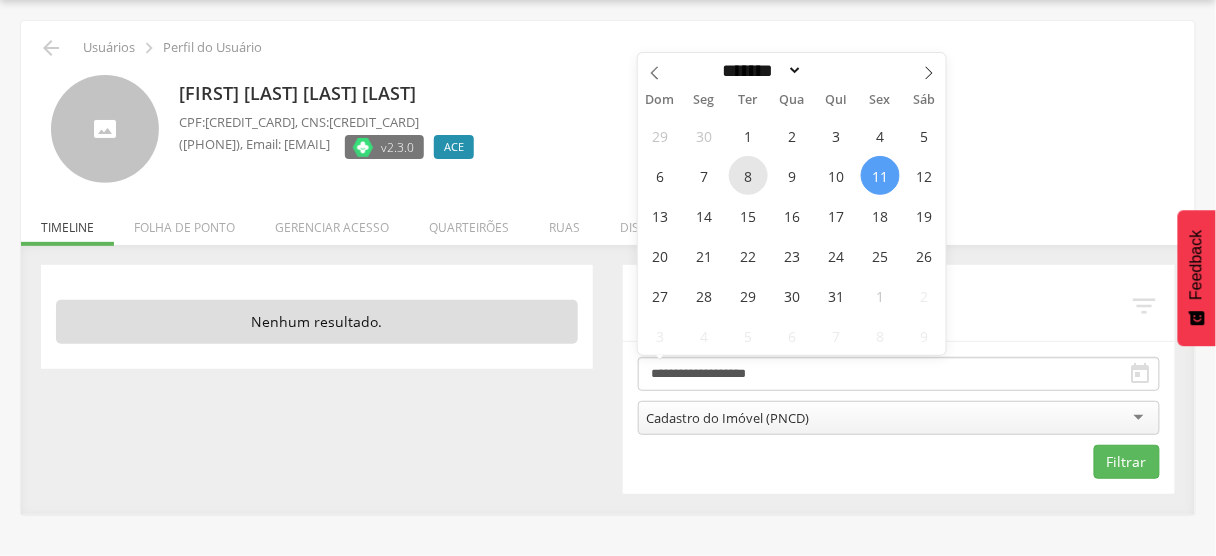 click on "8" at bounding box center [748, 175] 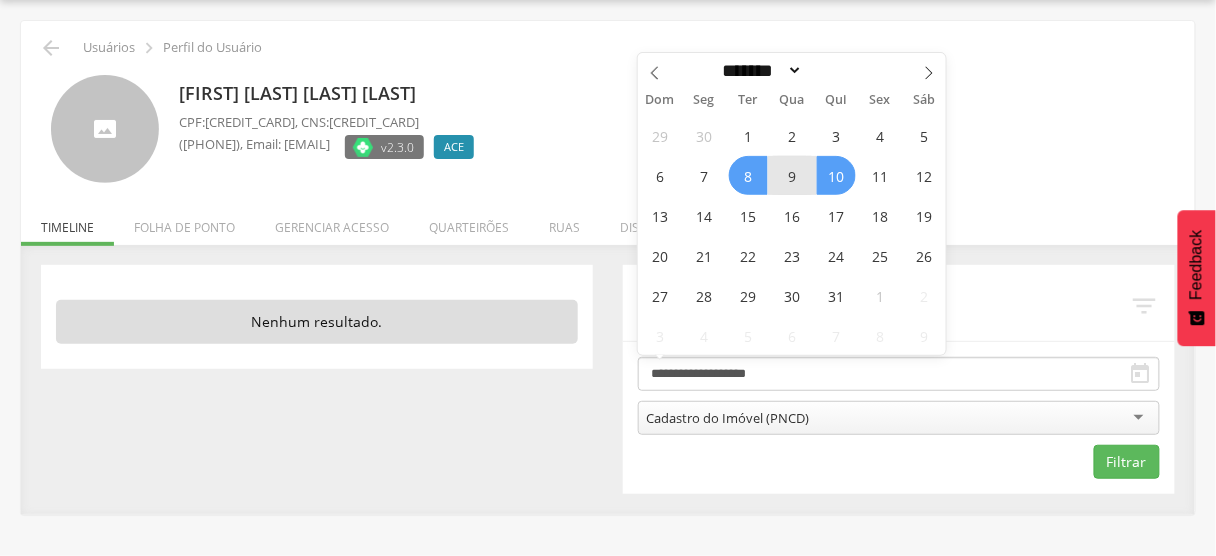 click on "10" at bounding box center (836, 175) 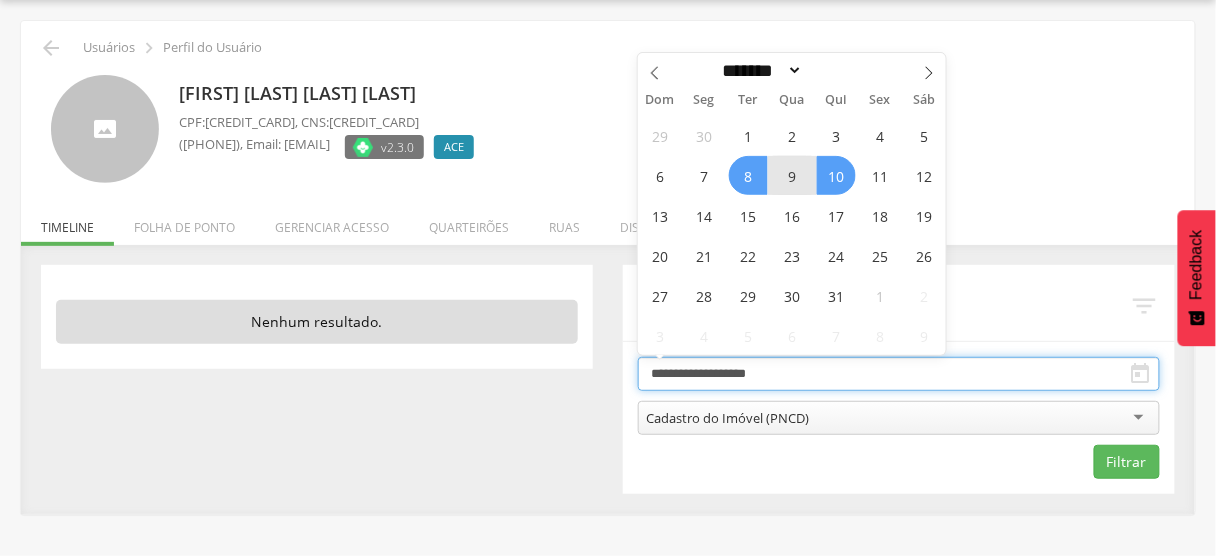 type on "**********" 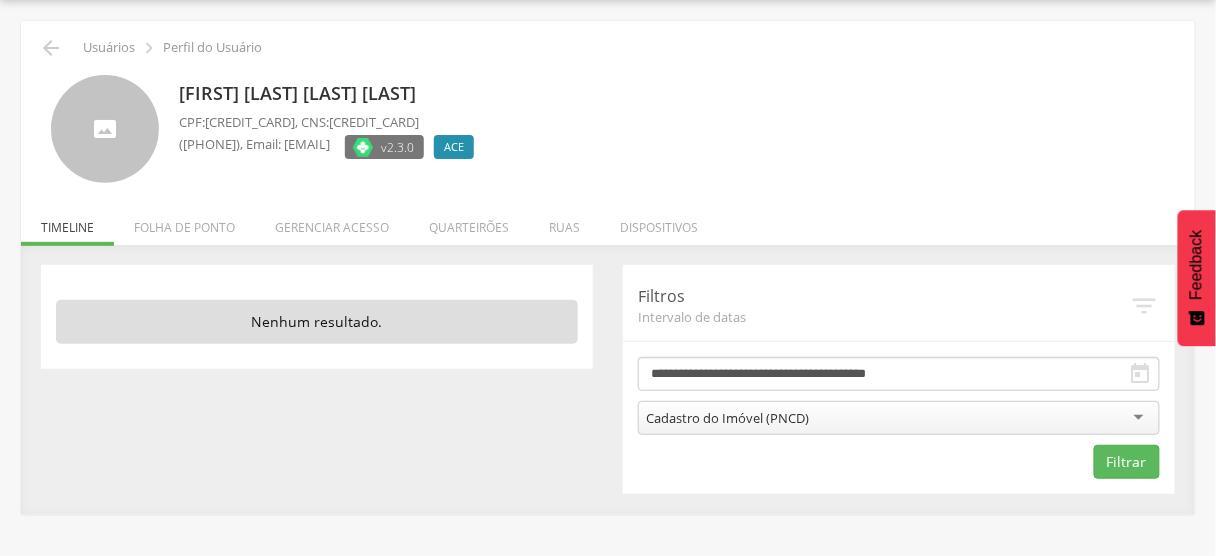 click on "Cadastro do Imóvel (PNCD)" at bounding box center [727, 418] 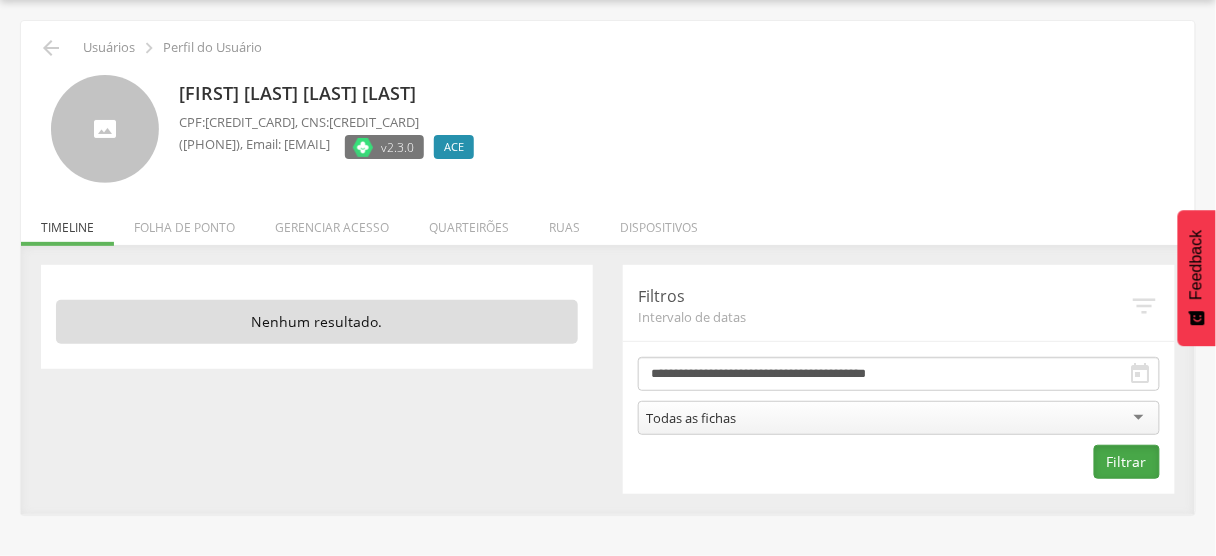 click on "Filtrar" at bounding box center [1127, 462] 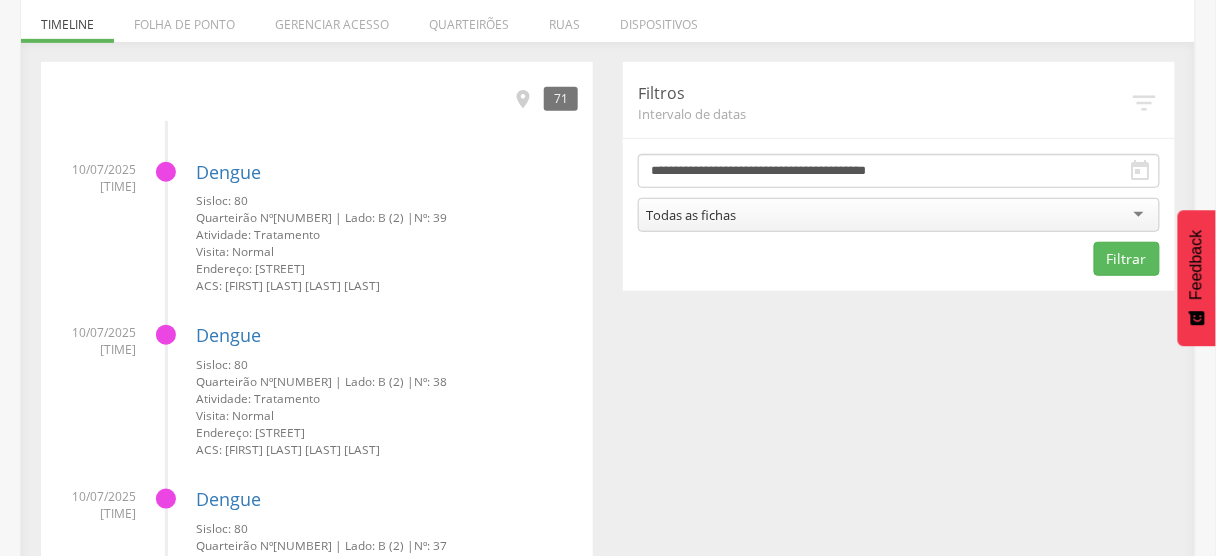scroll, scrollTop: 300, scrollLeft: 0, axis: vertical 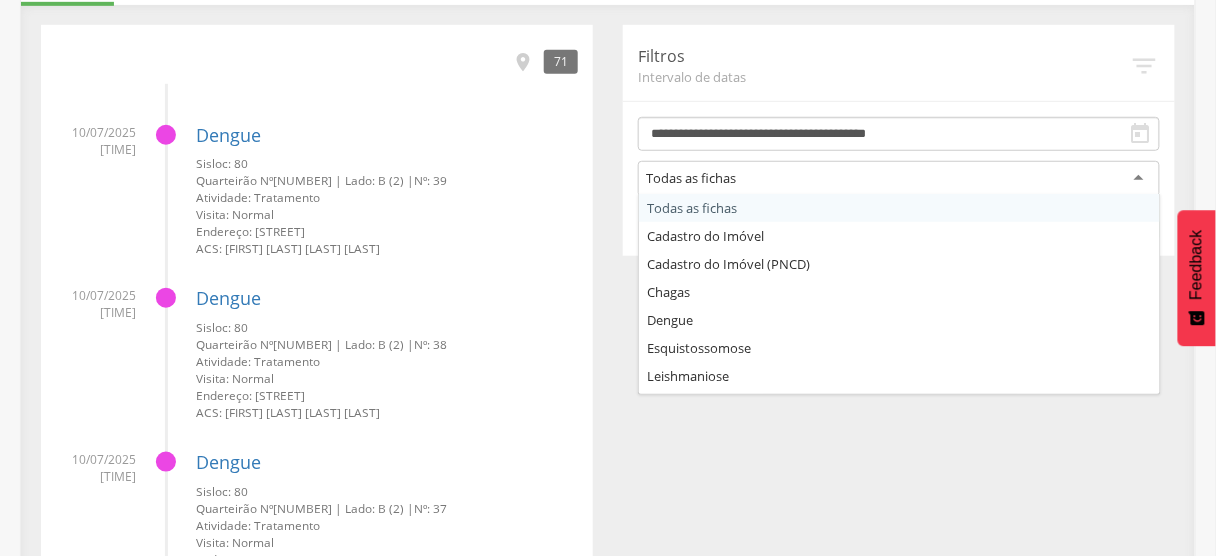 click on "Todas as fichas" at bounding box center (899, 179) 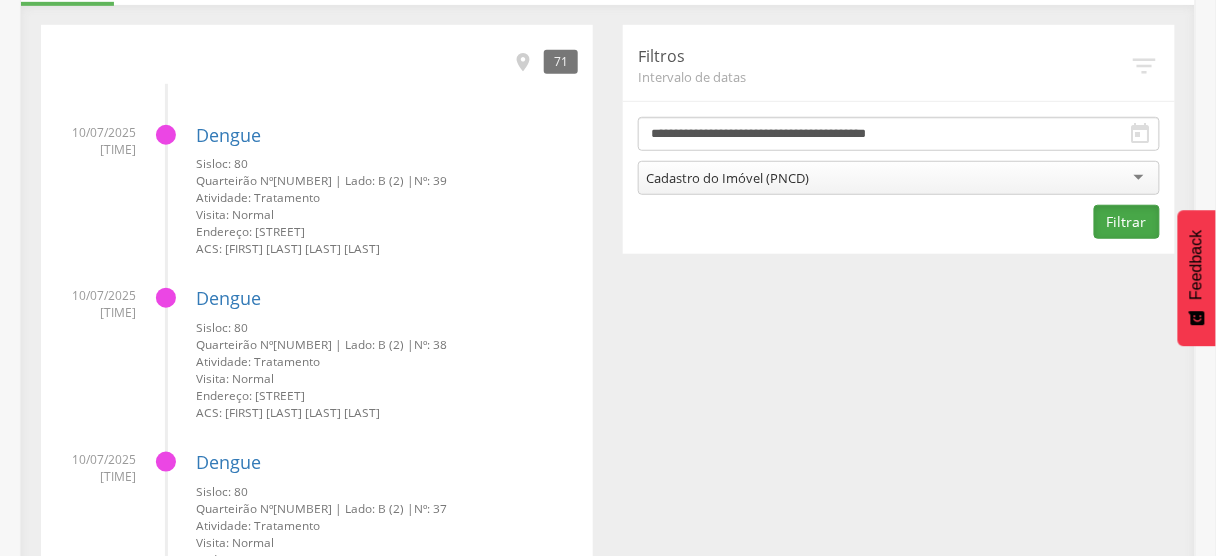 click on "Filtrar" at bounding box center [1127, 222] 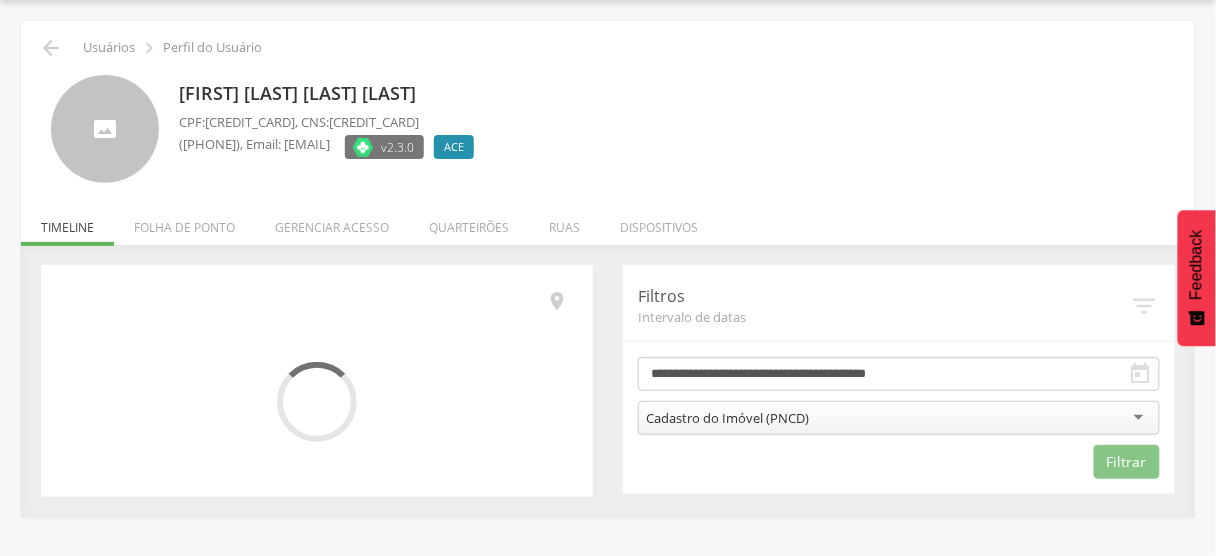 scroll, scrollTop: 300, scrollLeft: 0, axis: vertical 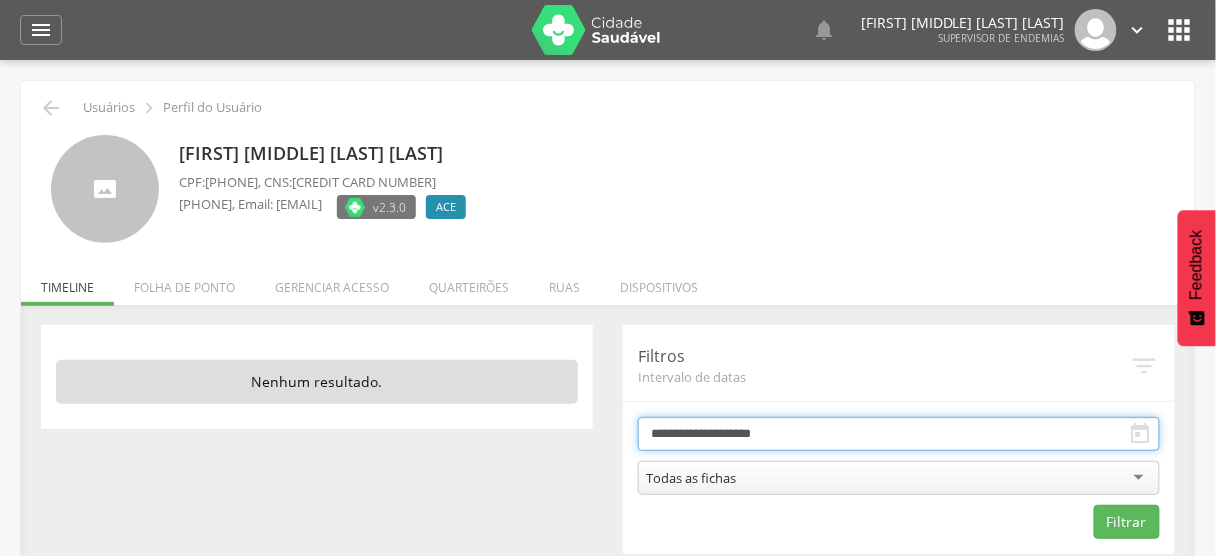 click on "**********" at bounding box center [899, 434] 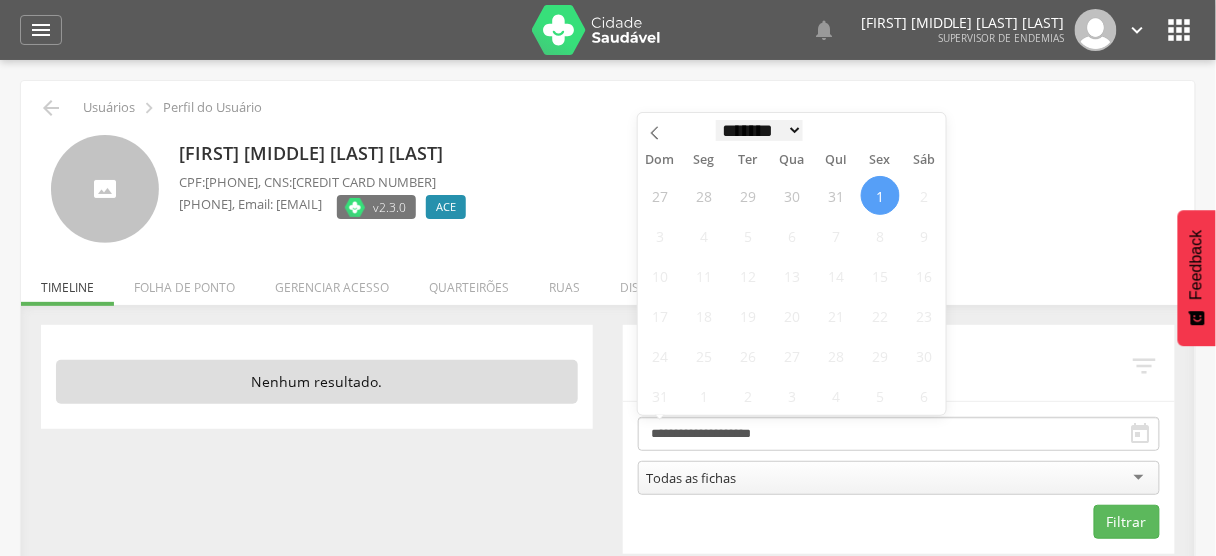 click on "******* ********* ***** ***** **** ***** ***** ******" at bounding box center [760, 130] 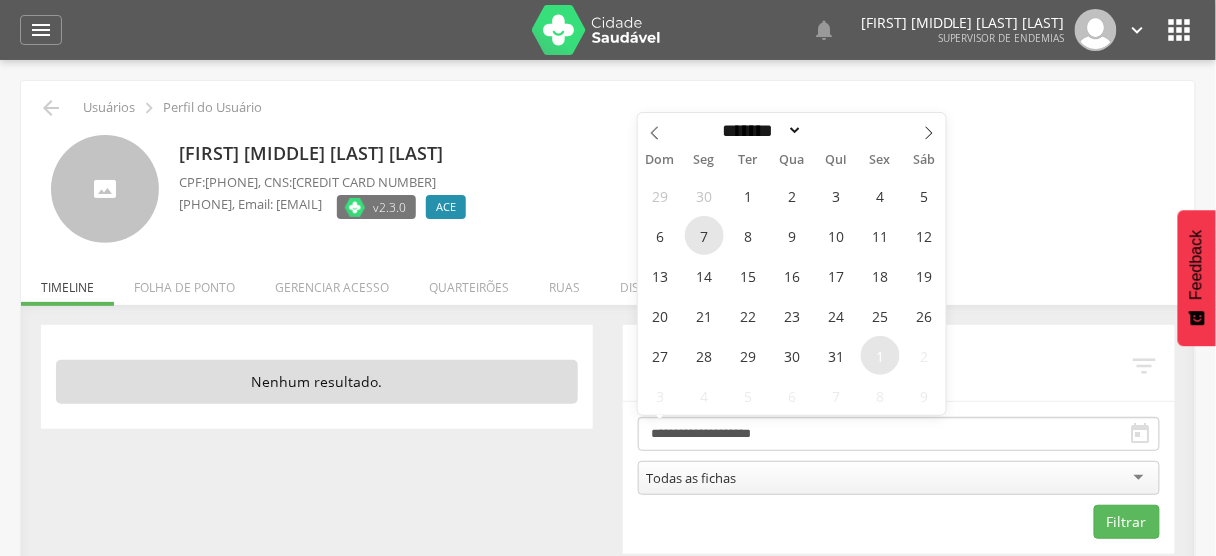 click on "7" at bounding box center [704, 235] 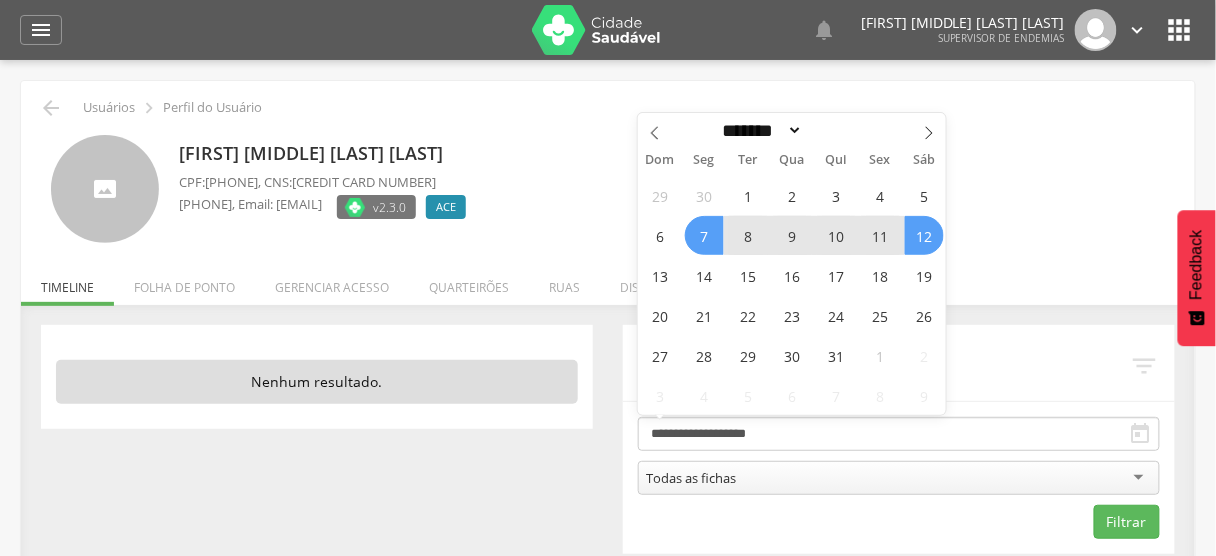 click on "12" at bounding box center [924, 235] 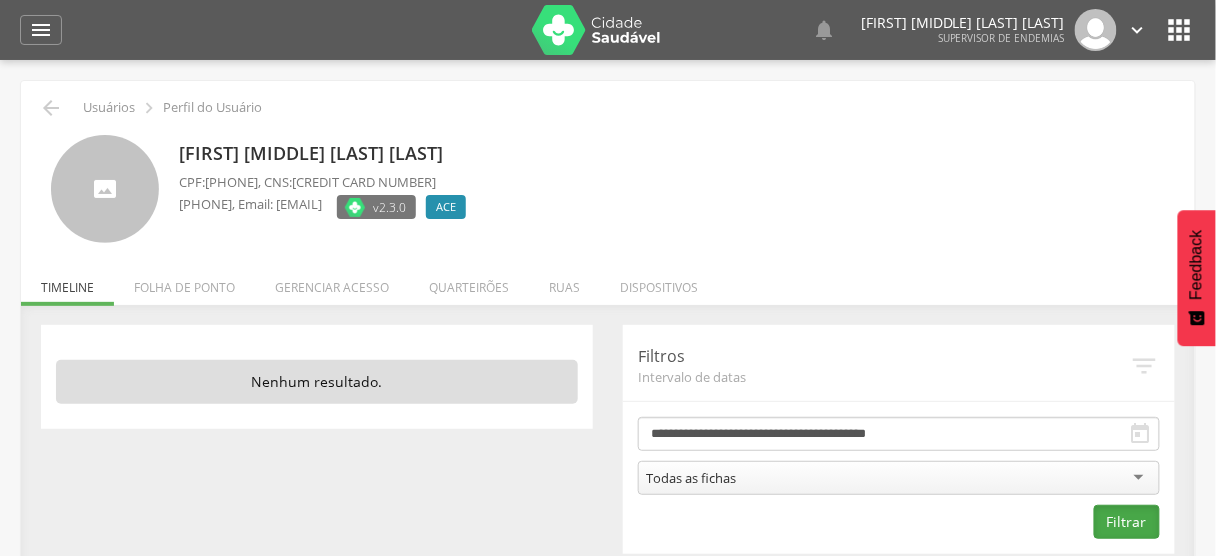 click on "Filtrar" at bounding box center [1127, 522] 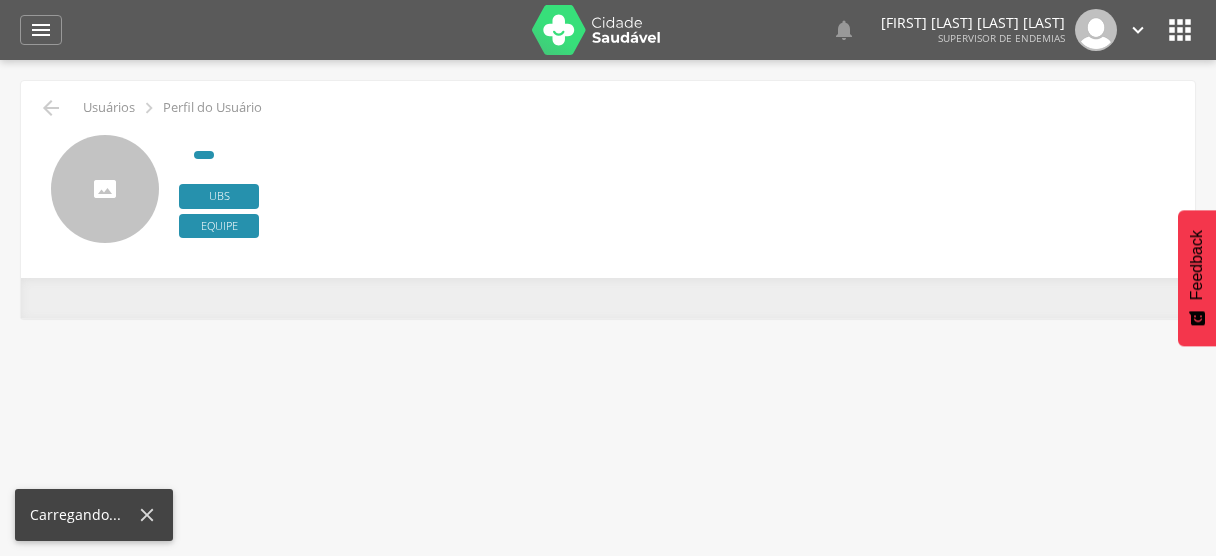 scroll, scrollTop: 0, scrollLeft: 0, axis: both 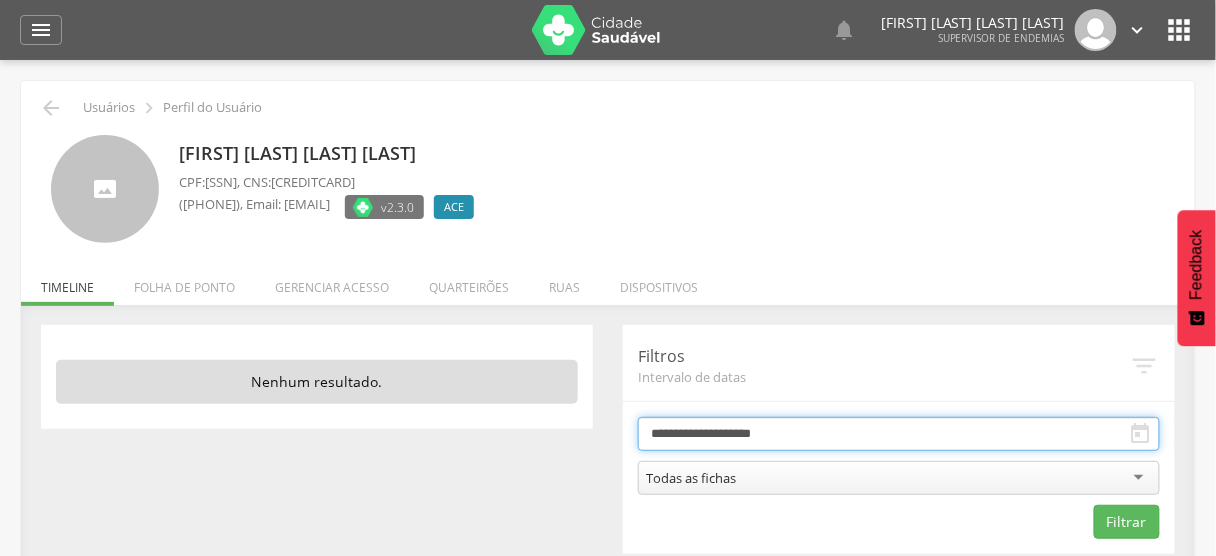 click on "**********" at bounding box center (899, 434) 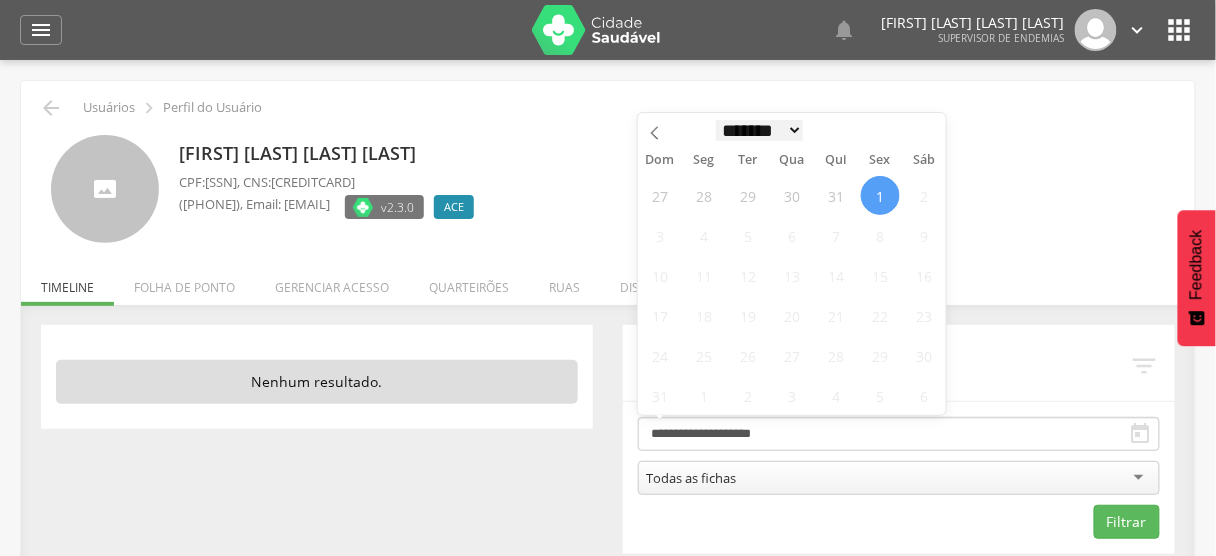 scroll, scrollTop: 0, scrollLeft: 0, axis: both 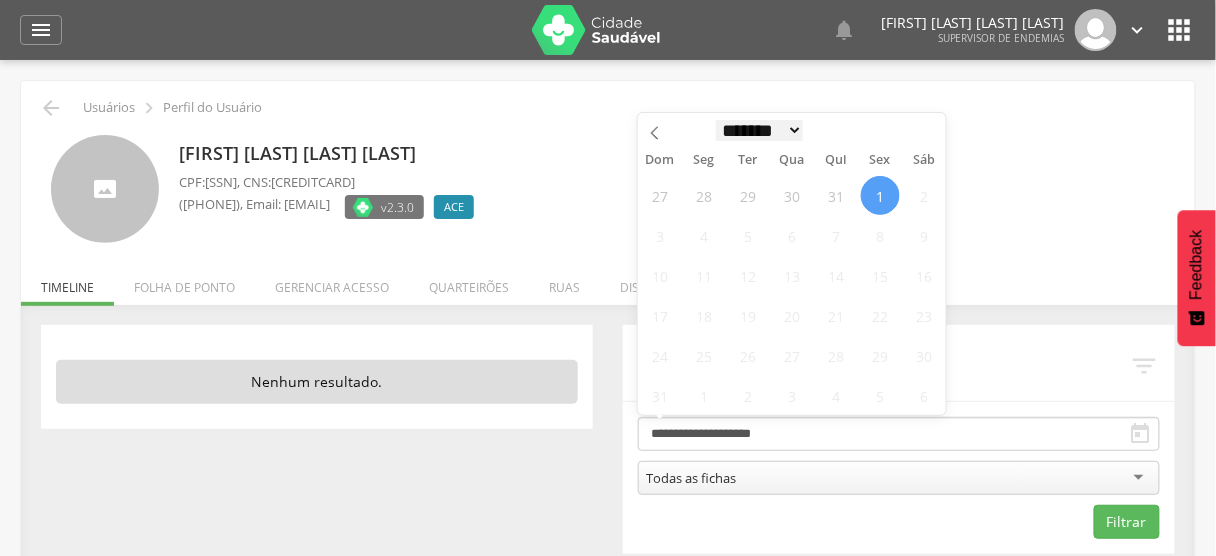 select on "*" 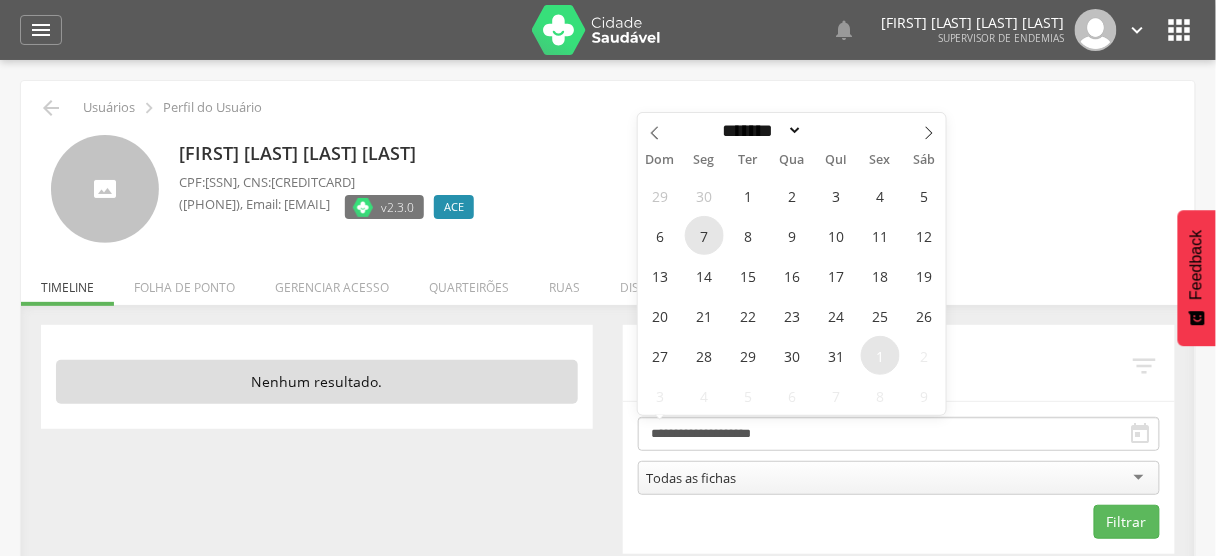click on "7" at bounding box center [704, 235] 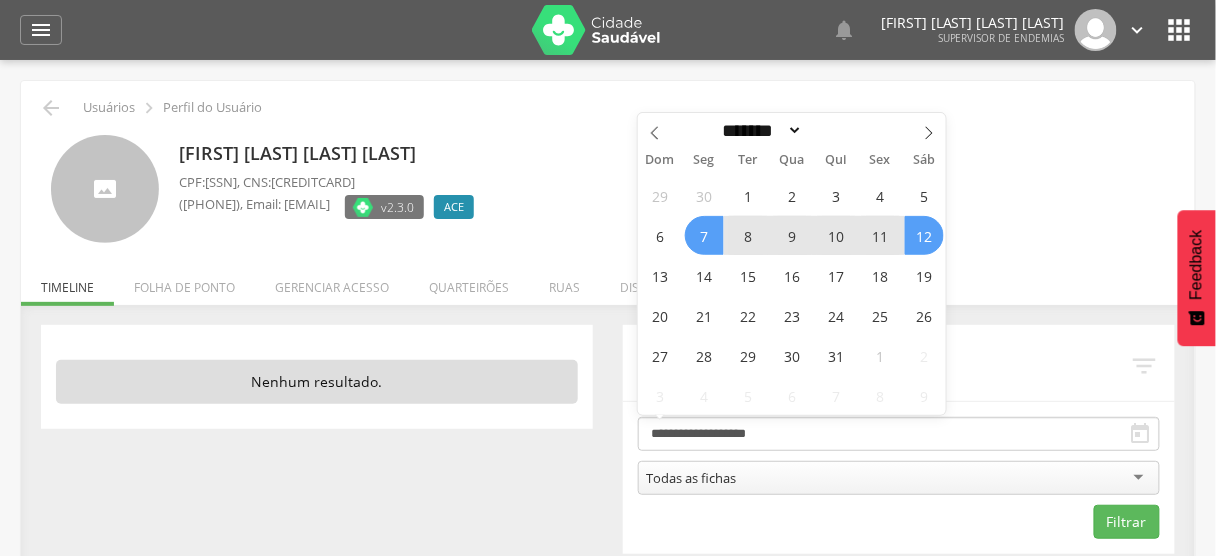 click on "12" at bounding box center (924, 235) 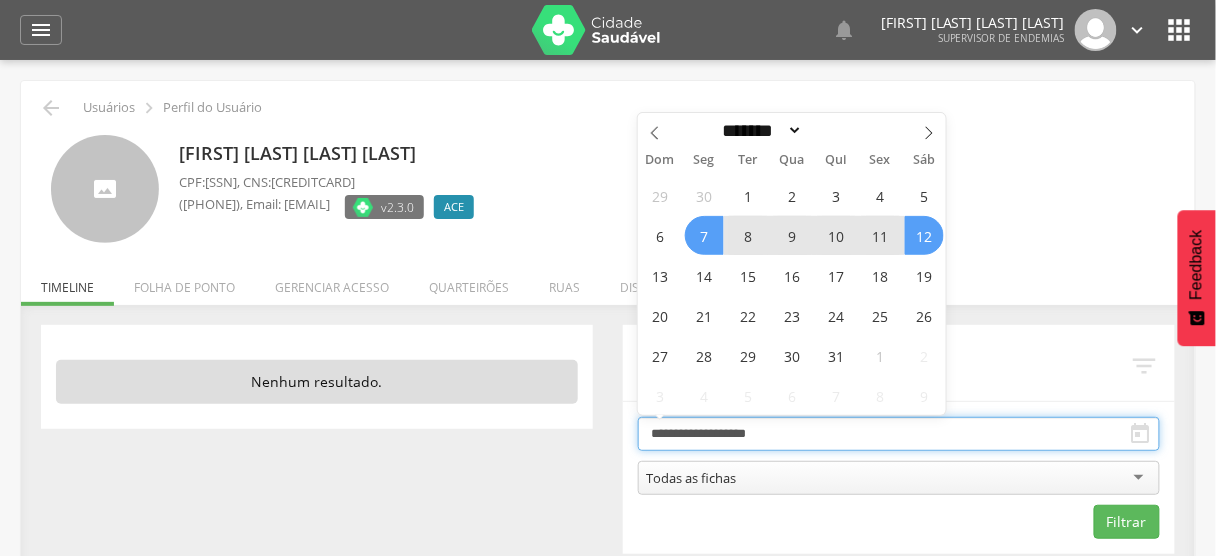 type on "**********" 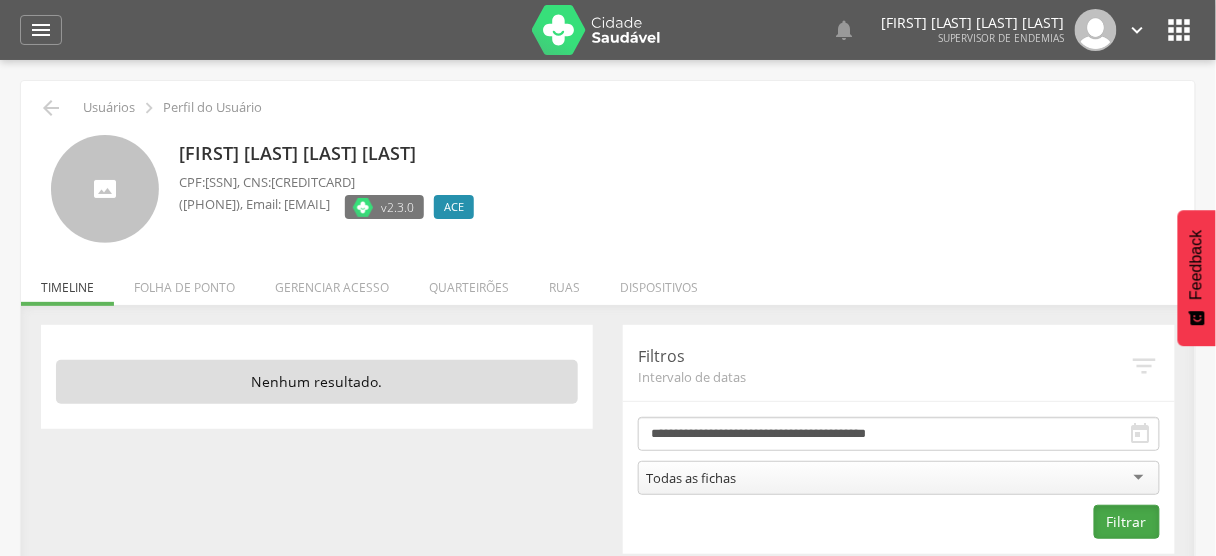 click on "Filtrar" at bounding box center (1127, 522) 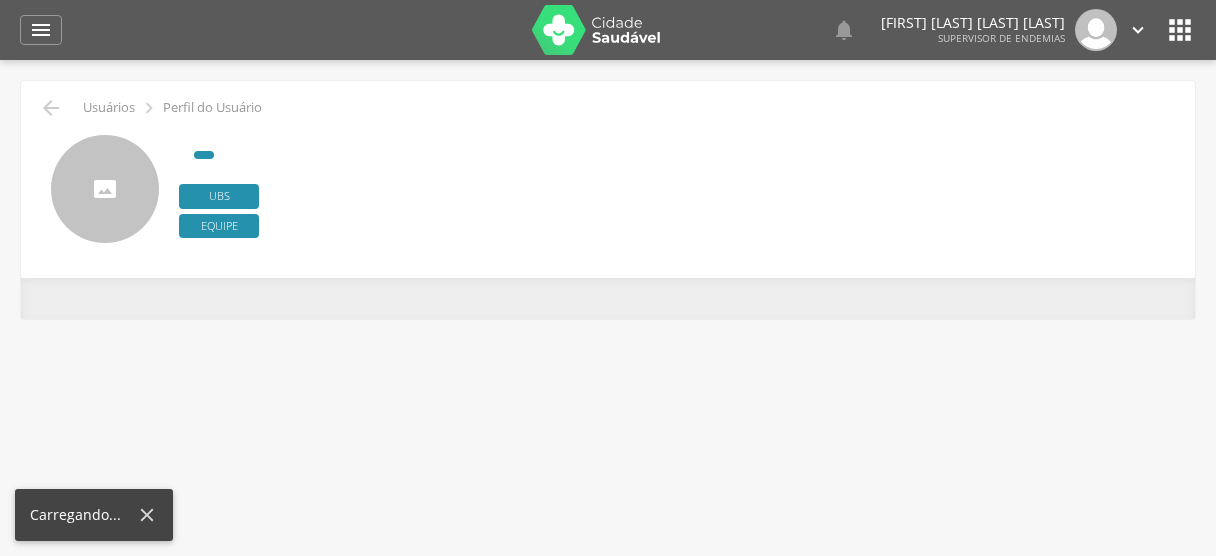 scroll, scrollTop: 0, scrollLeft: 0, axis: both 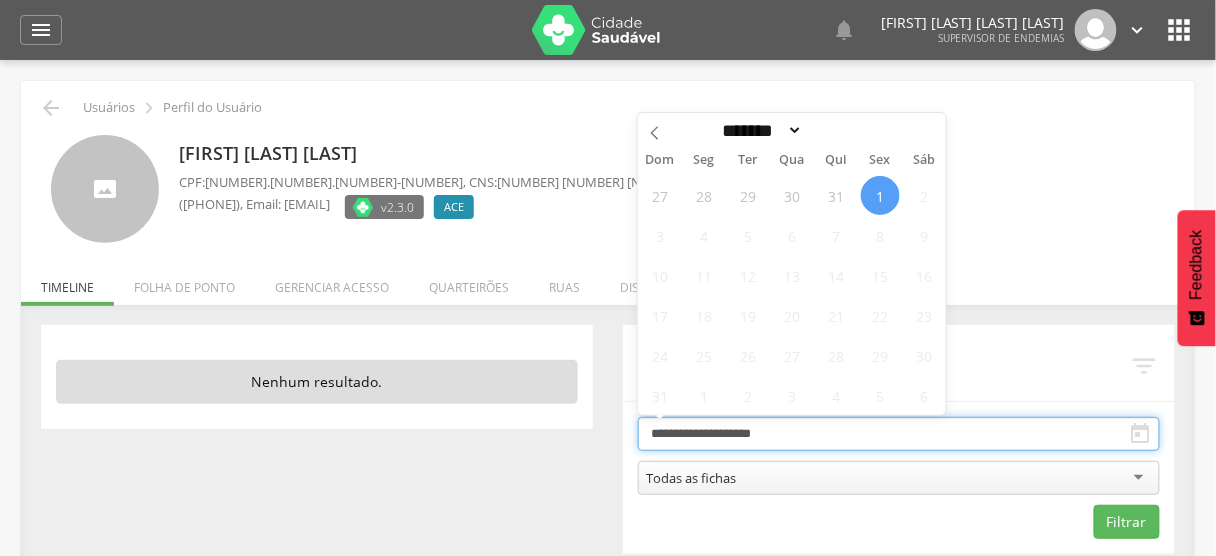 click on "**********" at bounding box center [899, 434] 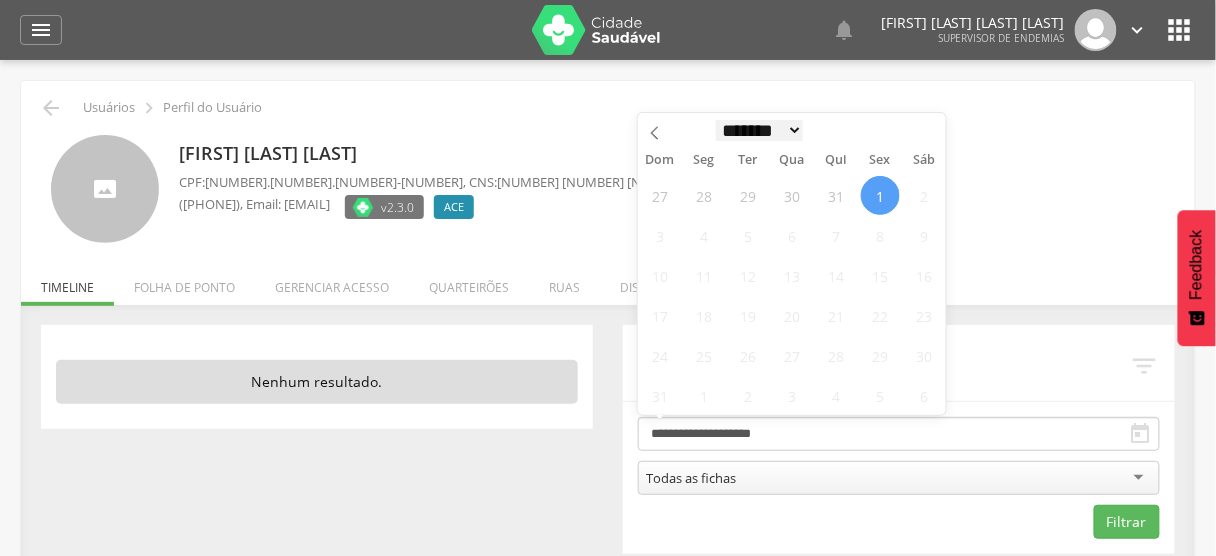 scroll, scrollTop: 0, scrollLeft: 0, axis: both 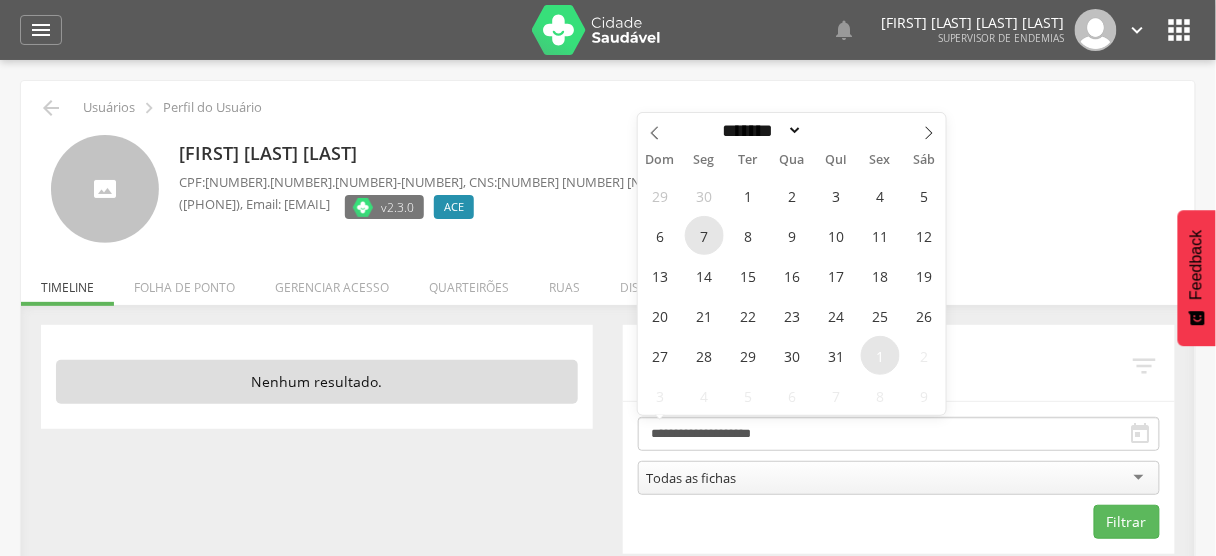 click on "7" at bounding box center [704, 235] 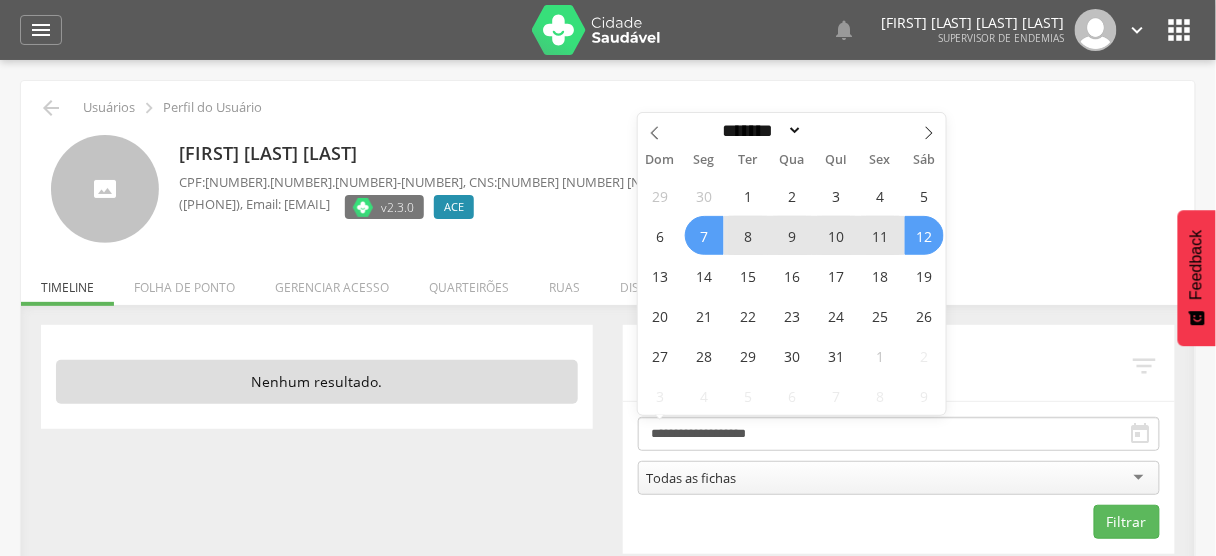 click on "12" at bounding box center [924, 235] 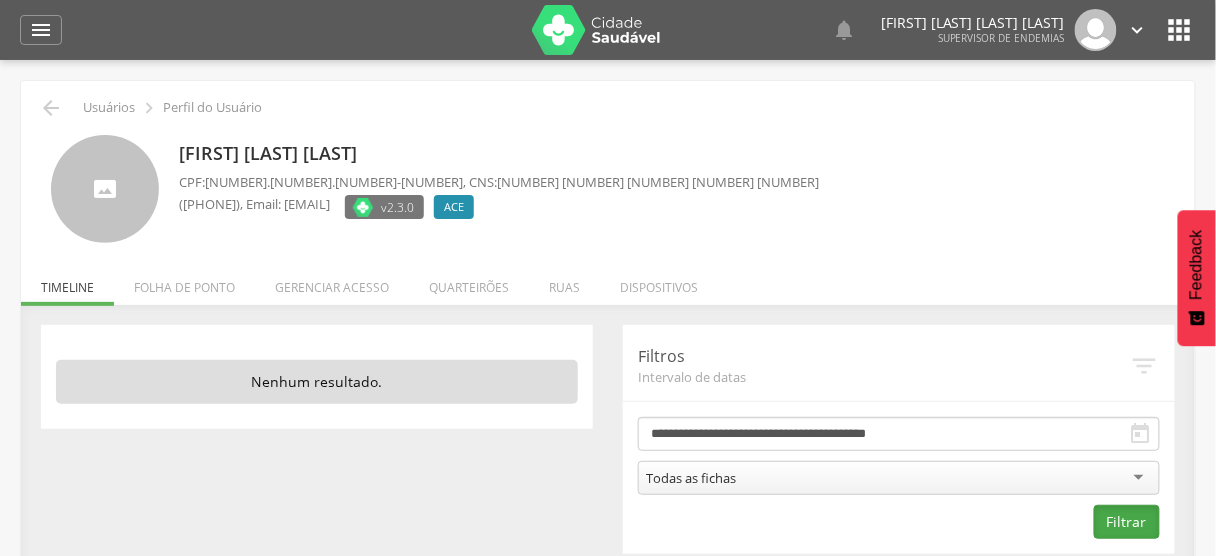 click on "Filtrar" at bounding box center (1127, 522) 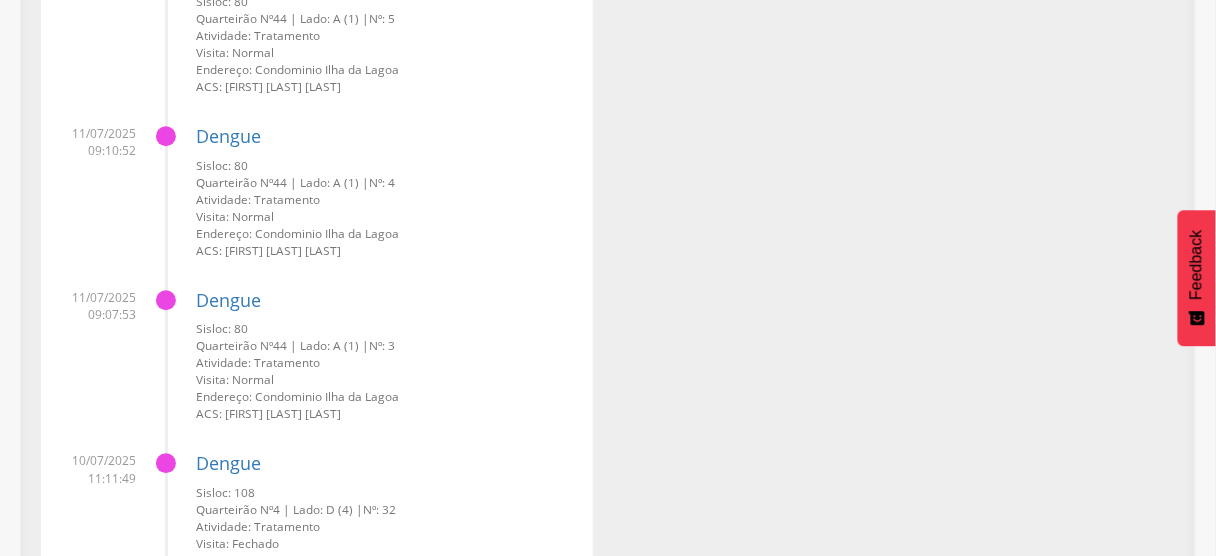 scroll, scrollTop: 6880, scrollLeft: 0, axis: vertical 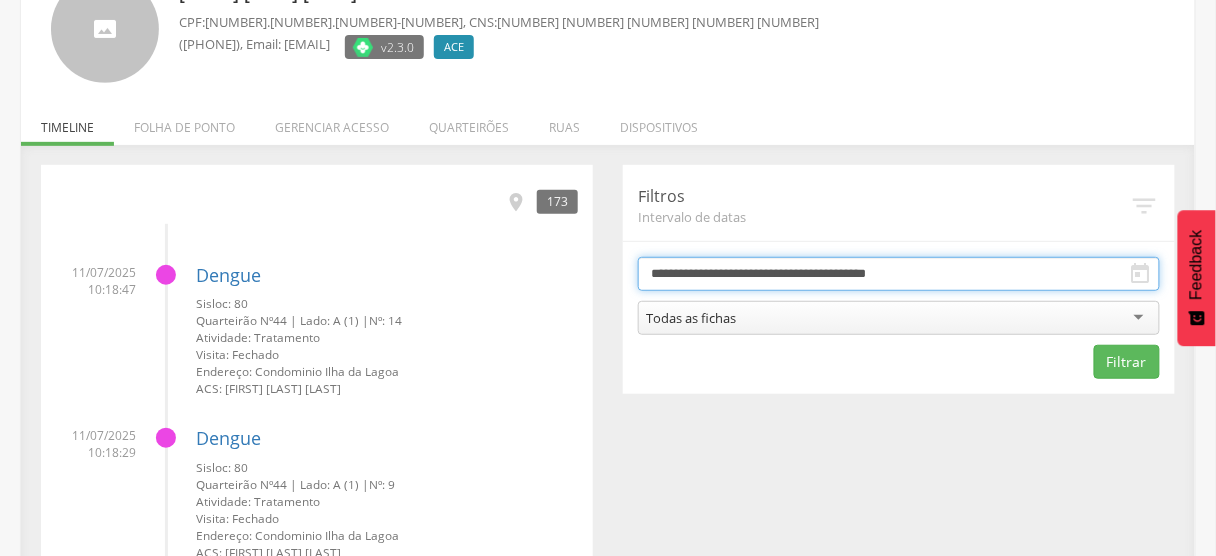 click on "**********" at bounding box center [899, 274] 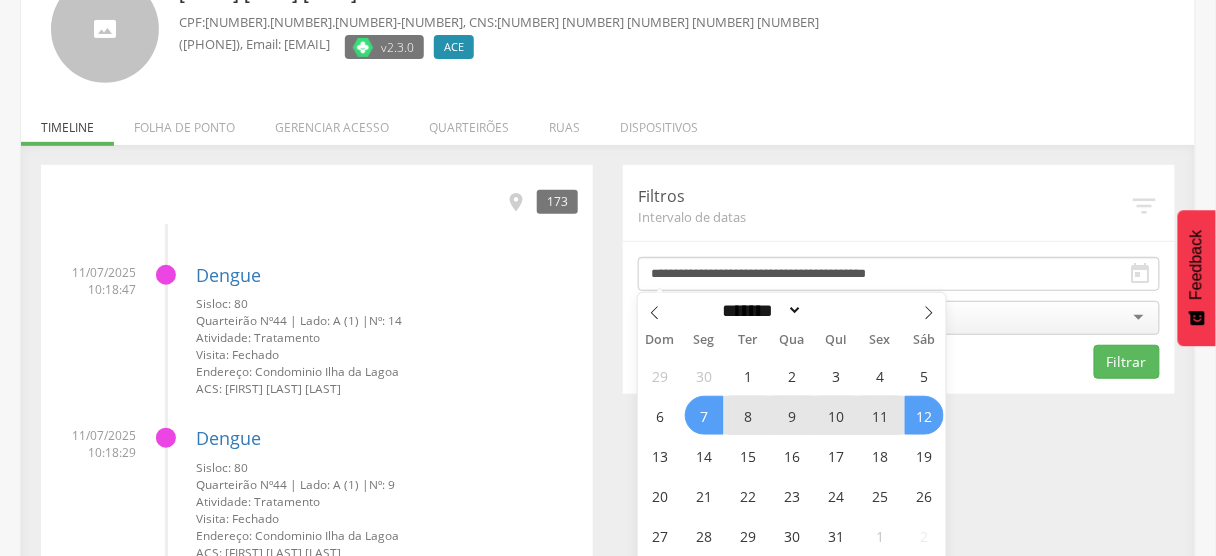 click on "11" at bounding box center (880, 415) 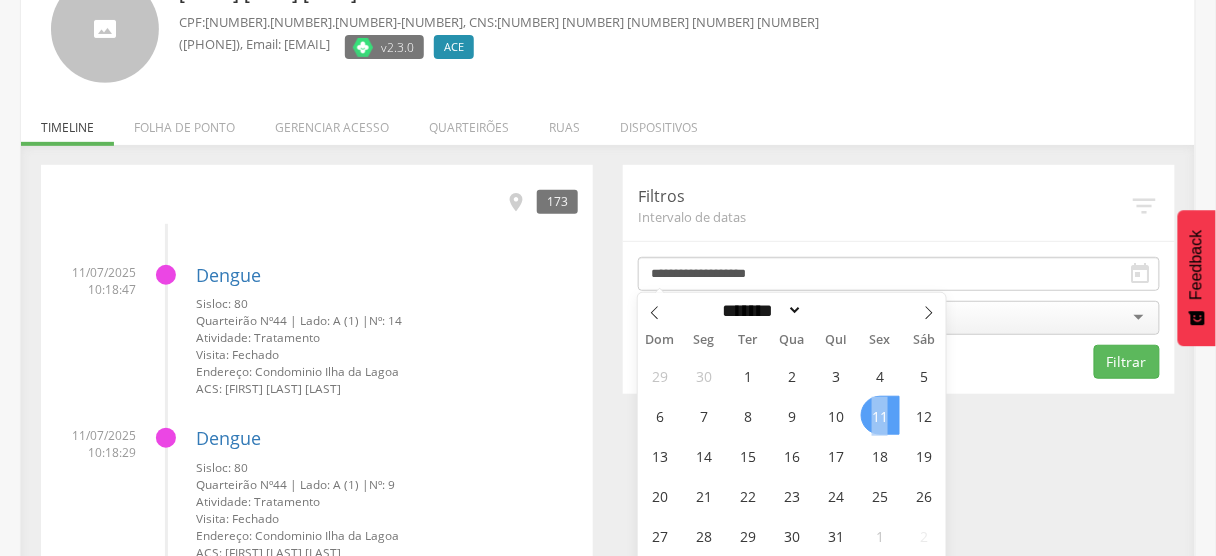 click on "11" at bounding box center (880, 415) 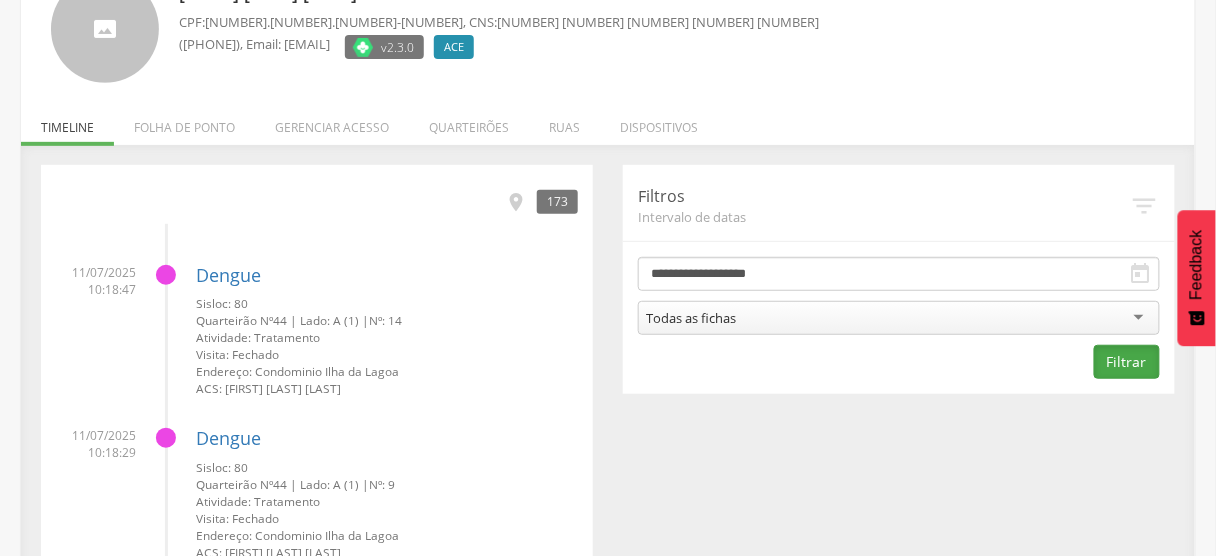 click on "Filtrar" at bounding box center [1127, 362] 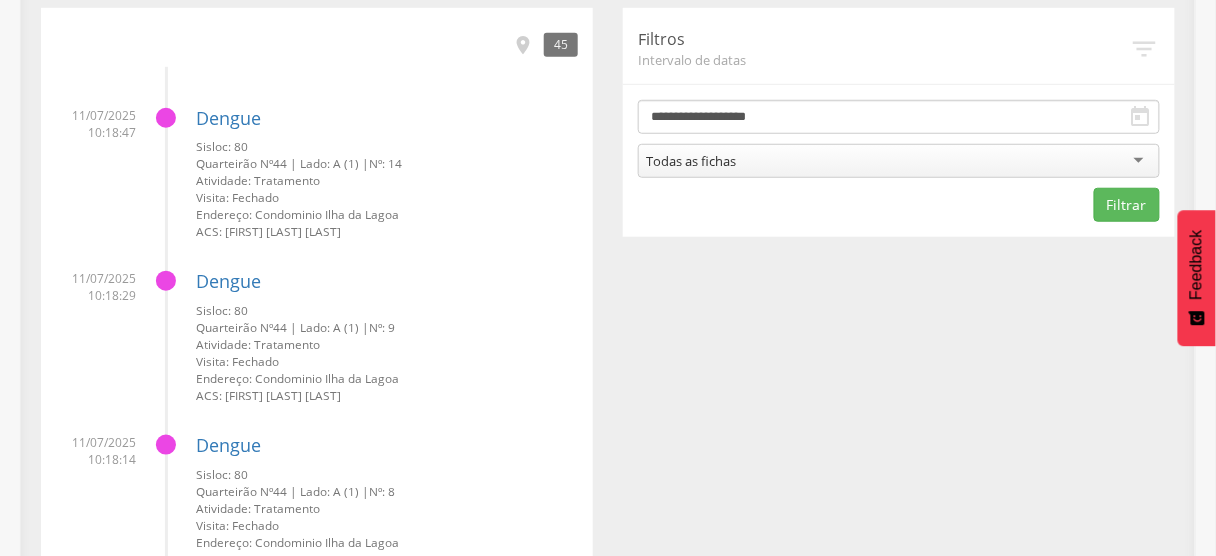 scroll, scrollTop: 320, scrollLeft: 0, axis: vertical 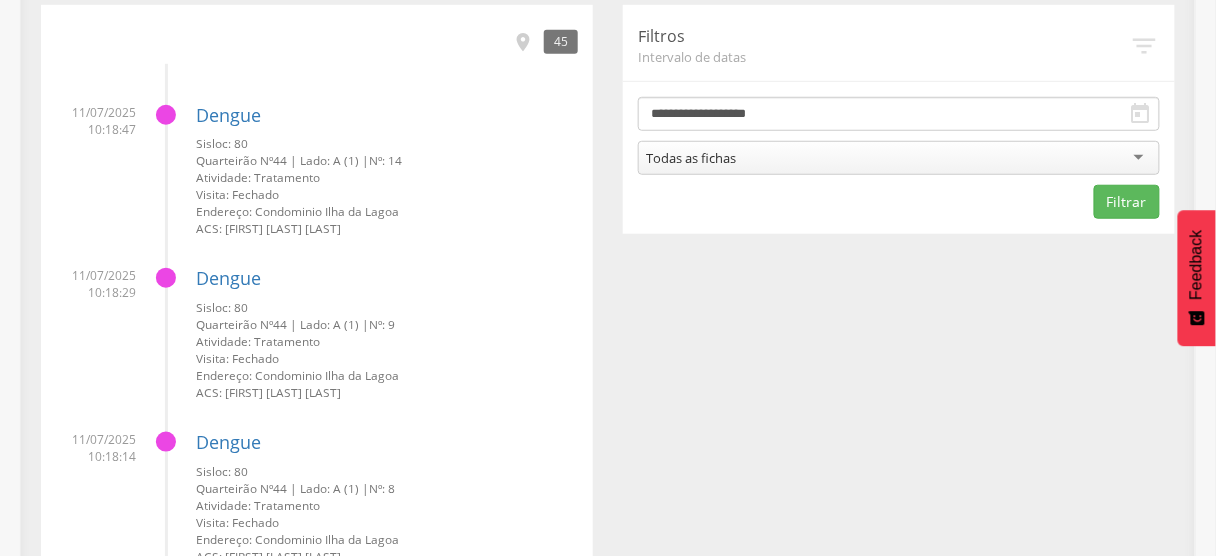 drag, startPoint x: 707, startPoint y: 143, endPoint x: 706, endPoint y: 154, distance: 11.045361 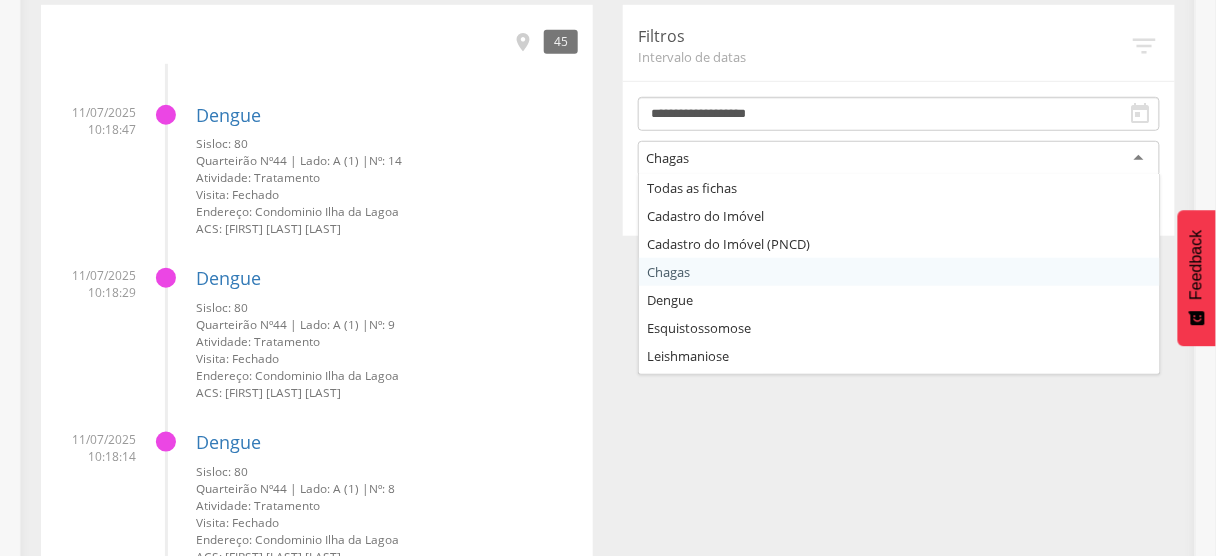 click on "Chagas" at bounding box center [667, 158] 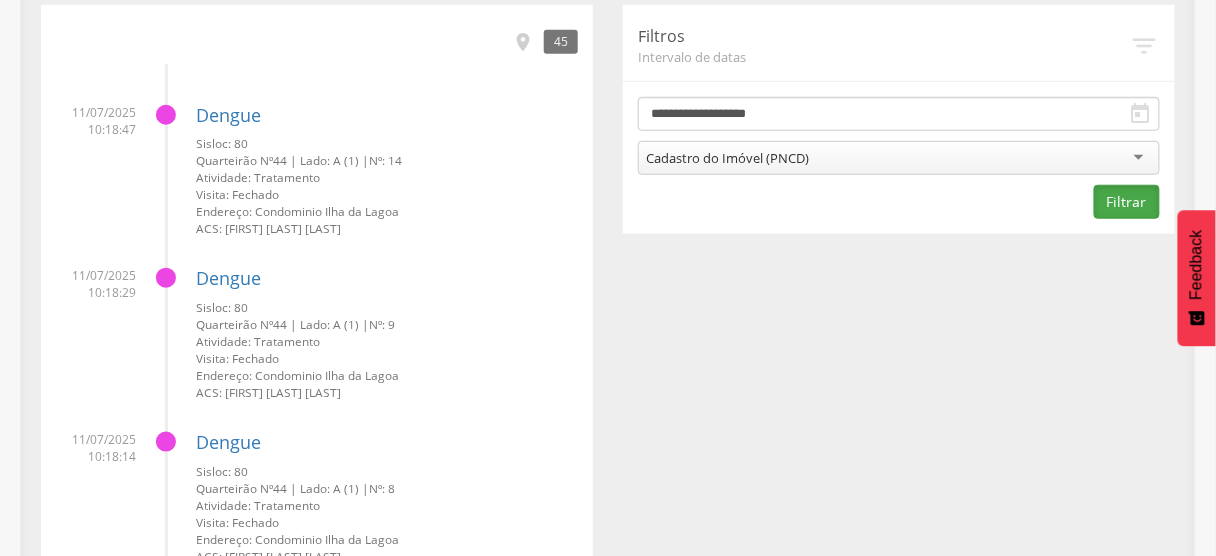 click on "Filtrar" at bounding box center [1127, 202] 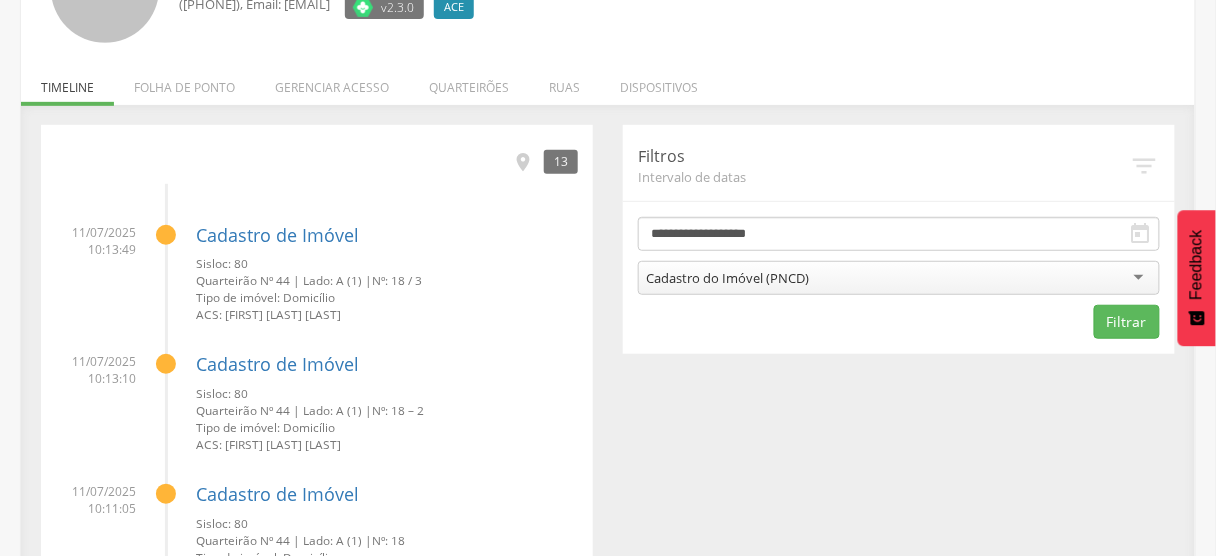 scroll, scrollTop: 80, scrollLeft: 0, axis: vertical 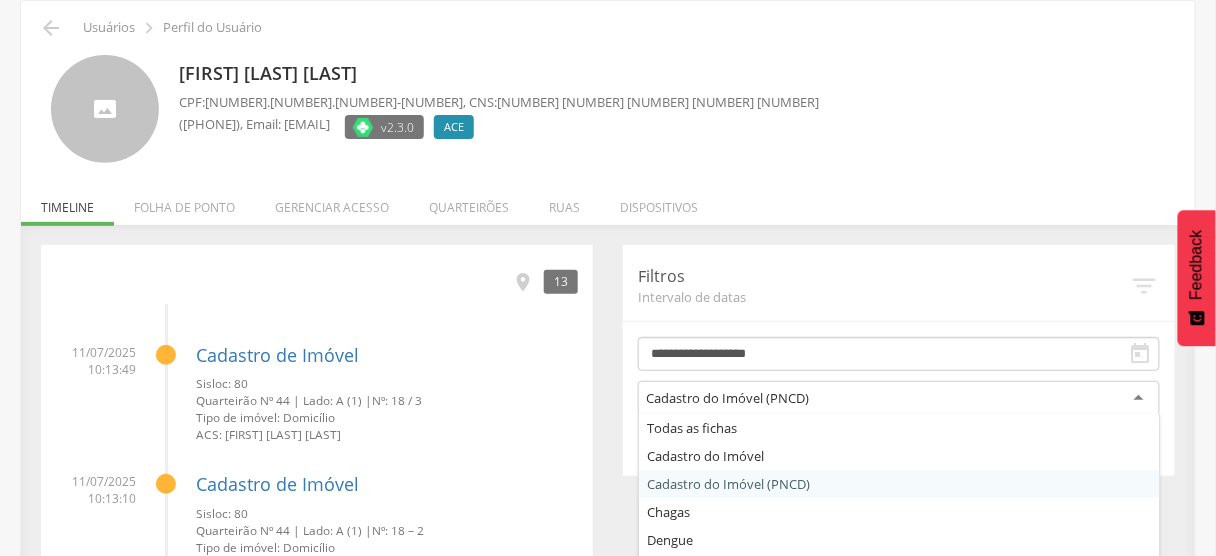 click on "Cadastro do Imóvel (PNCD)" at bounding box center (727, 398) 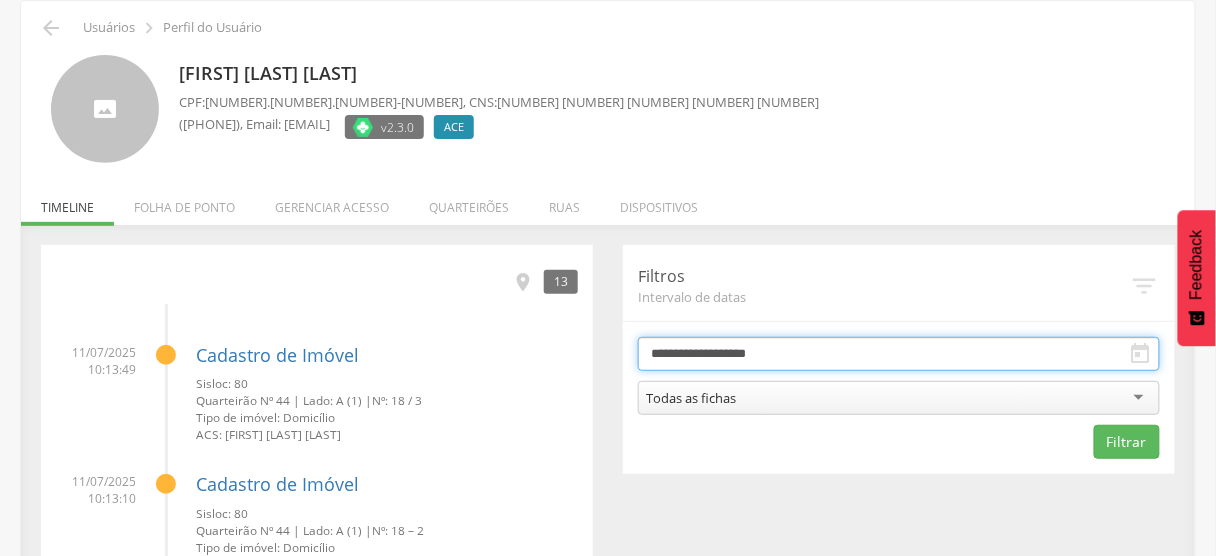 click on "**********" at bounding box center (899, 354) 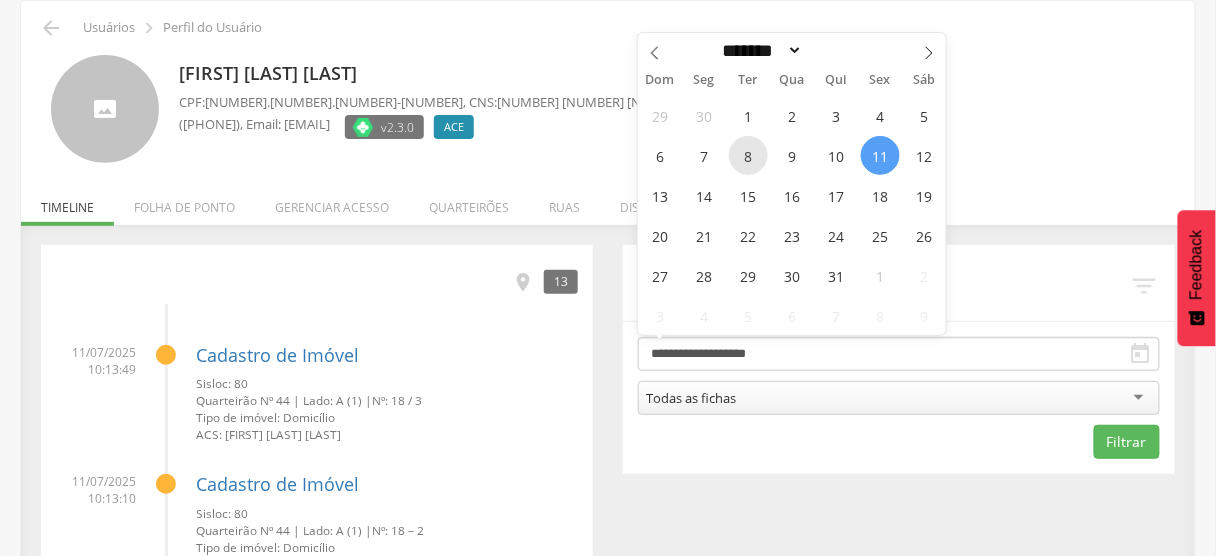 click on "8" at bounding box center [748, 155] 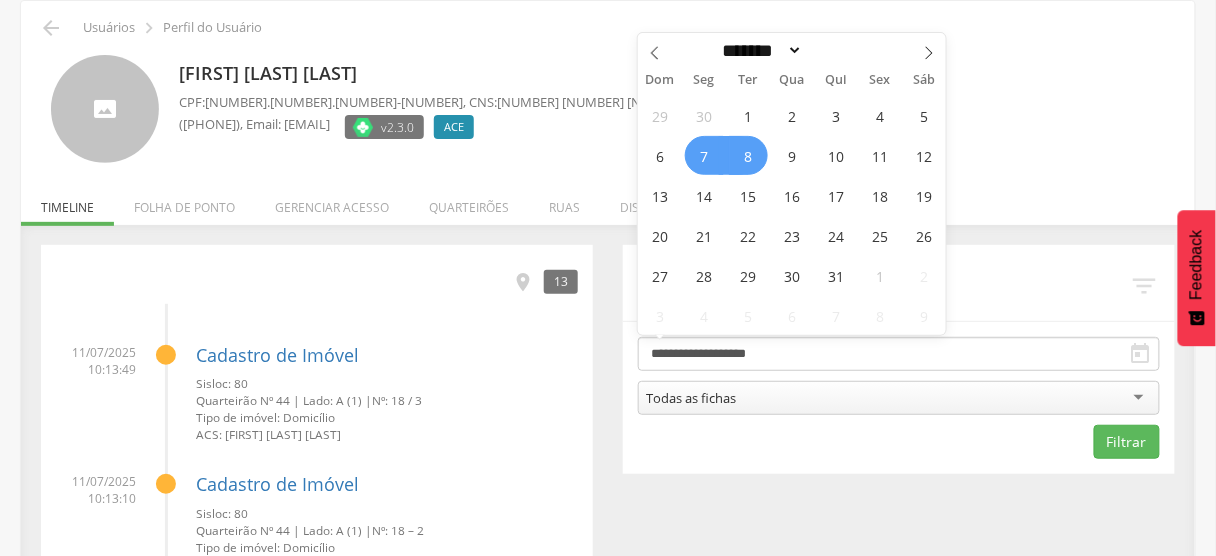 click on "7" at bounding box center (704, 155) 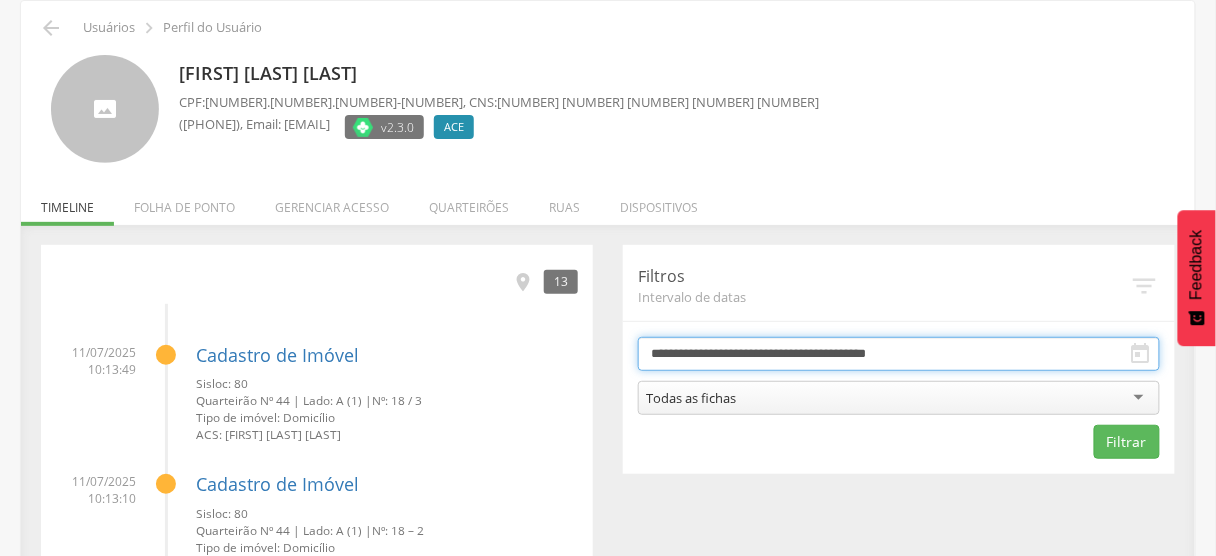 click on "**********" at bounding box center (899, 354) 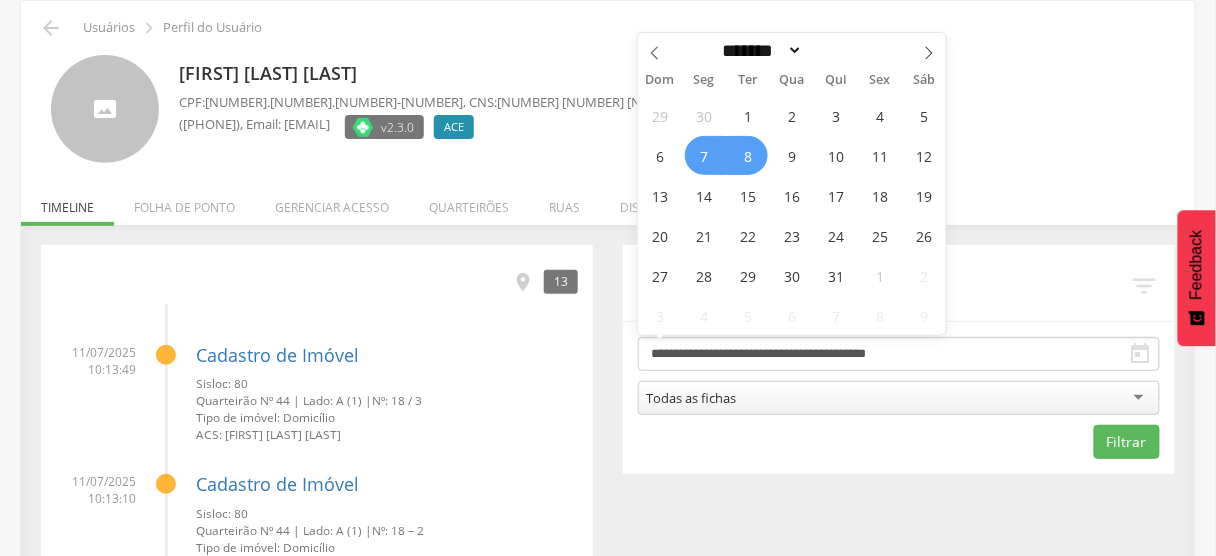 click on "7" at bounding box center (704, 155) 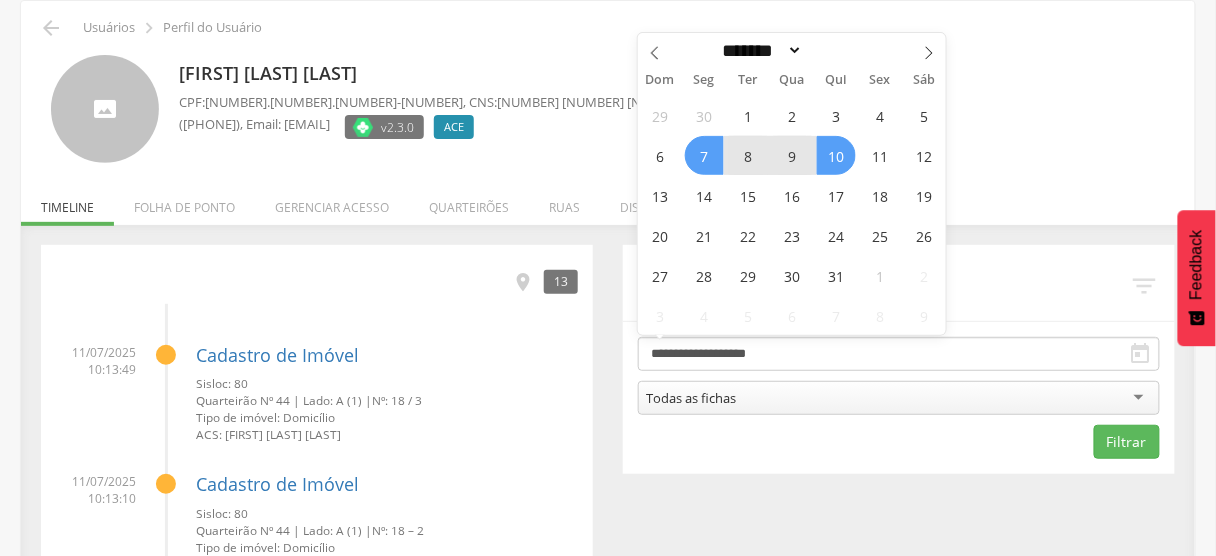 click on "10" at bounding box center (836, 155) 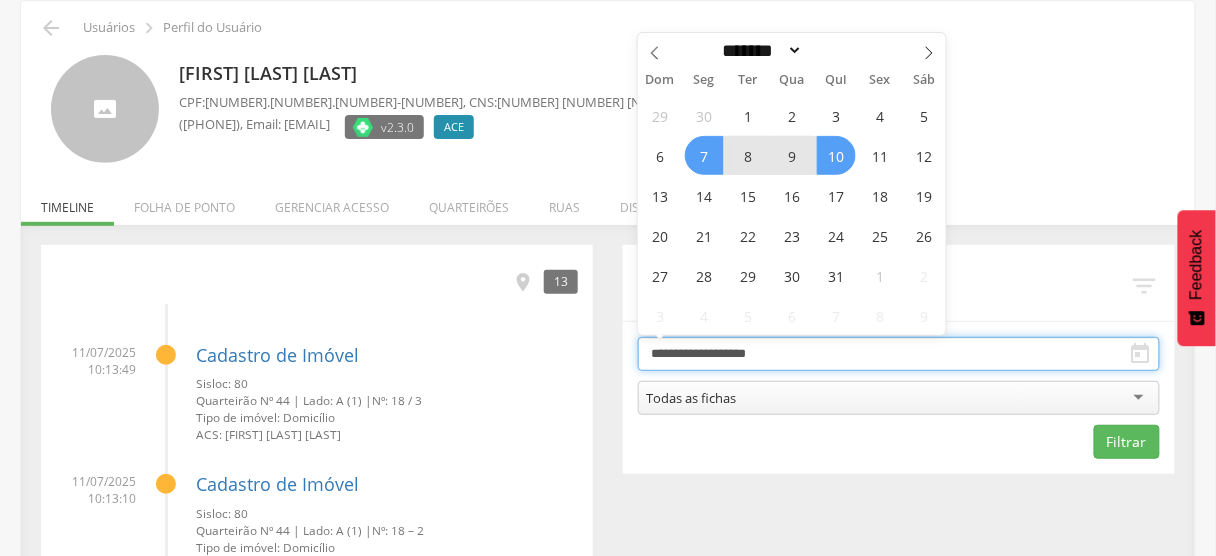 type on "**********" 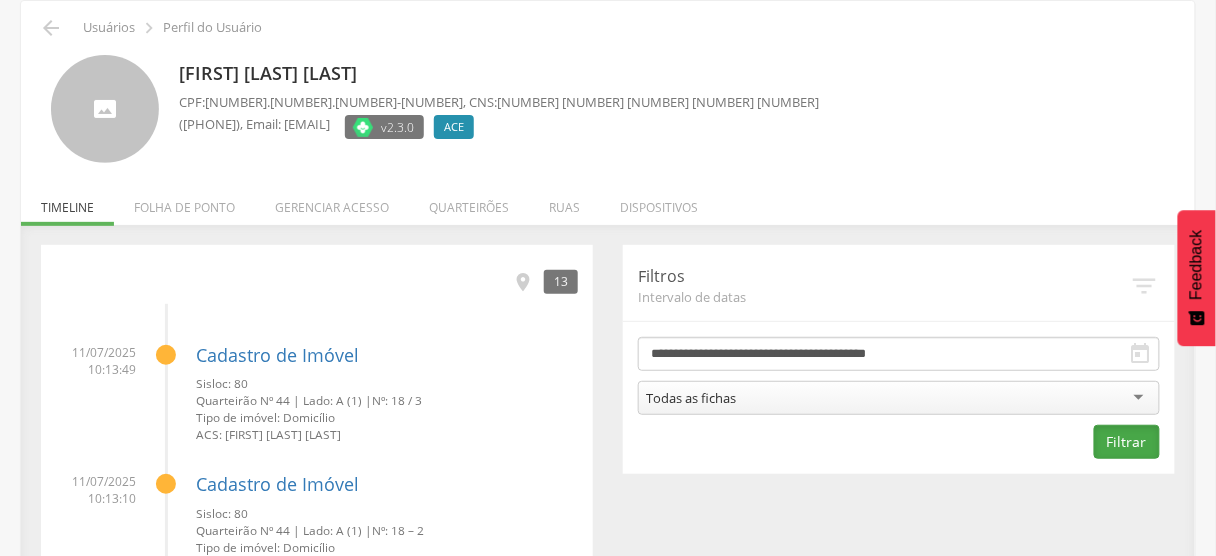 click on "Filtrar" at bounding box center (1127, 442) 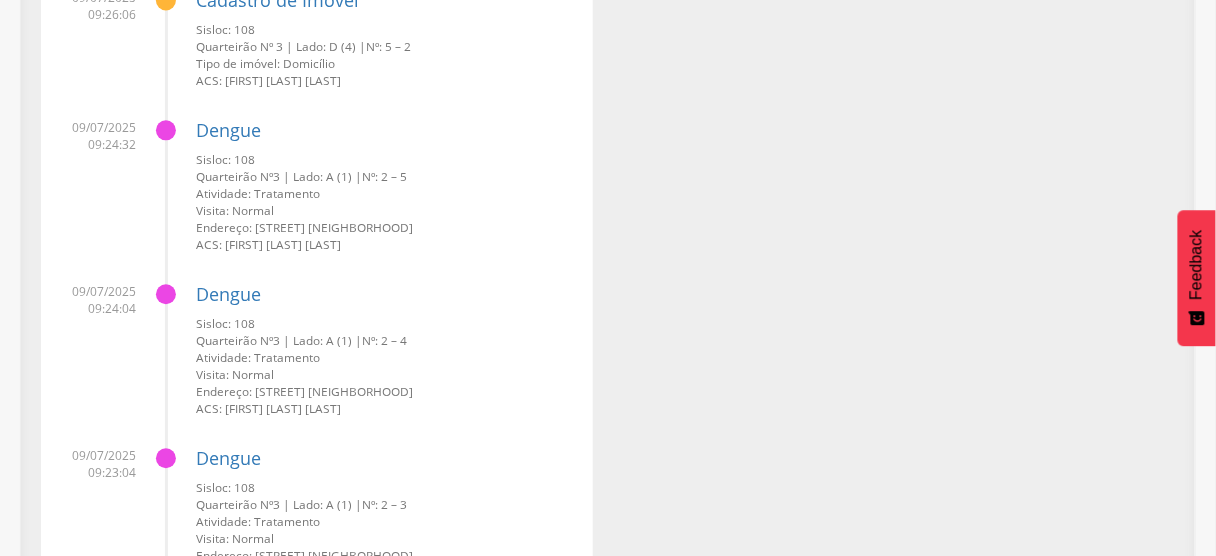 scroll, scrollTop: 0, scrollLeft: 0, axis: both 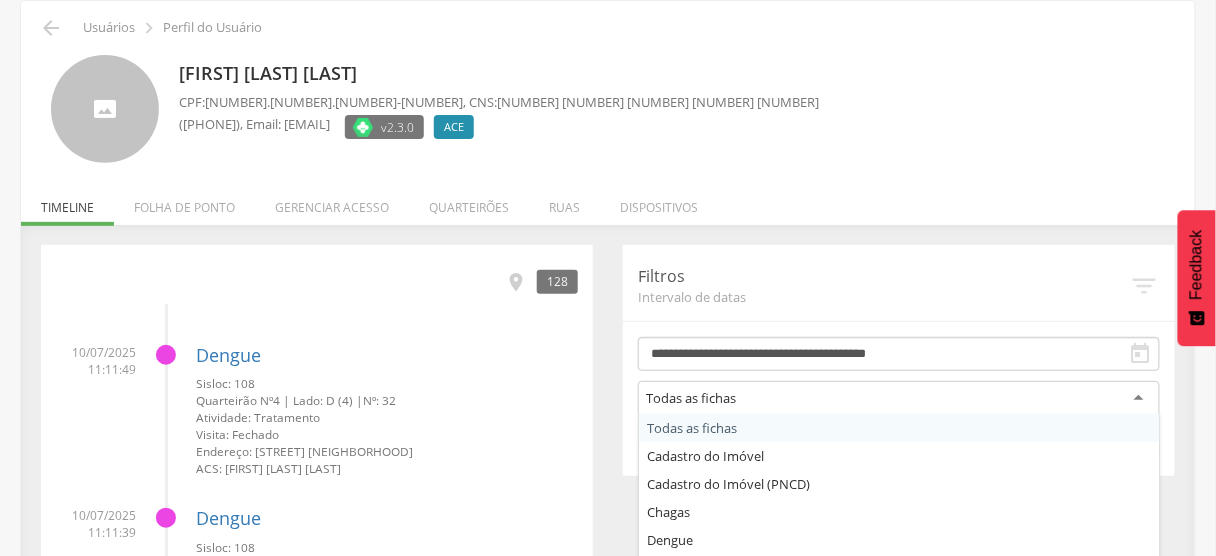 click on "Todas as fichas" at bounding box center [899, 399] 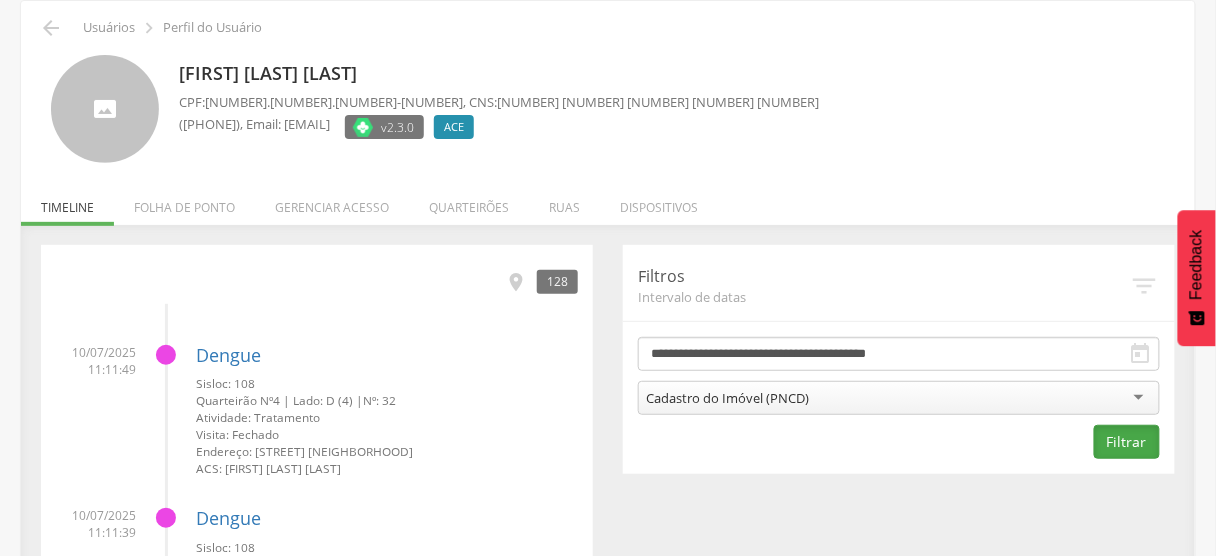 click on "Filtrar" at bounding box center [1127, 442] 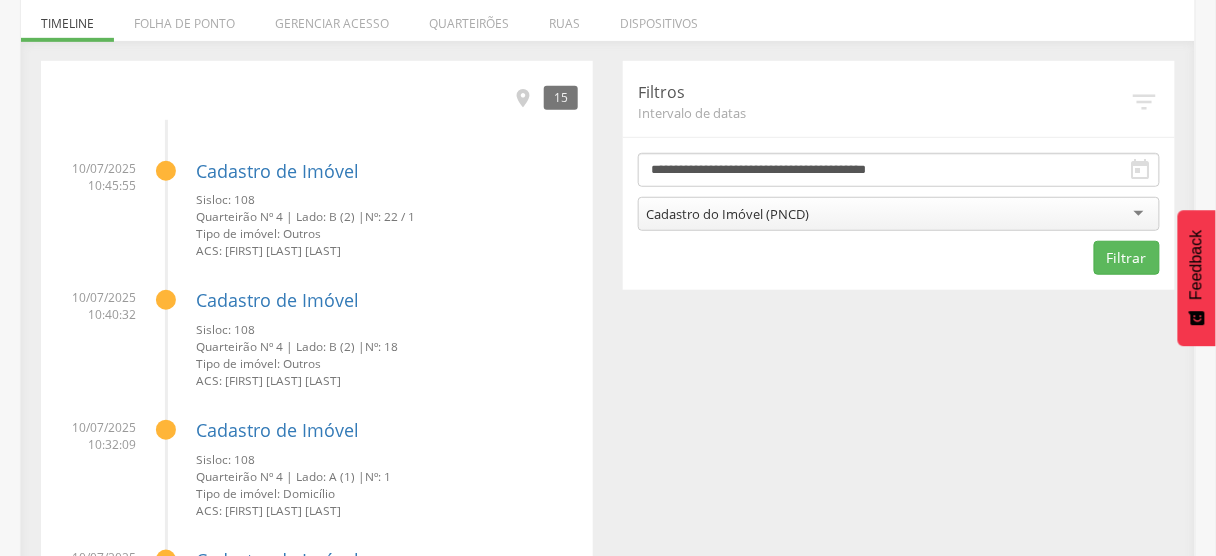 scroll, scrollTop: 240, scrollLeft: 0, axis: vertical 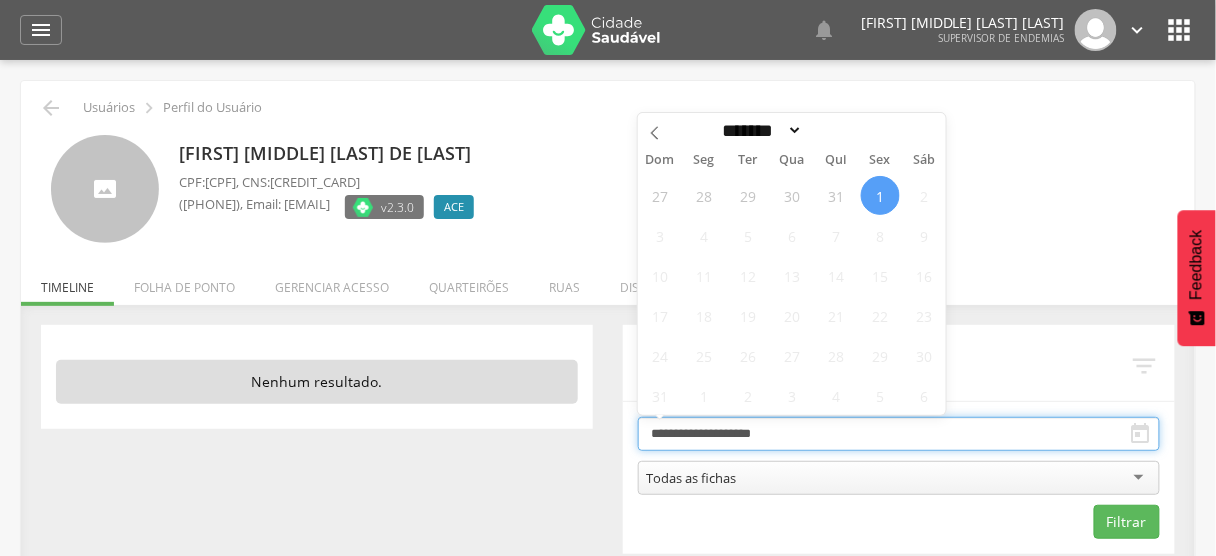 click on "**********" at bounding box center [899, 434] 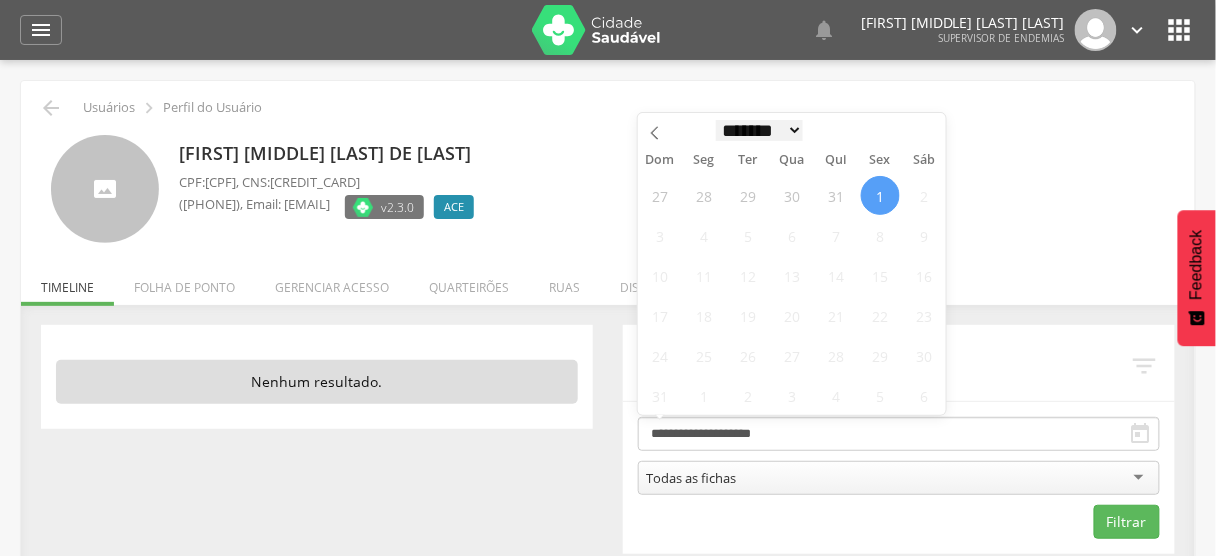 click on "******* ********* ***** ***** **** ***** ***** ******" at bounding box center (760, 130) 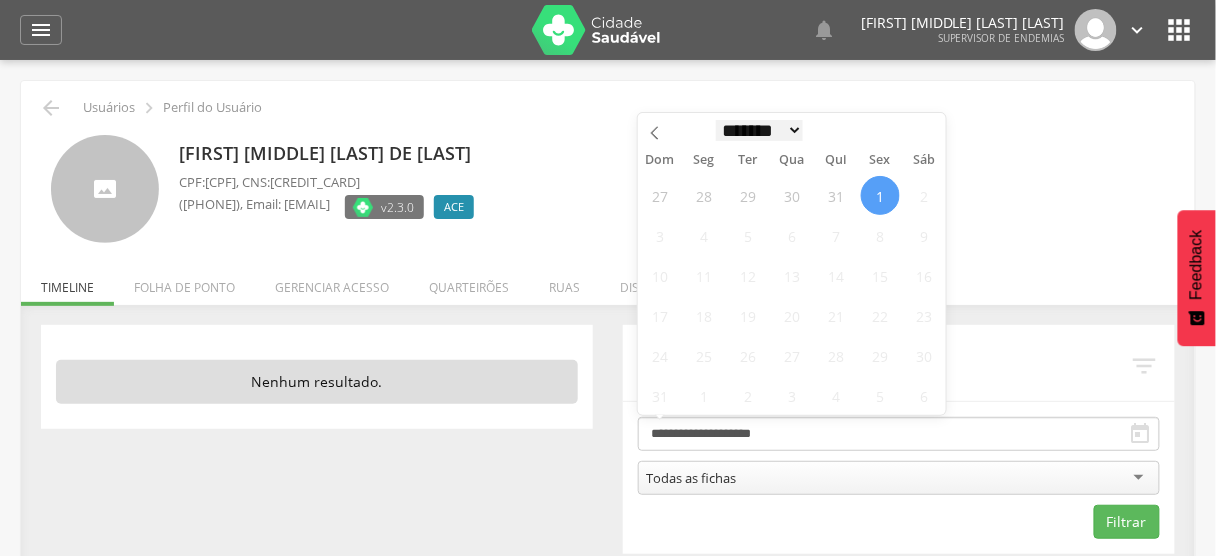 select on "*" 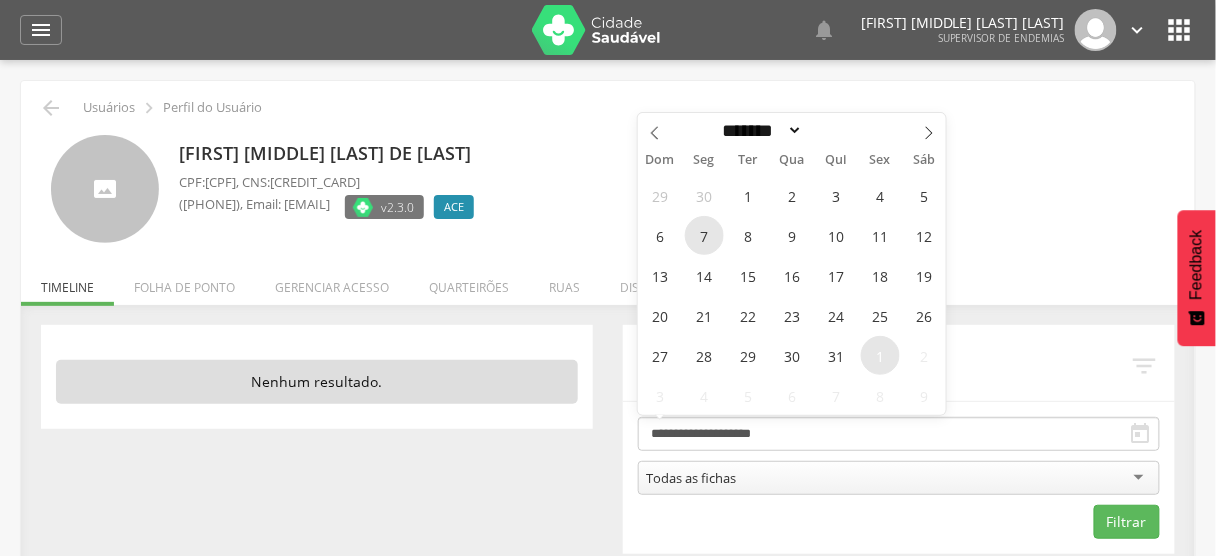 click on "7" at bounding box center [704, 235] 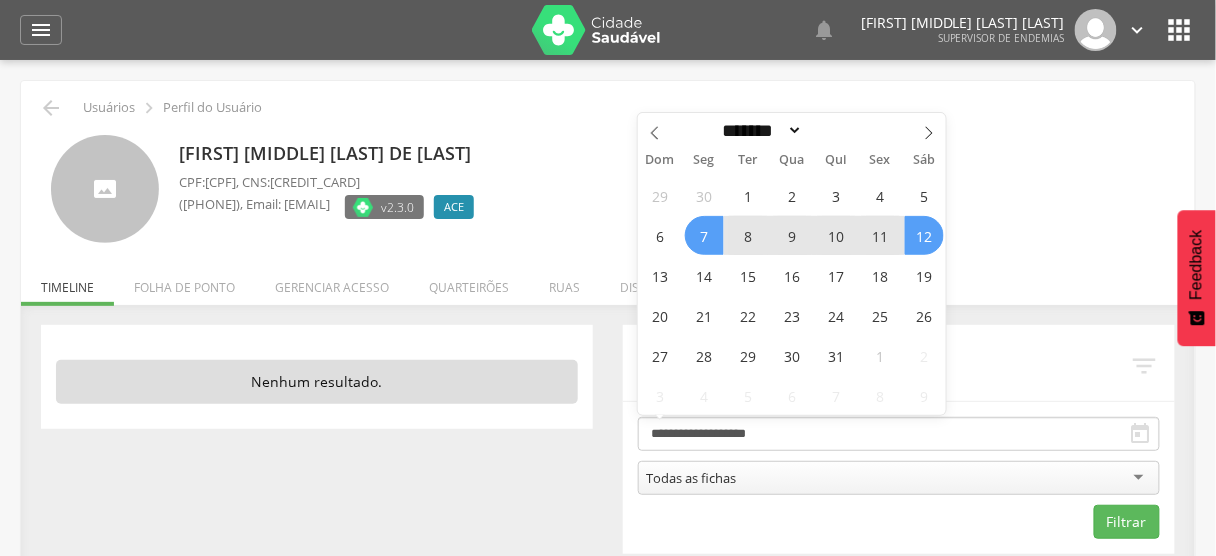 click on "12" at bounding box center [924, 235] 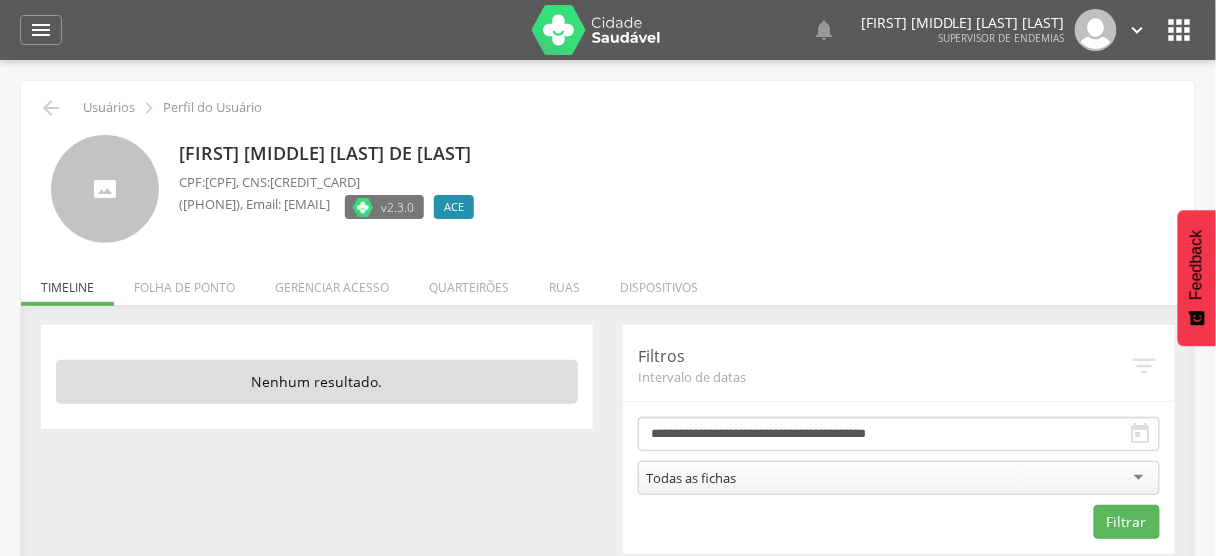 click on "**********" at bounding box center (899, 478) 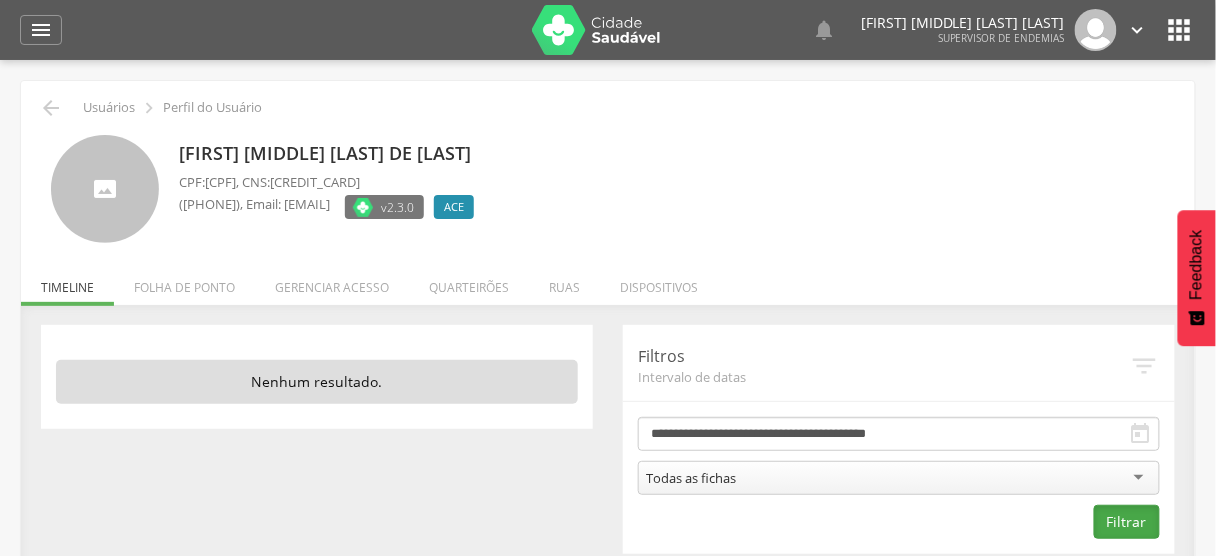 click on "Filtrar" at bounding box center [1127, 522] 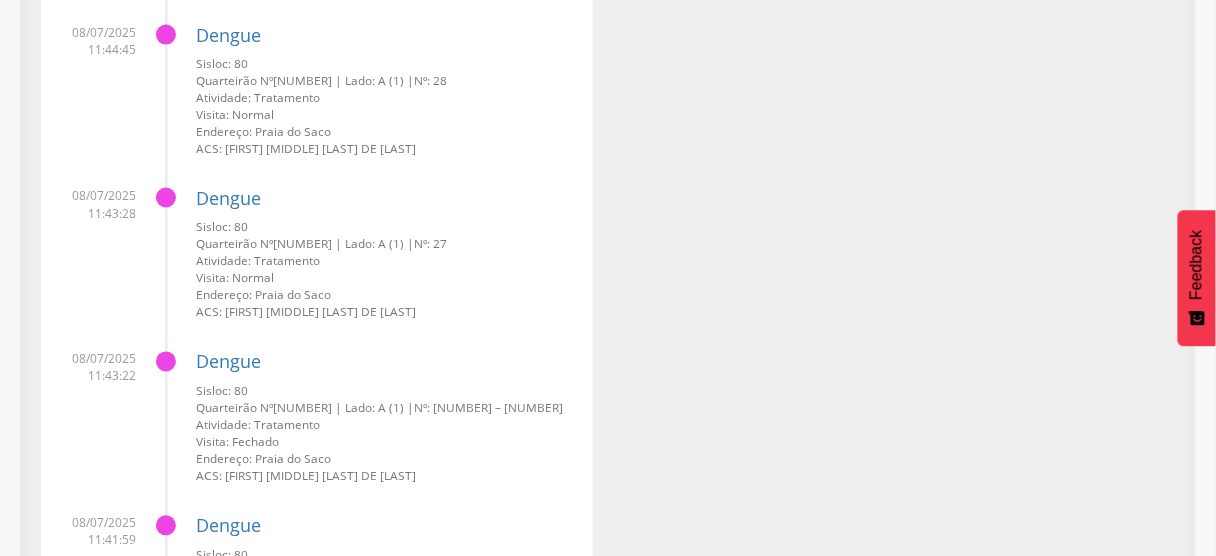 scroll, scrollTop: 25260, scrollLeft: 0, axis: vertical 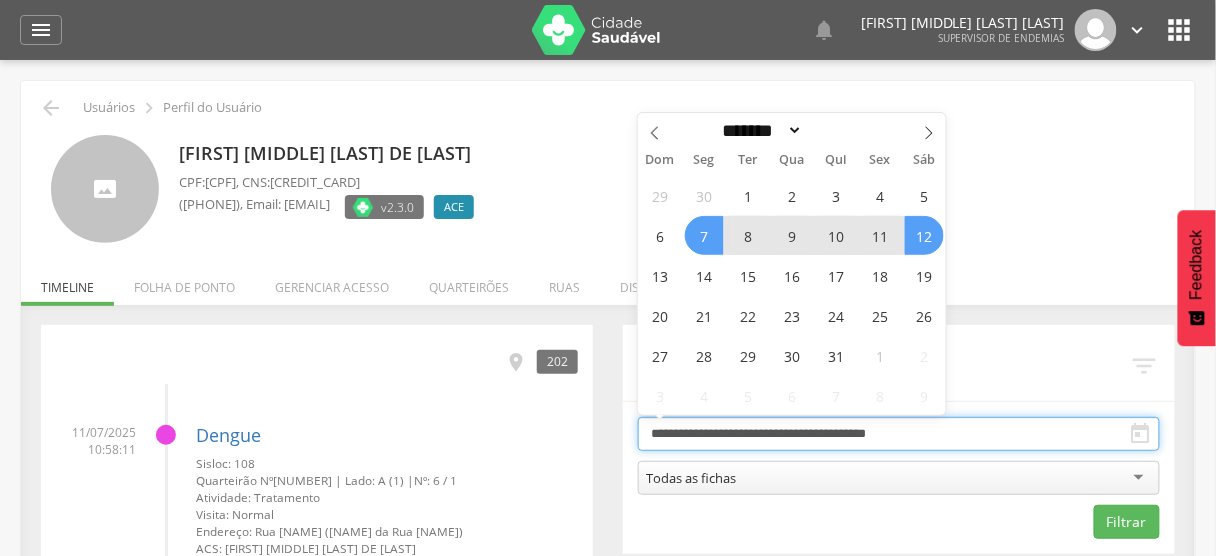 click on "**********" at bounding box center [899, 434] 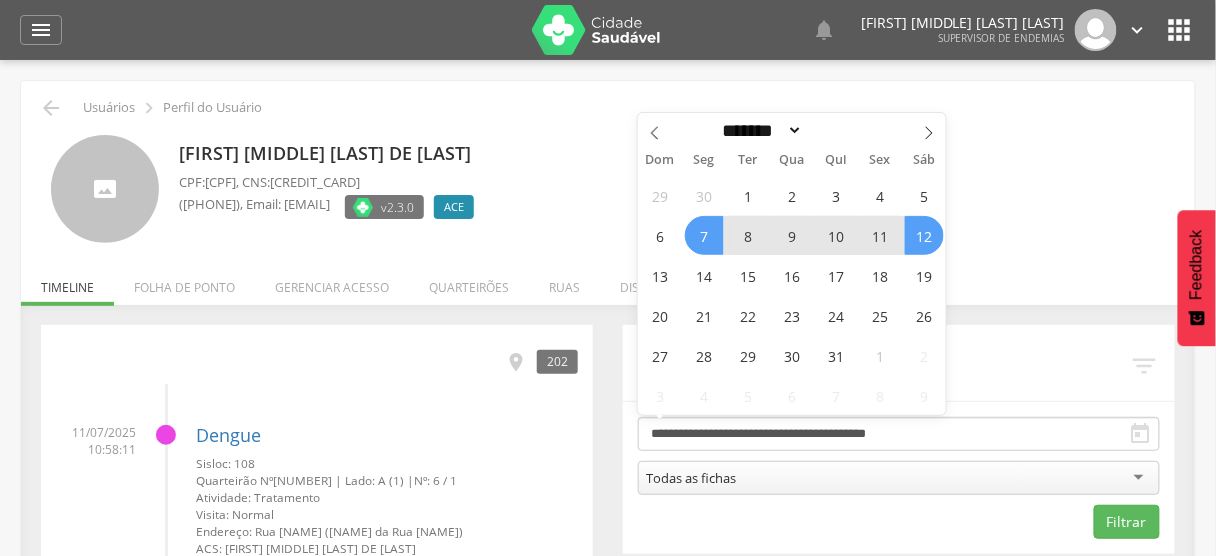 click on "8" at bounding box center [748, 235] 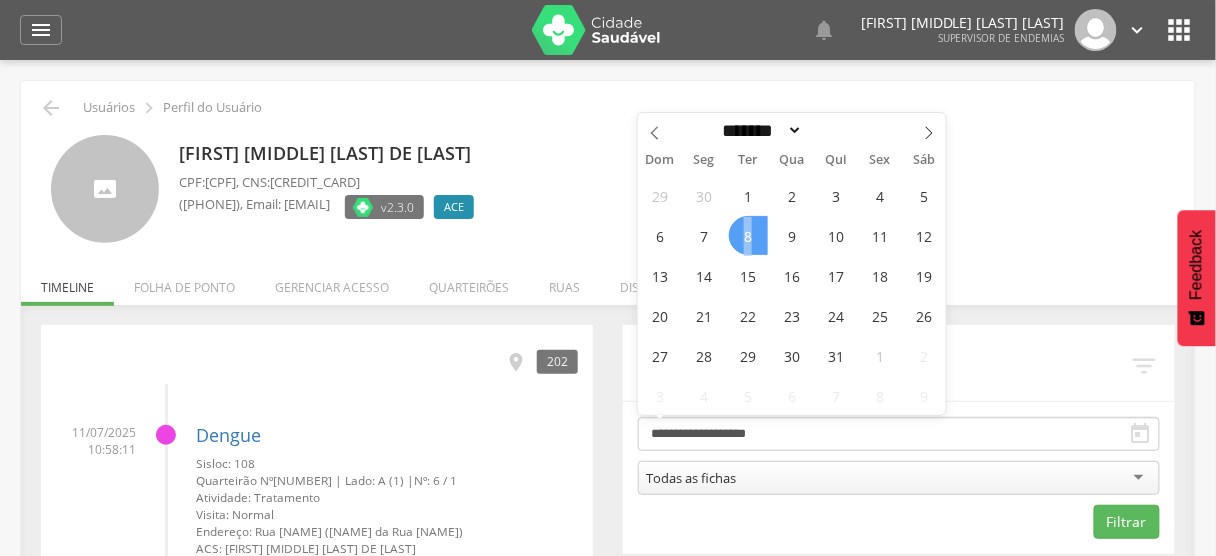 click on "8" at bounding box center (748, 235) 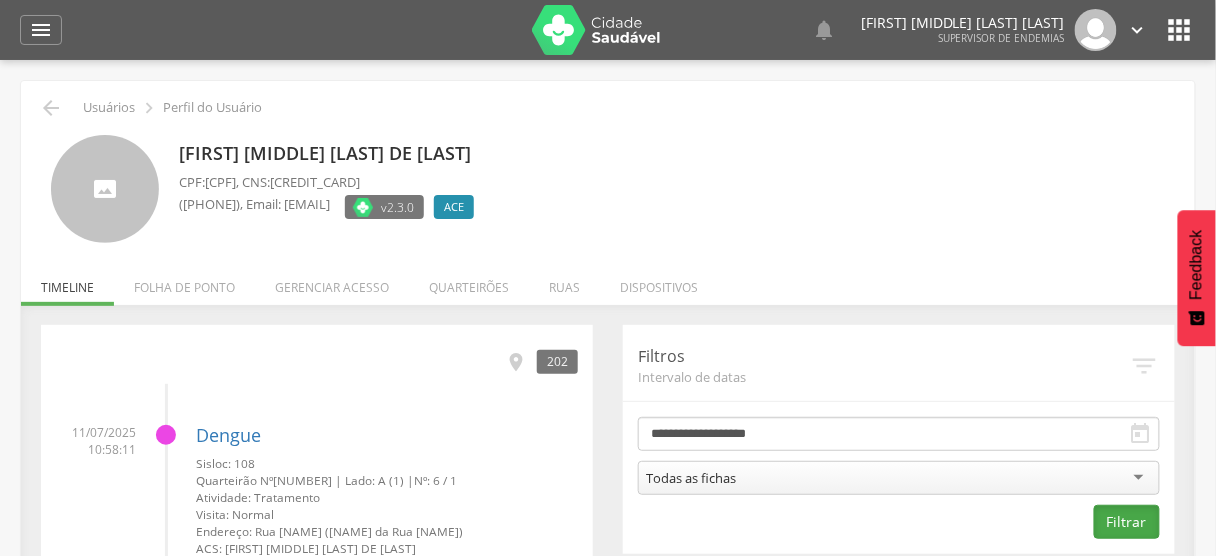 click on "Filtrar" at bounding box center [1127, 522] 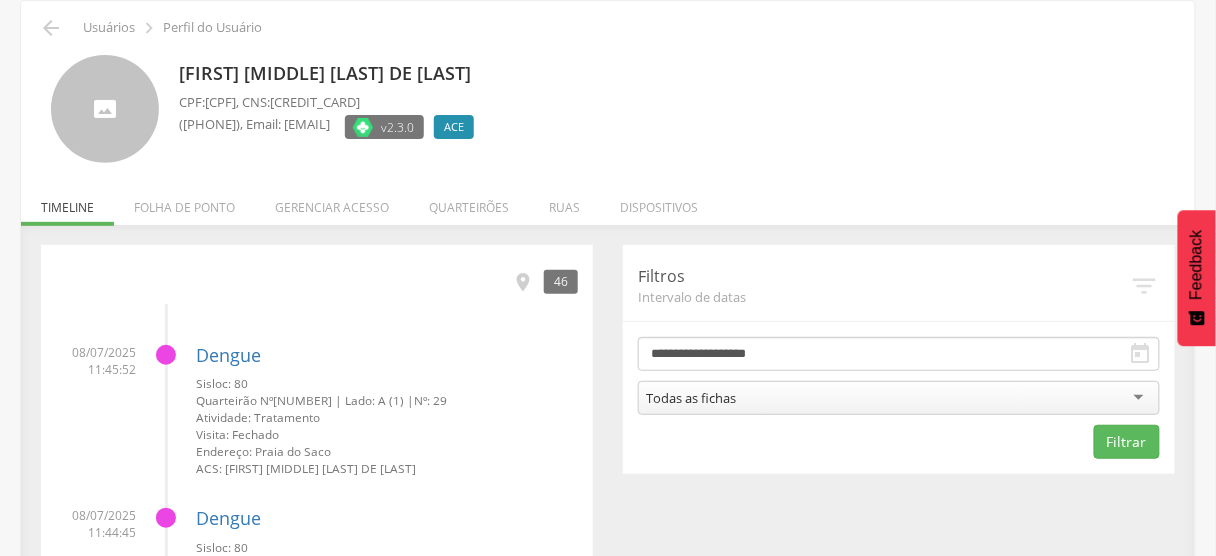 scroll, scrollTop: 160, scrollLeft: 0, axis: vertical 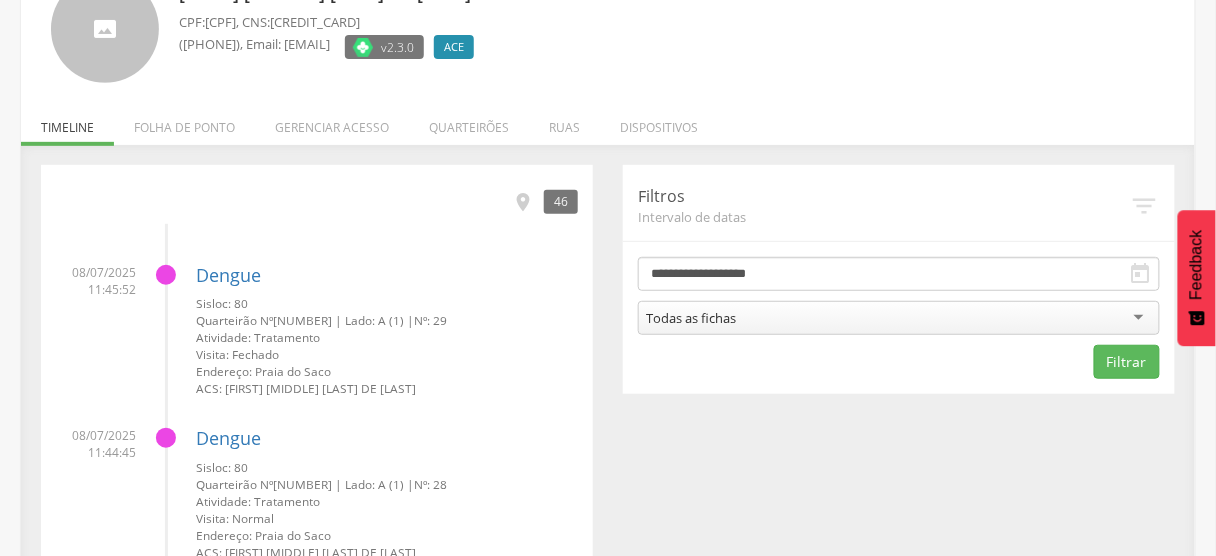 click on "Todas as fichas" at bounding box center (691, 318) 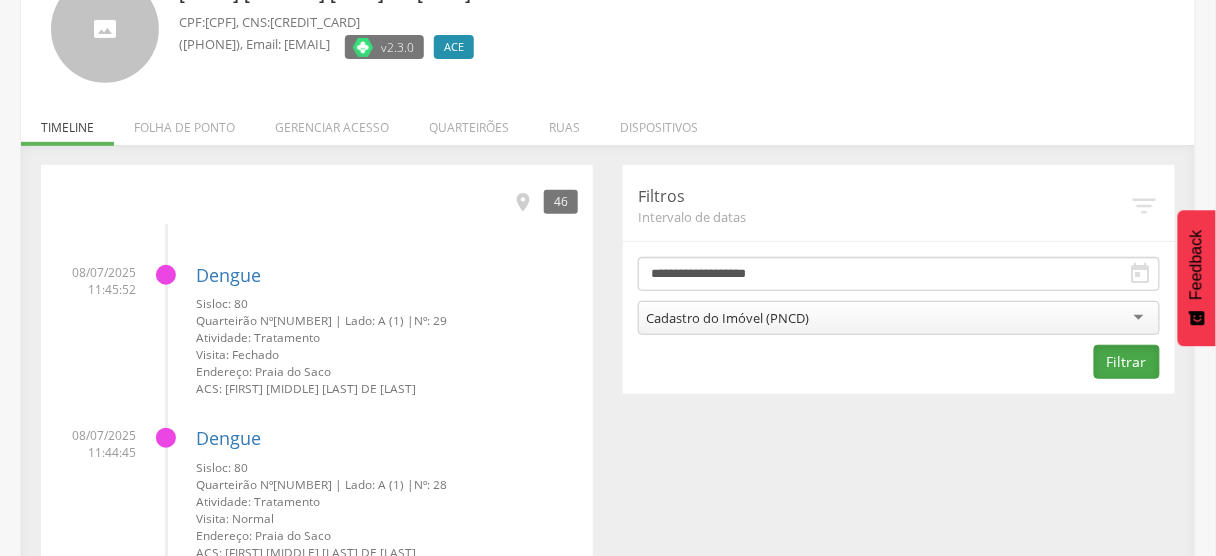 click on "Filtrar" at bounding box center (1127, 362) 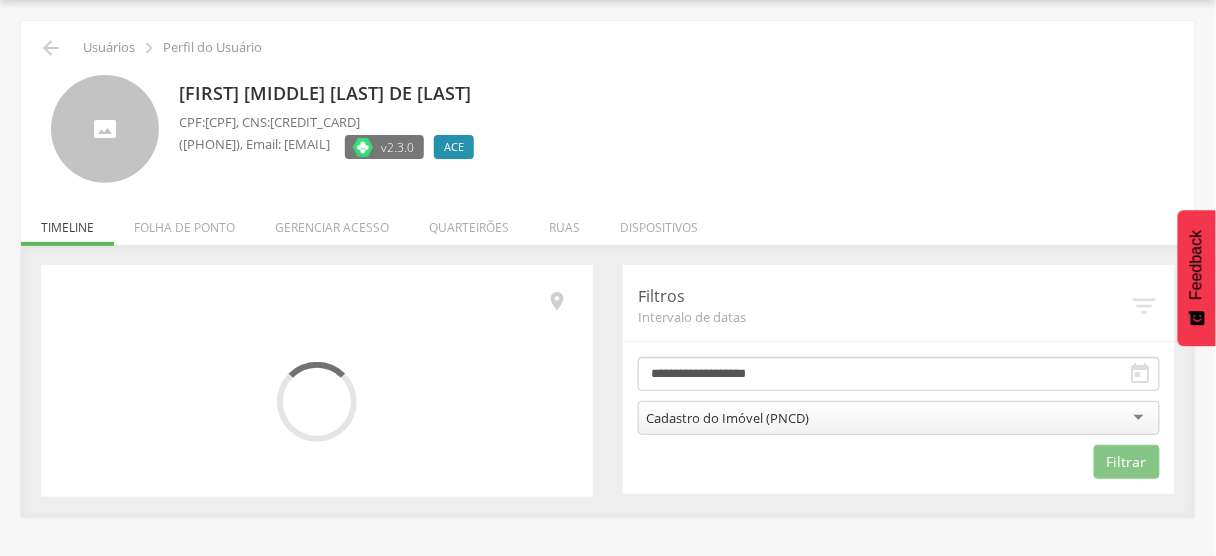 scroll, scrollTop: 160, scrollLeft: 0, axis: vertical 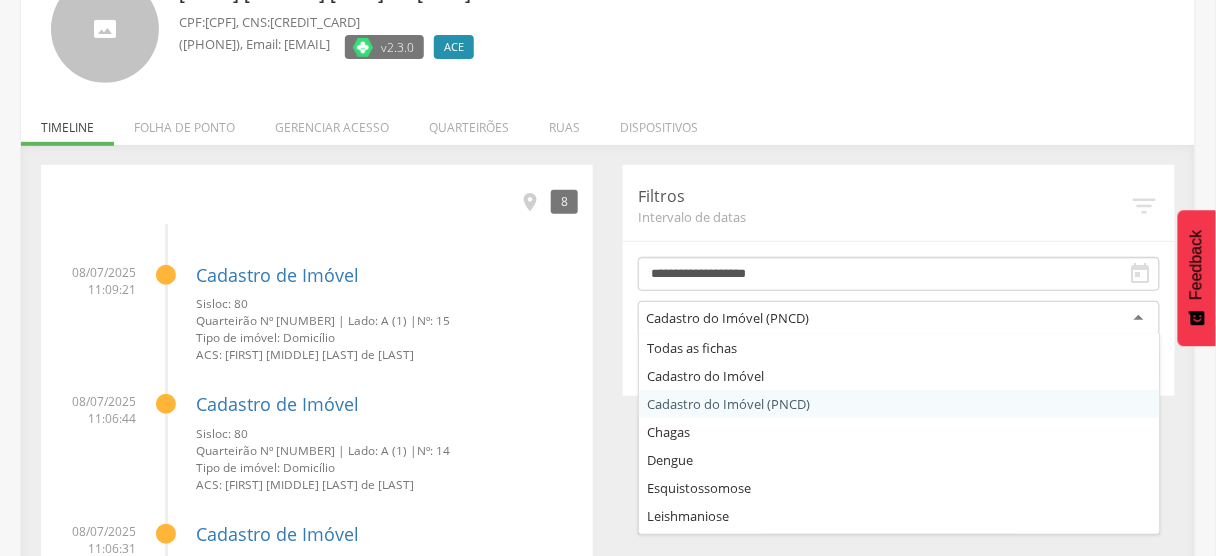 click on "Cadastro do Imóvel (PNCD)" at bounding box center [727, 318] 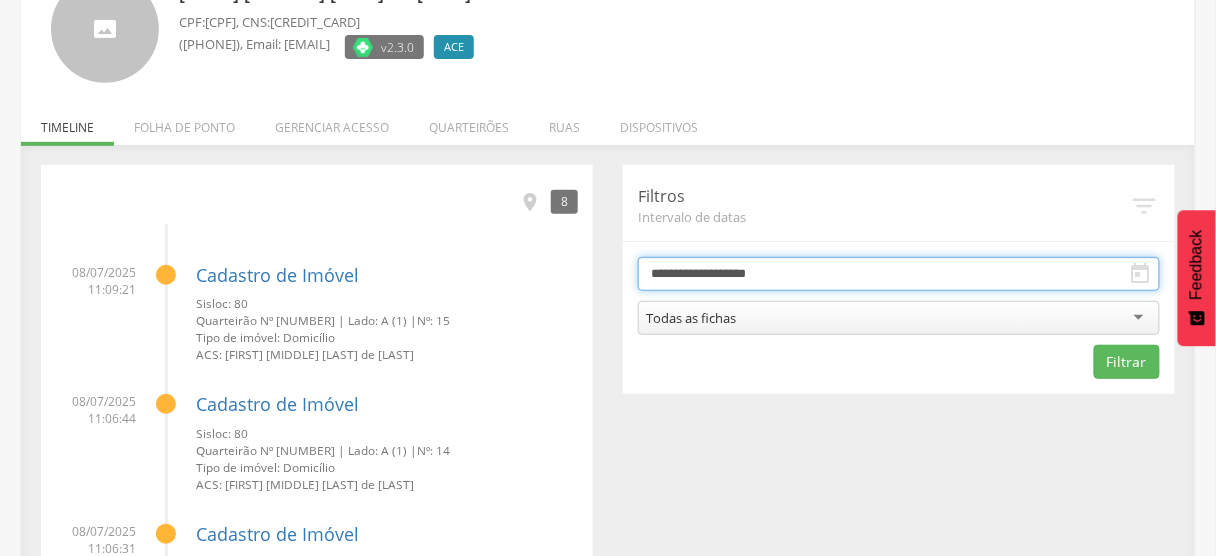click on "**********" at bounding box center [899, 274] 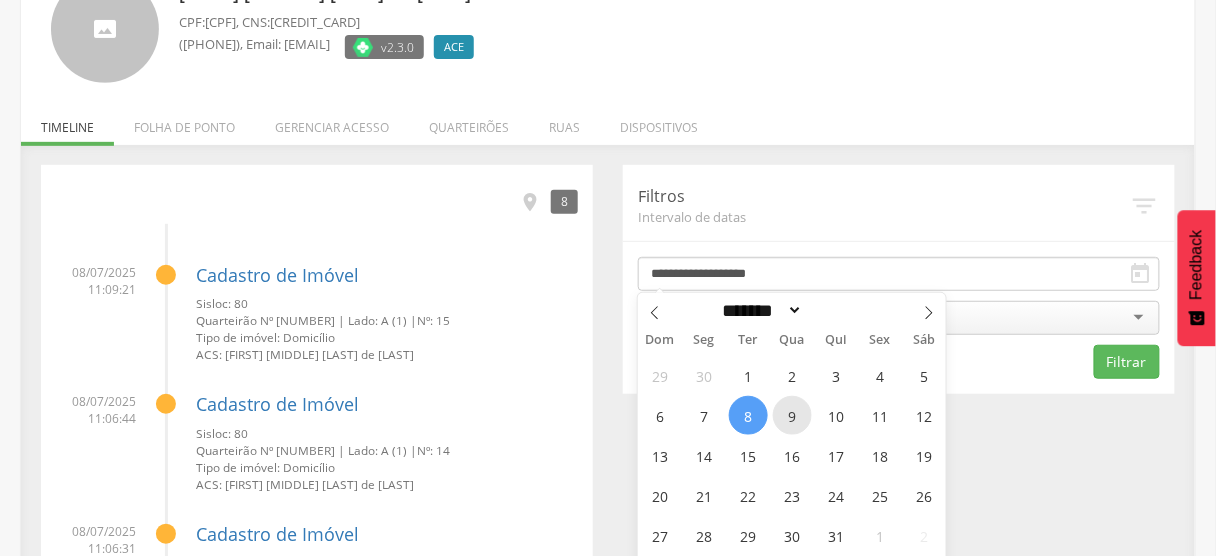click on "9" at bounding box center [792, 415] 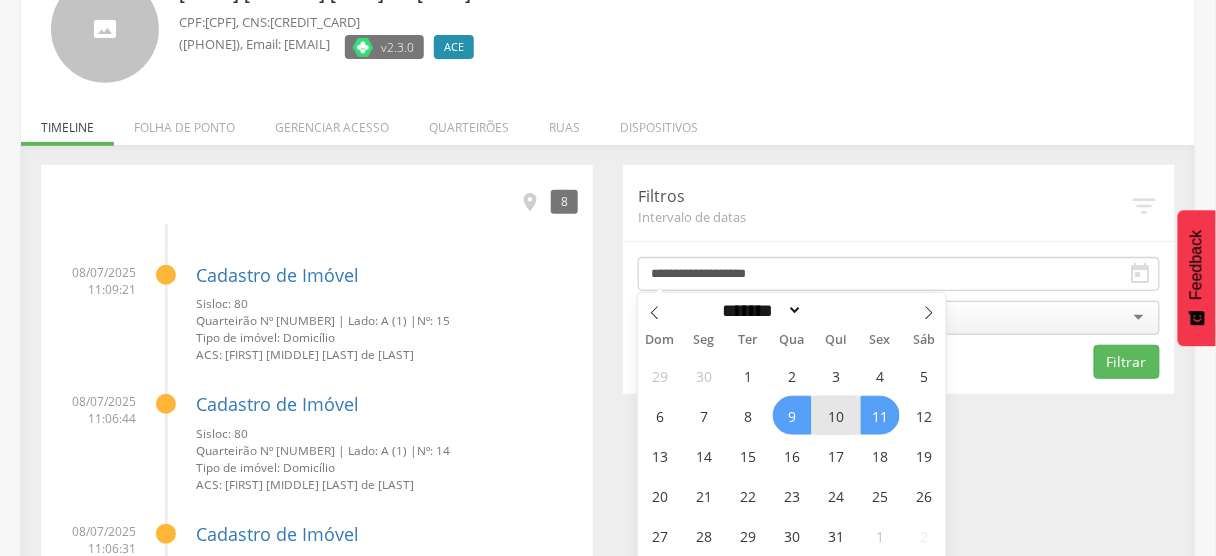 click on "11" at bounding box center [880, 415] 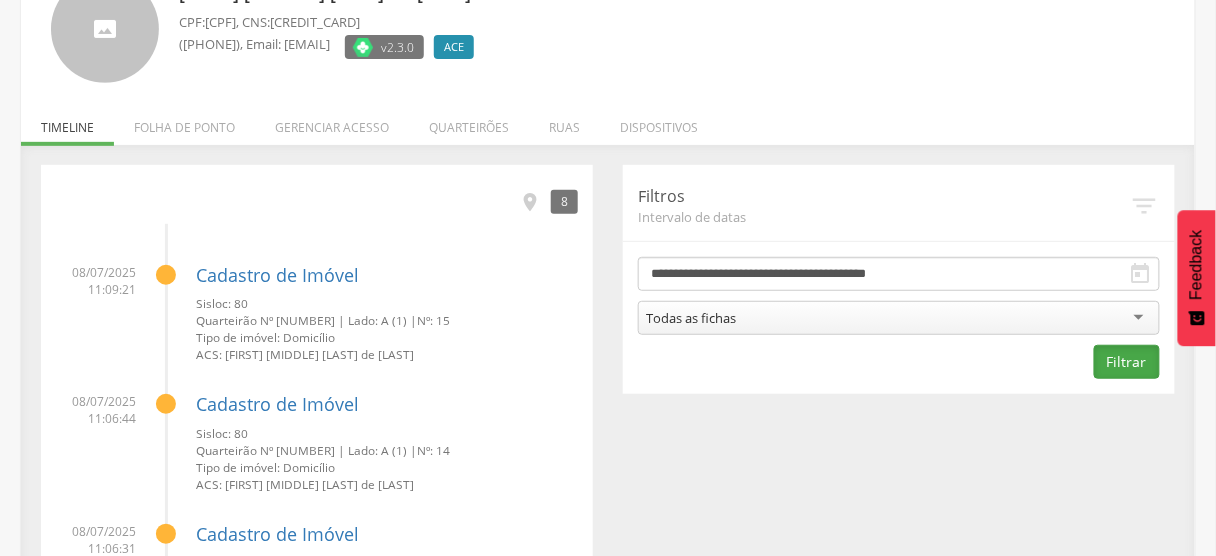 click on "Filtrar" at bounding box center (1127, 362) 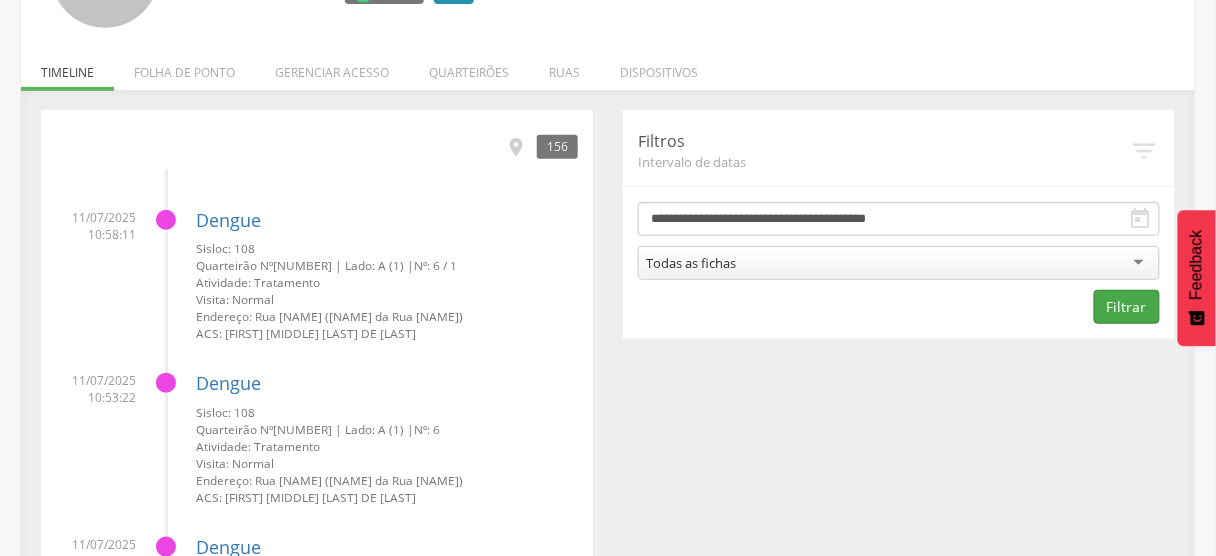 scroll, scrollTop: 240, scrollLeft: 0, axis: vertical 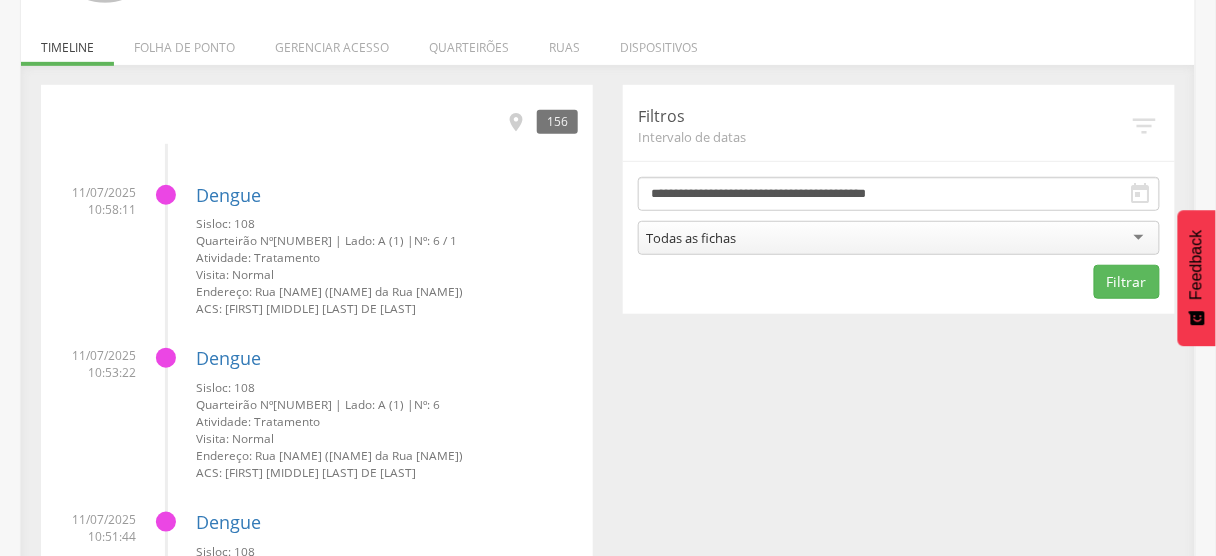 click on "Todas as fichas" at bounding box center [899, 238] 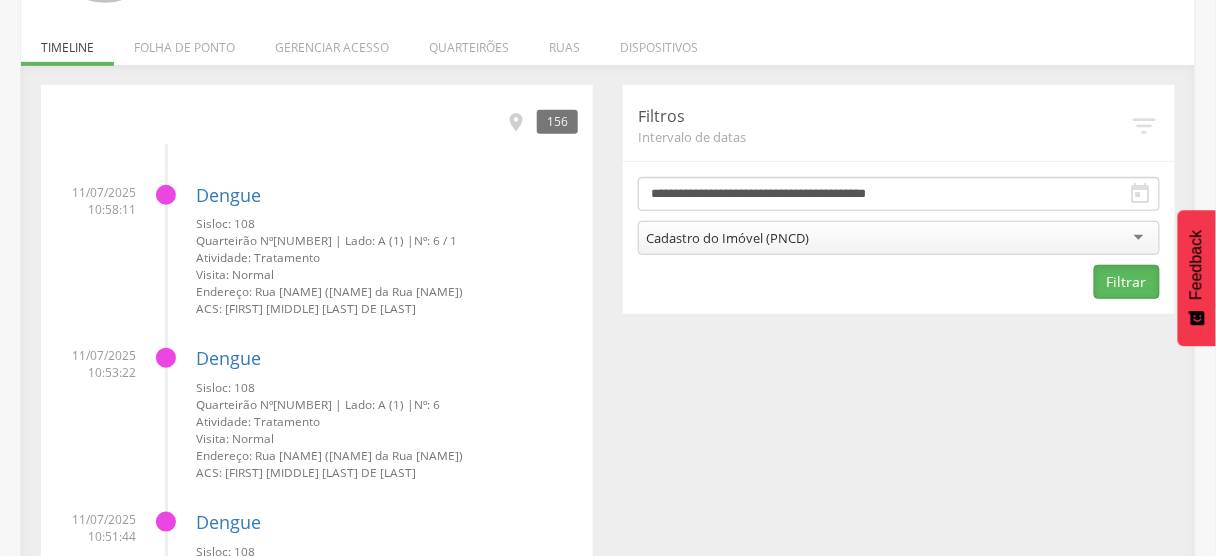 click on "Filtrar" at bounding box center (1127, 282) 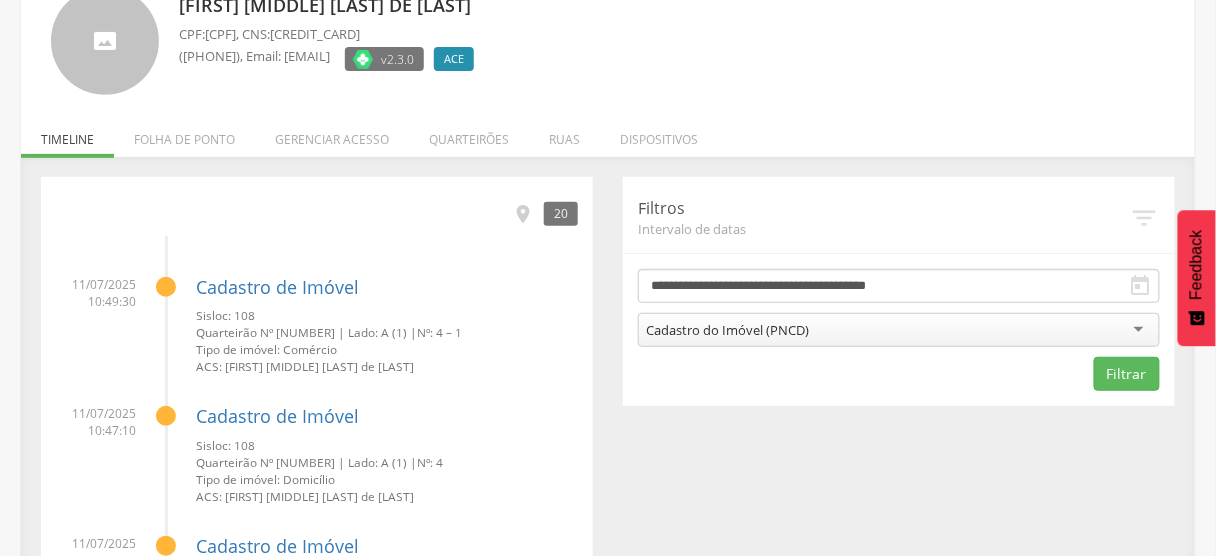 scroll, scrollTop: 80, scrollLeft: 0, axis: vertical 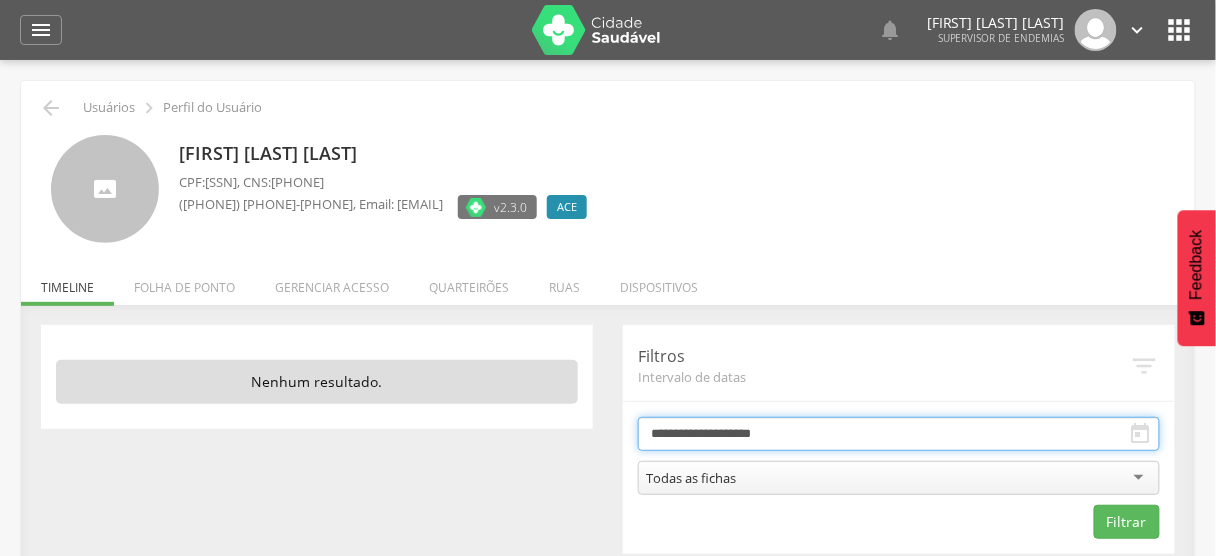 click on "**********" at bounding box center [899, 434] 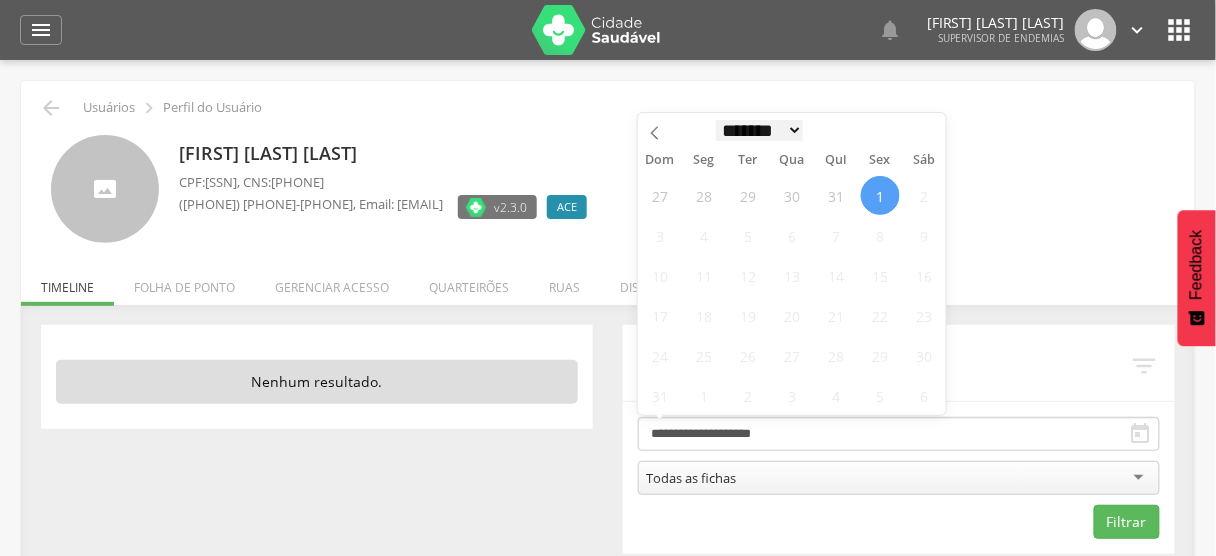 scroll, scrollTop: 0, scrollLeft: 0, axis: both 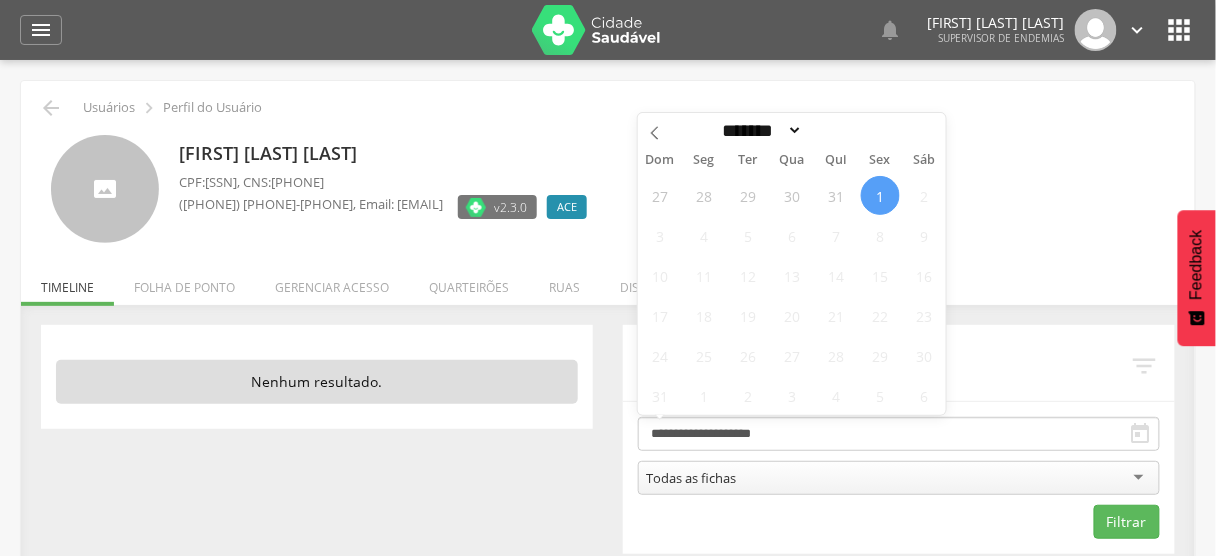 select on "*" 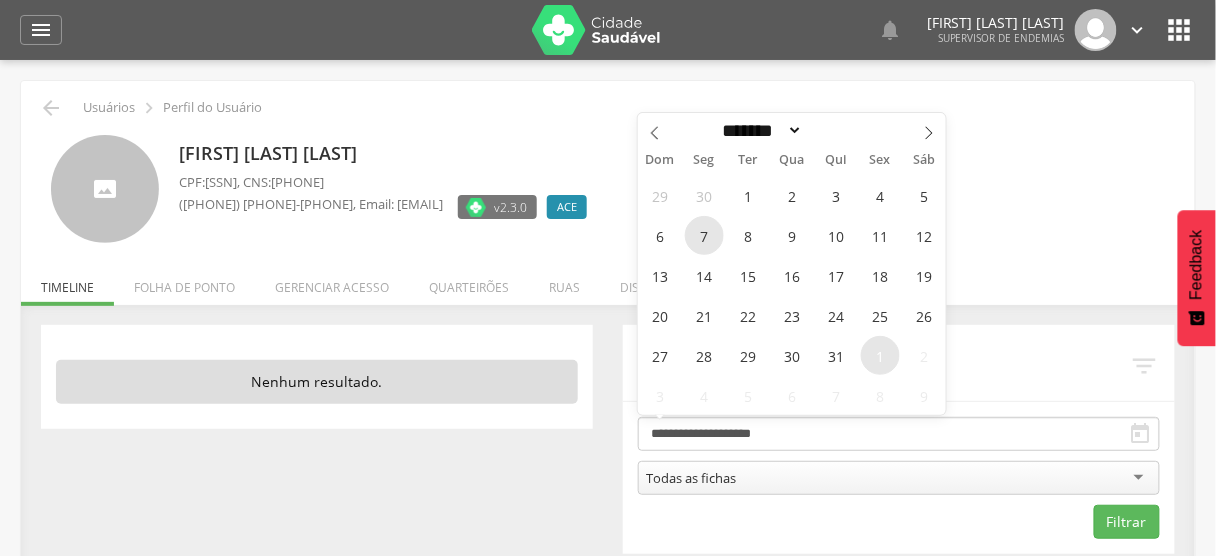 click on "7" at bounding box center (704, 235) 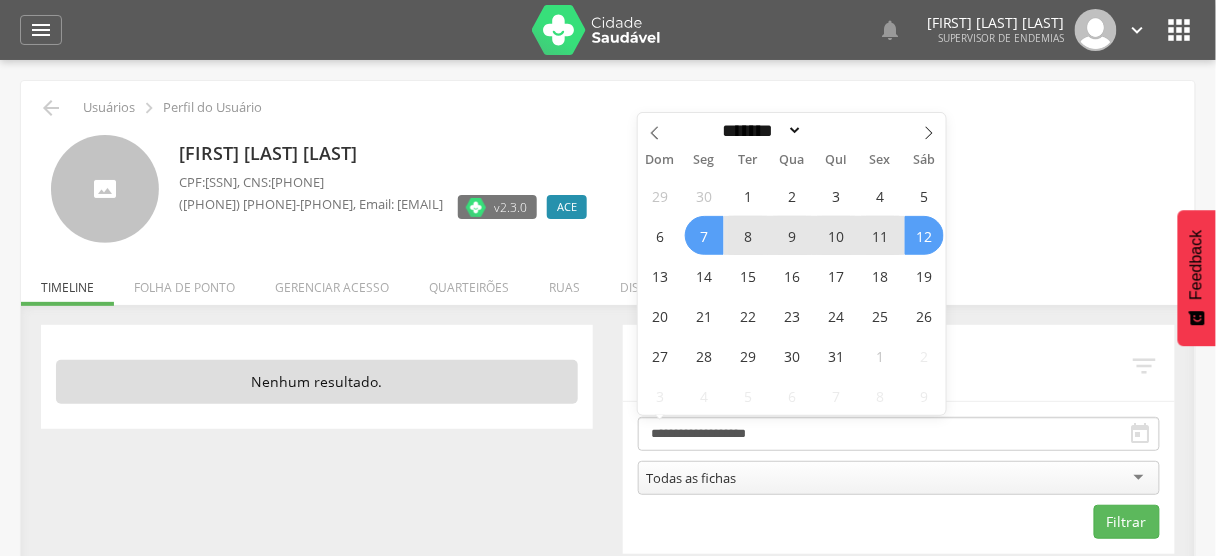 click on "12" at bounding box center [924, 235] 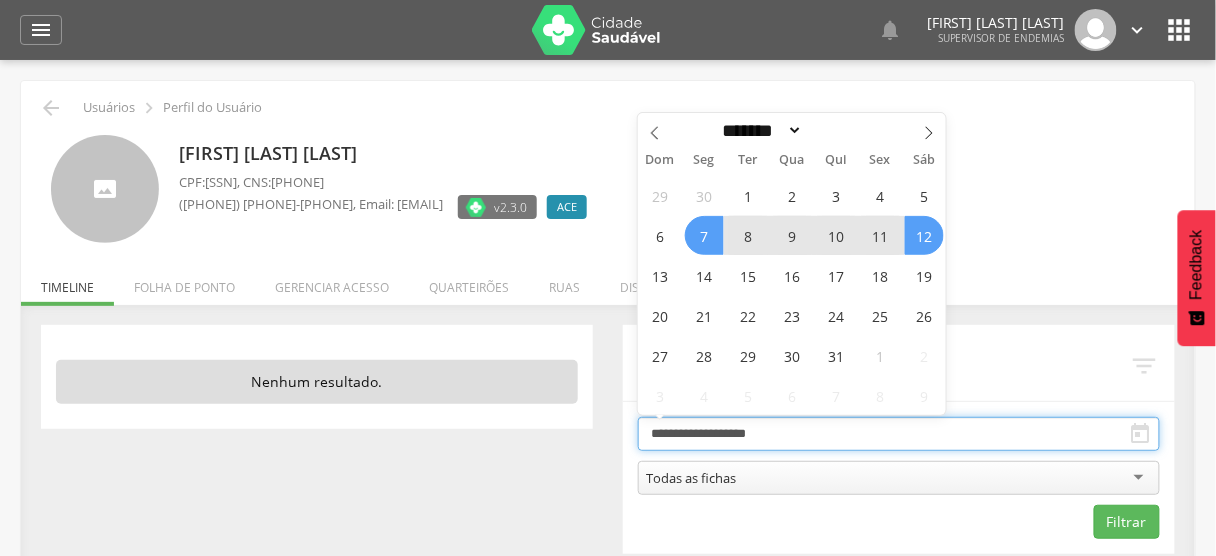 type on "**********" 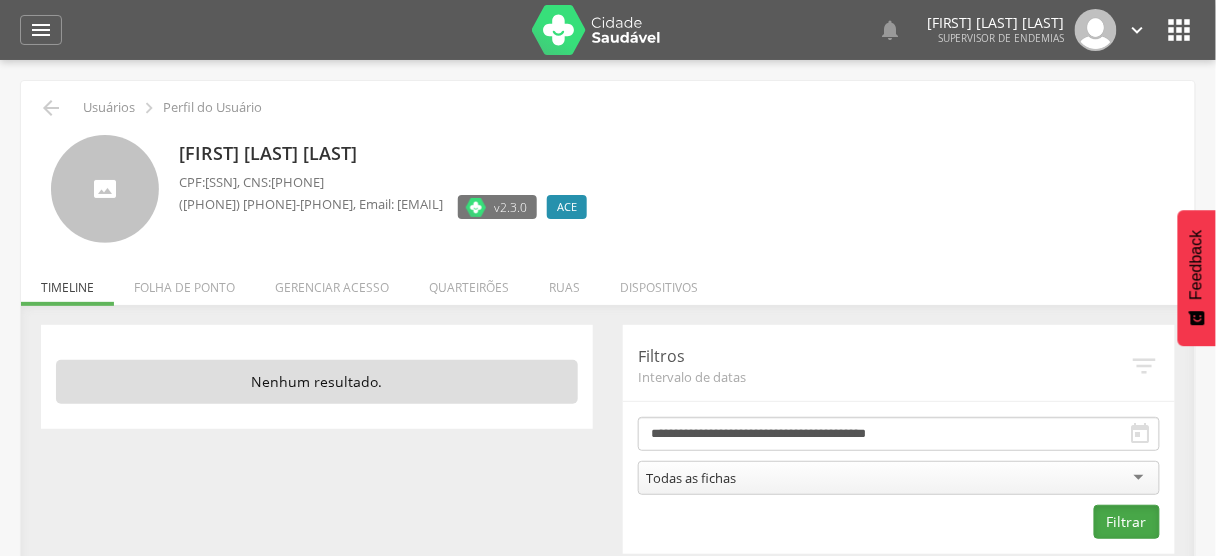 click on "Filtrar" at bounding box center (1127, 522) 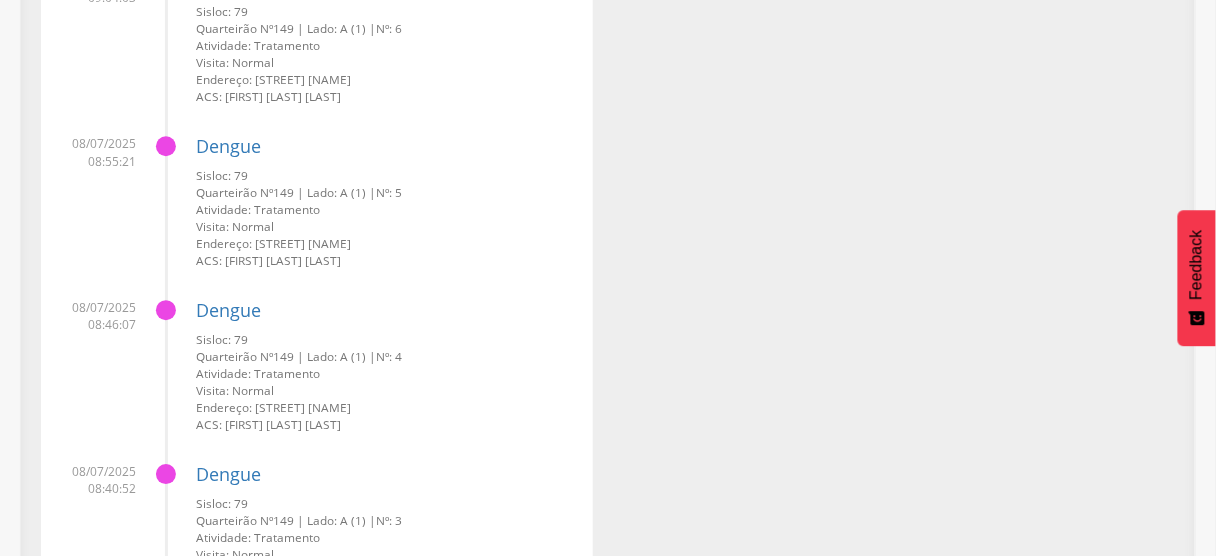 scroll, scrollTop: 15008, scrollLeft: 0, axis: vertical 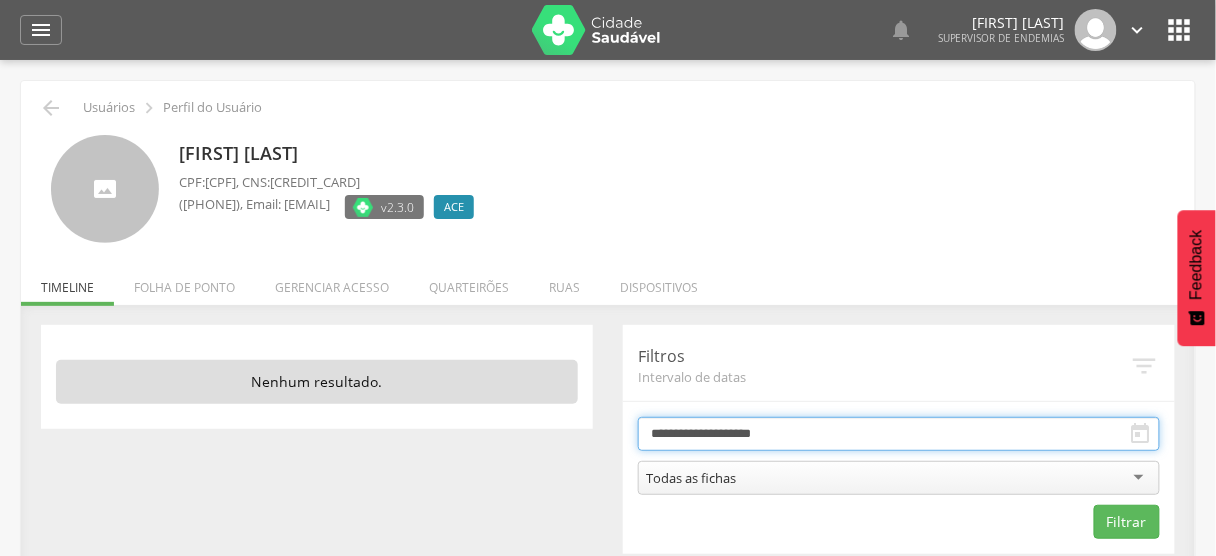 click on "**********" at bounding box center (899, 434) 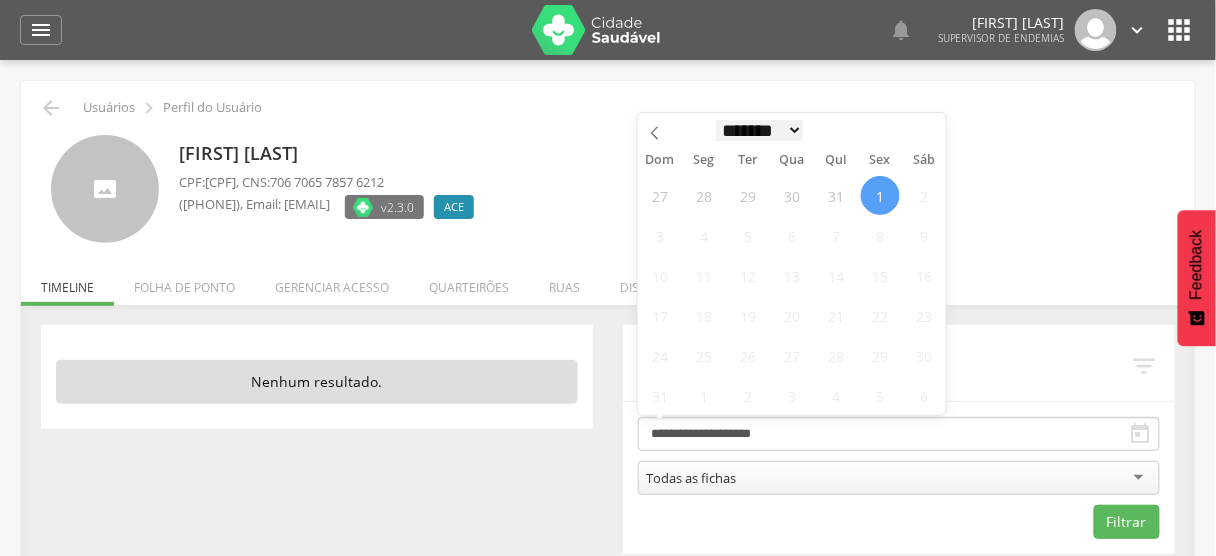 click on "******* ********* ***** ***** **** ***** ***** ******" at bounding box center [760, 130] 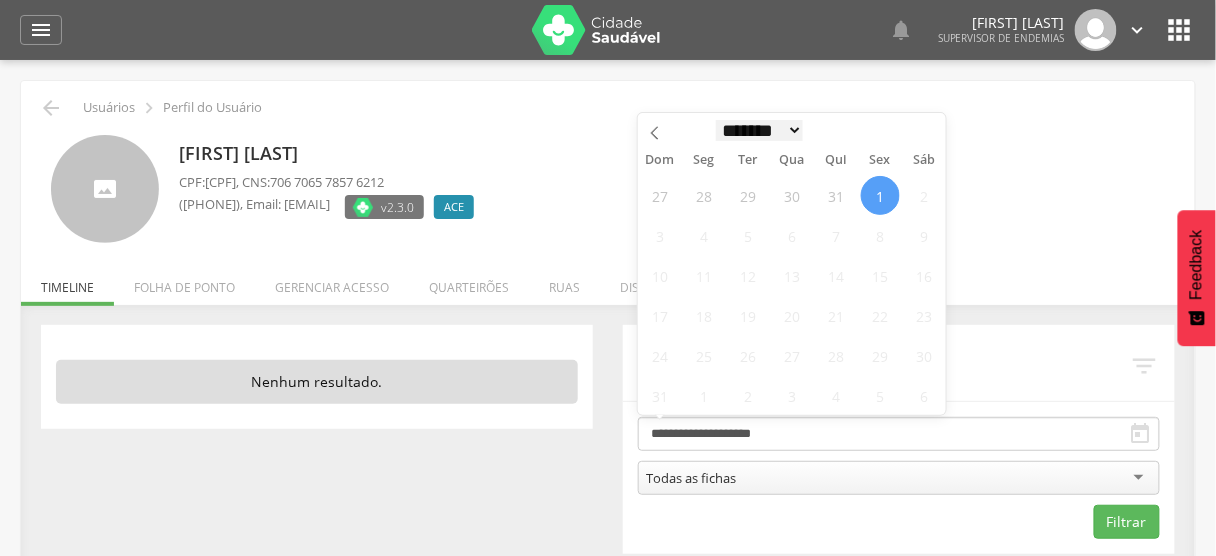 select on "*" 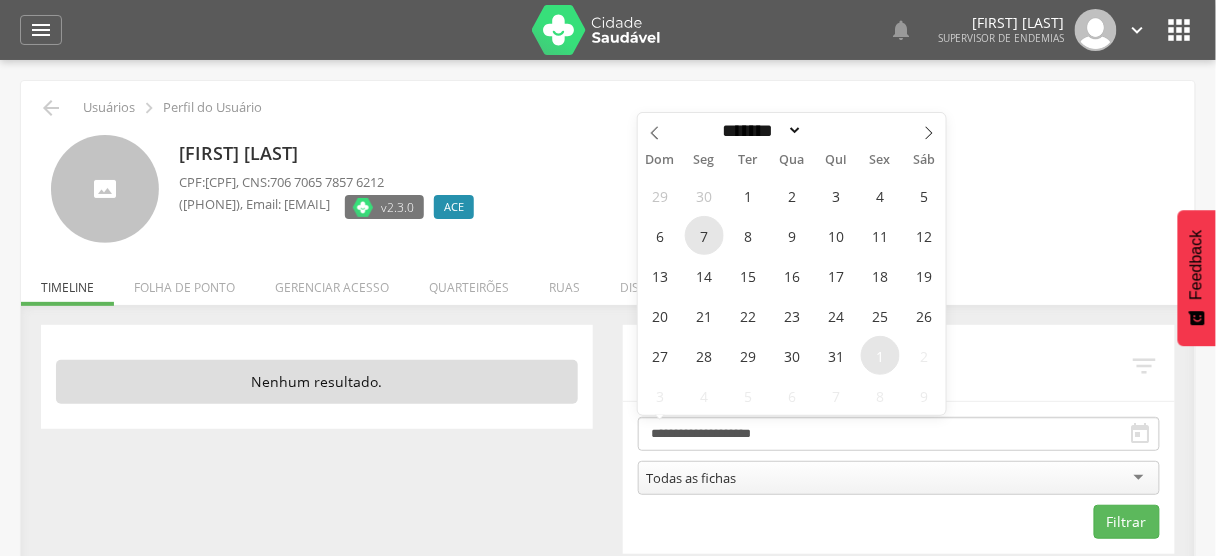 click on "7" at bounding box center (704, 235) 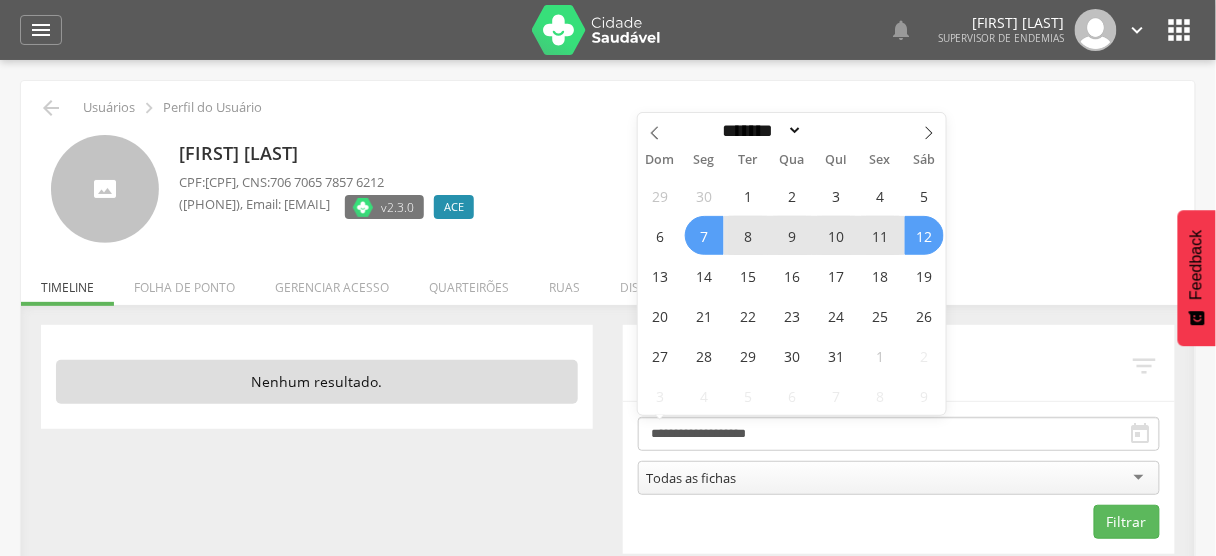 click on "12" at bounding box center [924, 235] 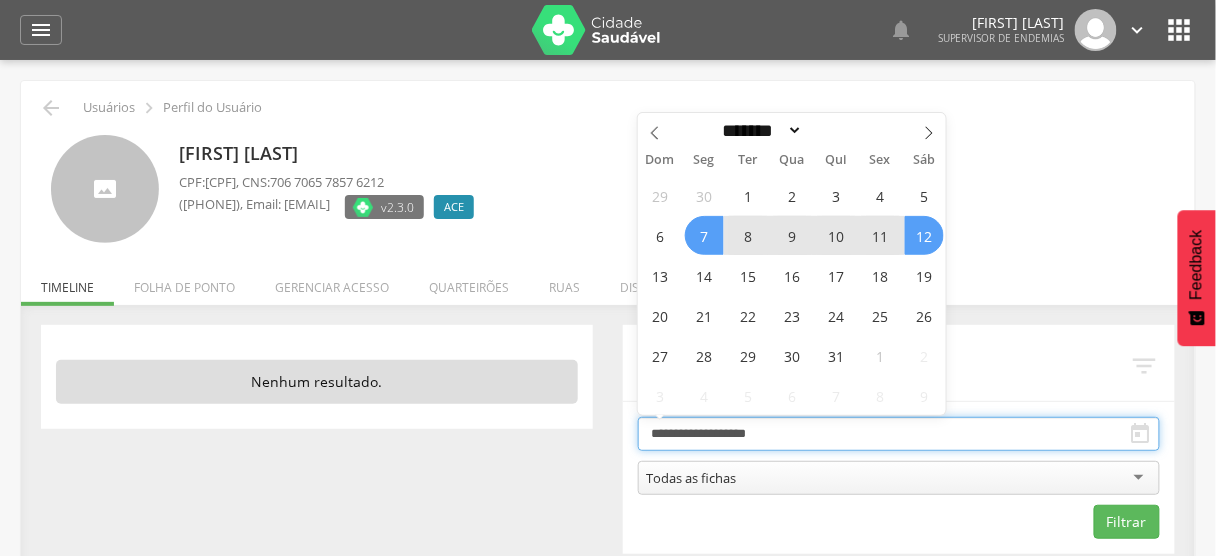 type on "**********" 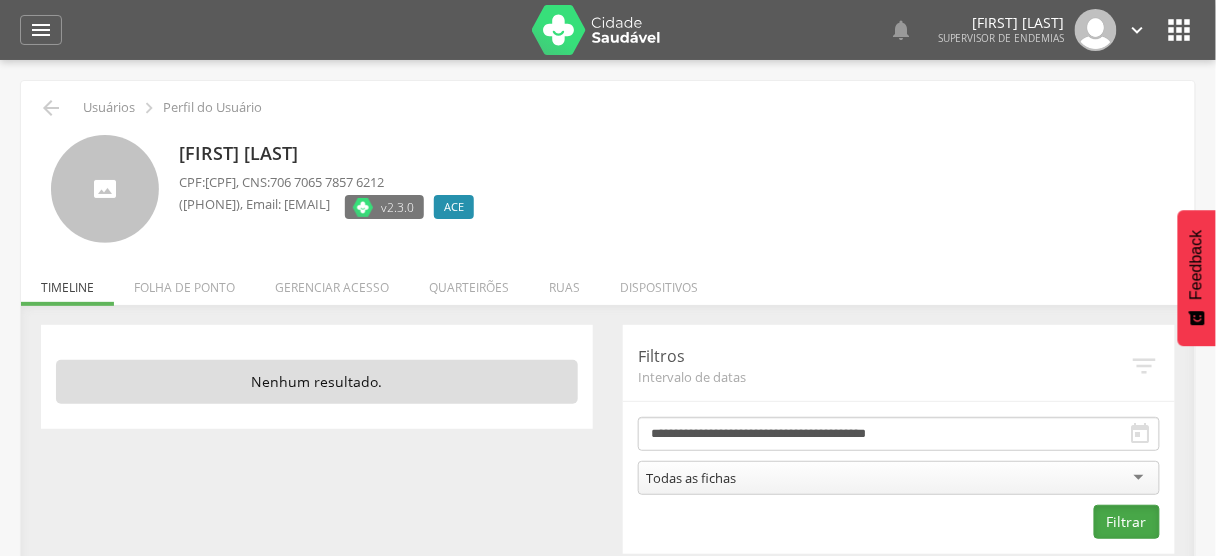 click on "Filtrar" at bounding box center [1127, 522] 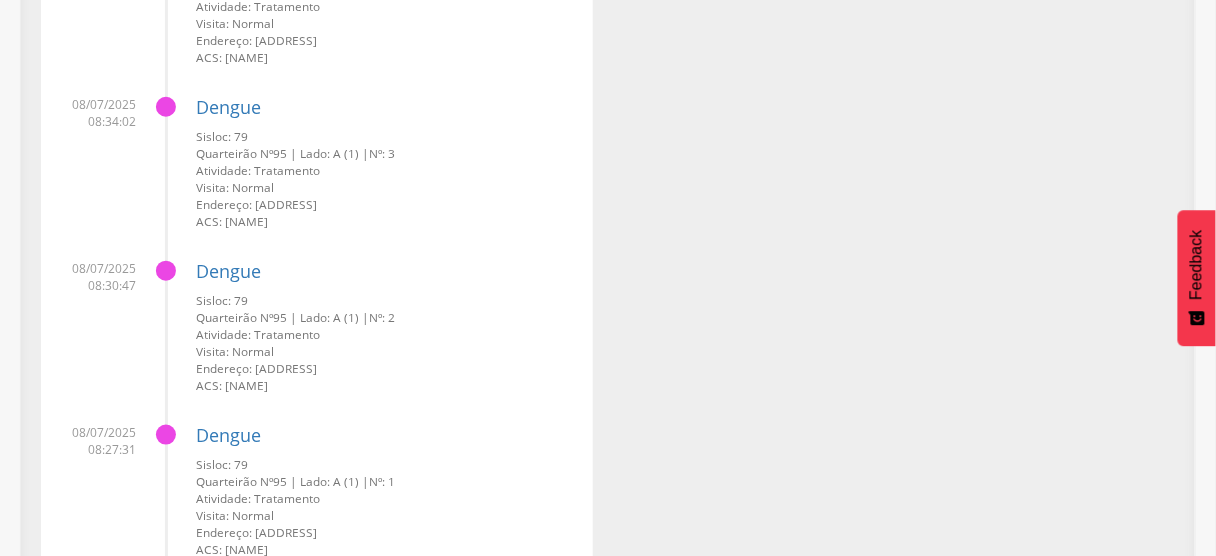 scroll, scrollTop: 11875, scrollLeft: 0, axis: vertical 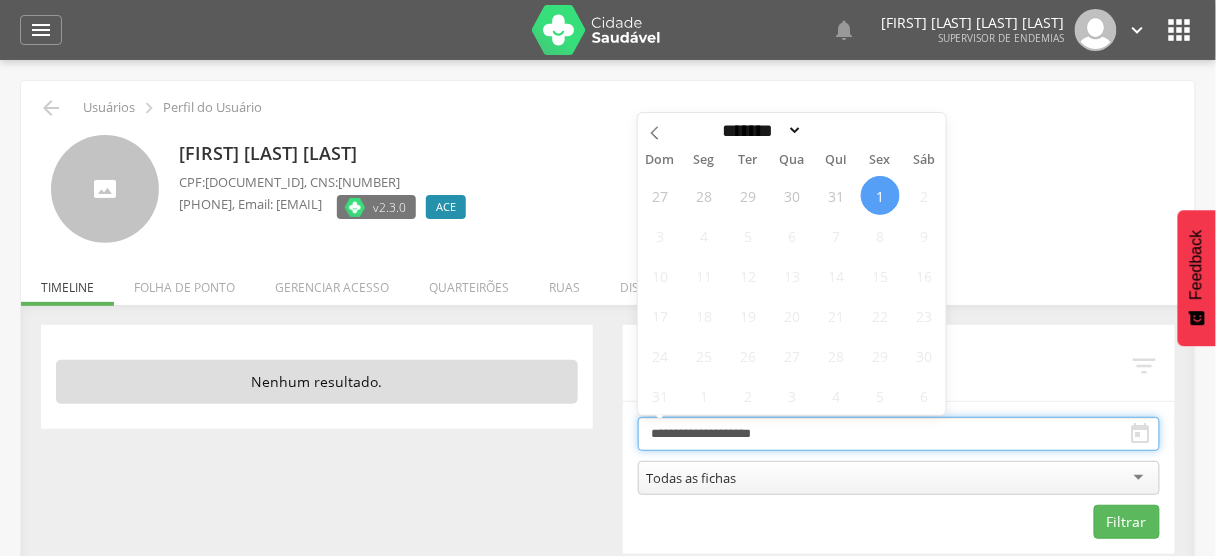 click on "**********" at bounding box center [899, 434] 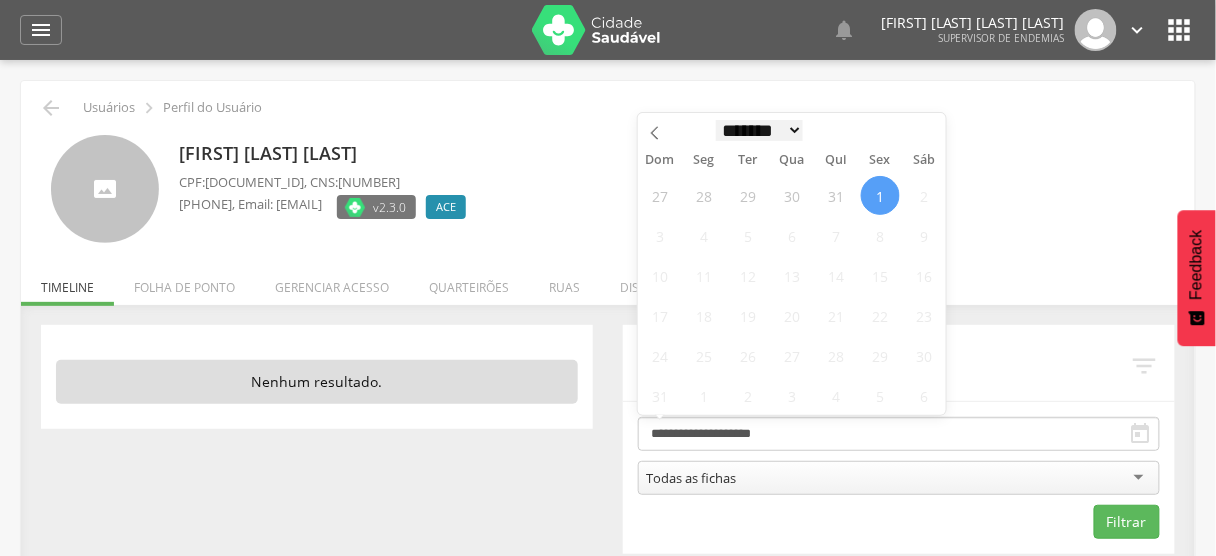scroll, scrollTop: 0, scrollLeft: 0, axis: both 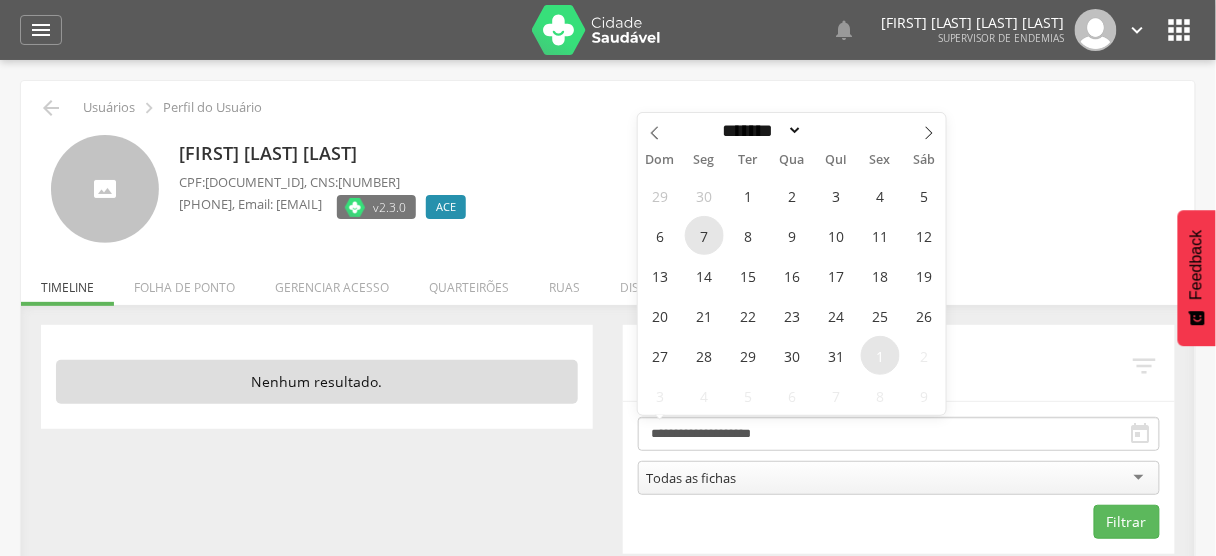 click on "7" at bounding box center (704, 235) 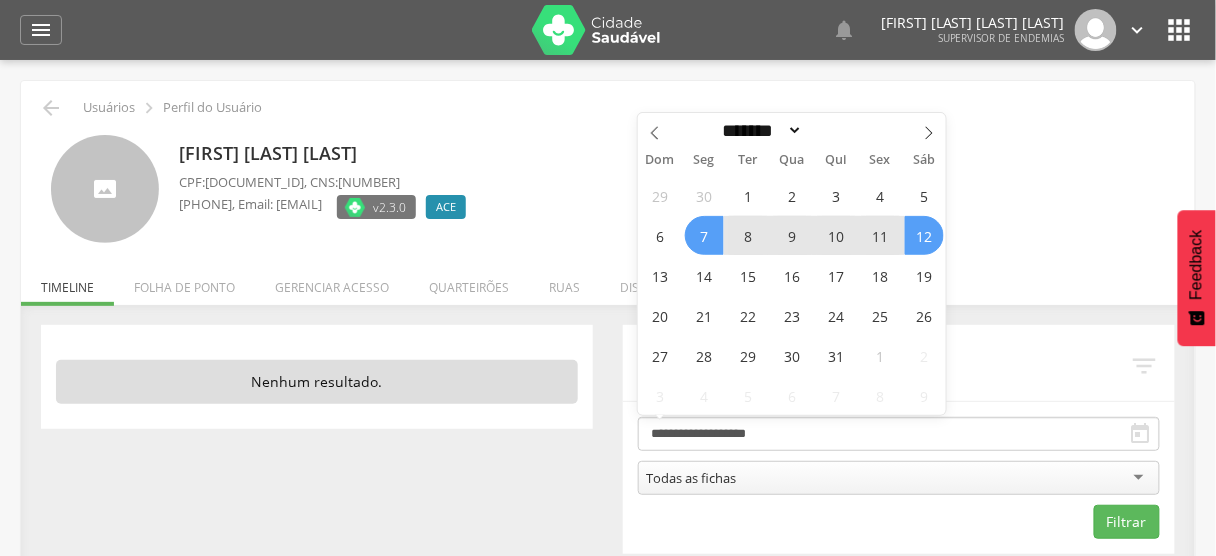 click on "12" at bounding box center (924, 235) 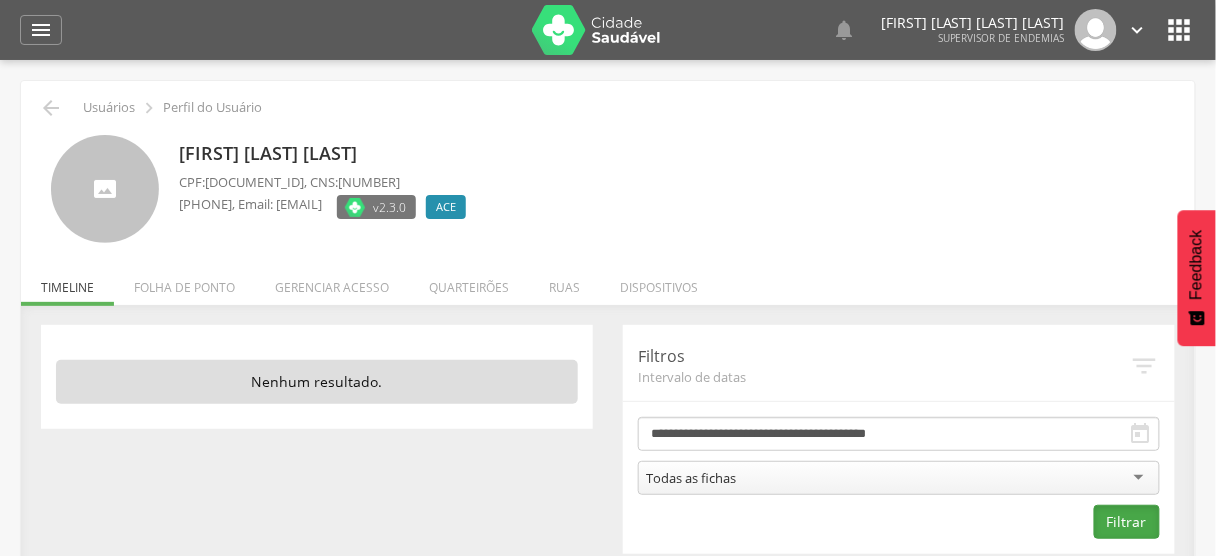 click on "Filtrar" at bounding box center [1127, 522] 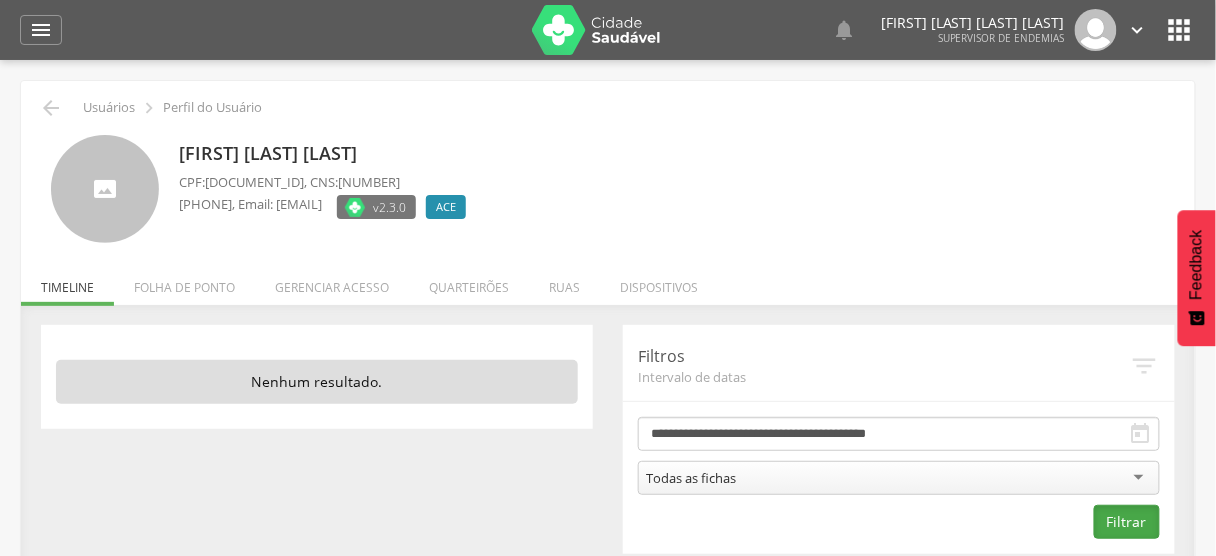 click on "Filtrar" at bounding box center (1127, 522) 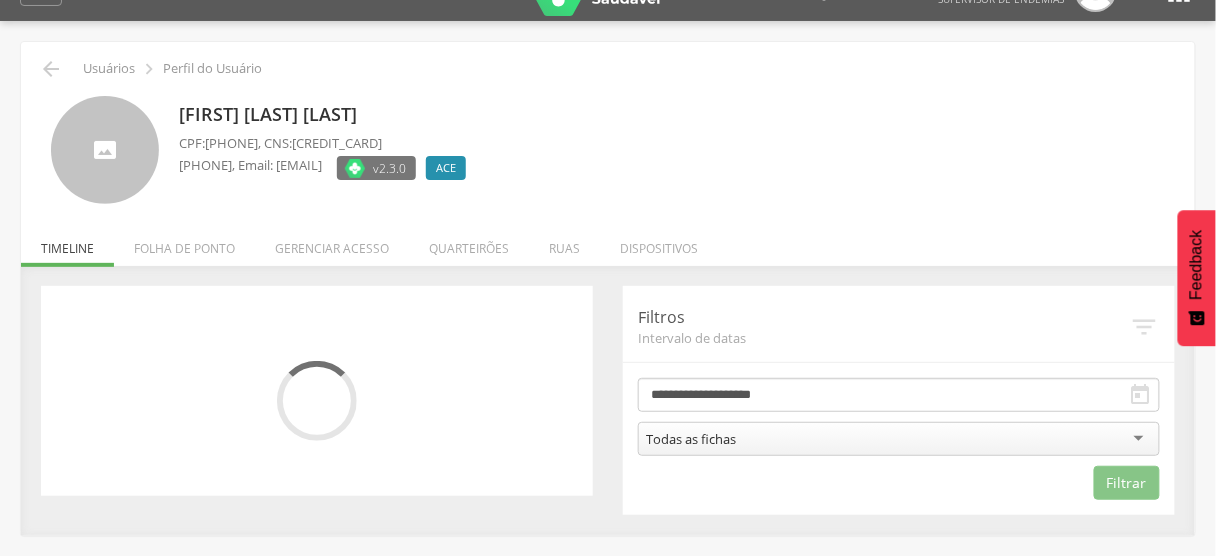 scroll, scrollTop: 60, scrollLeft: 0, axis: vertical 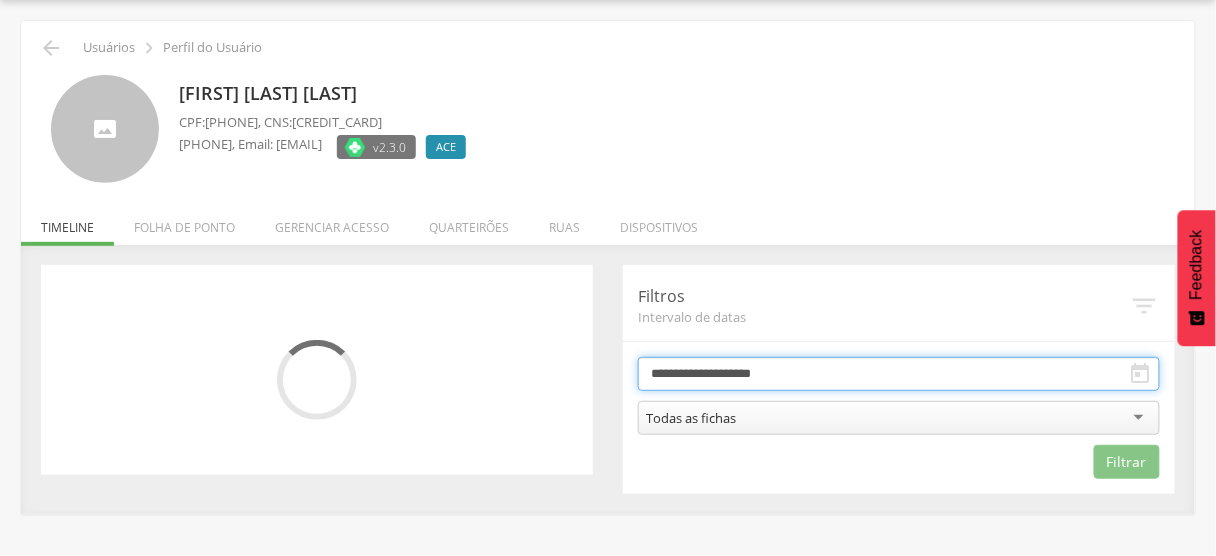 click on "**********" at bounding box center [899, 374] 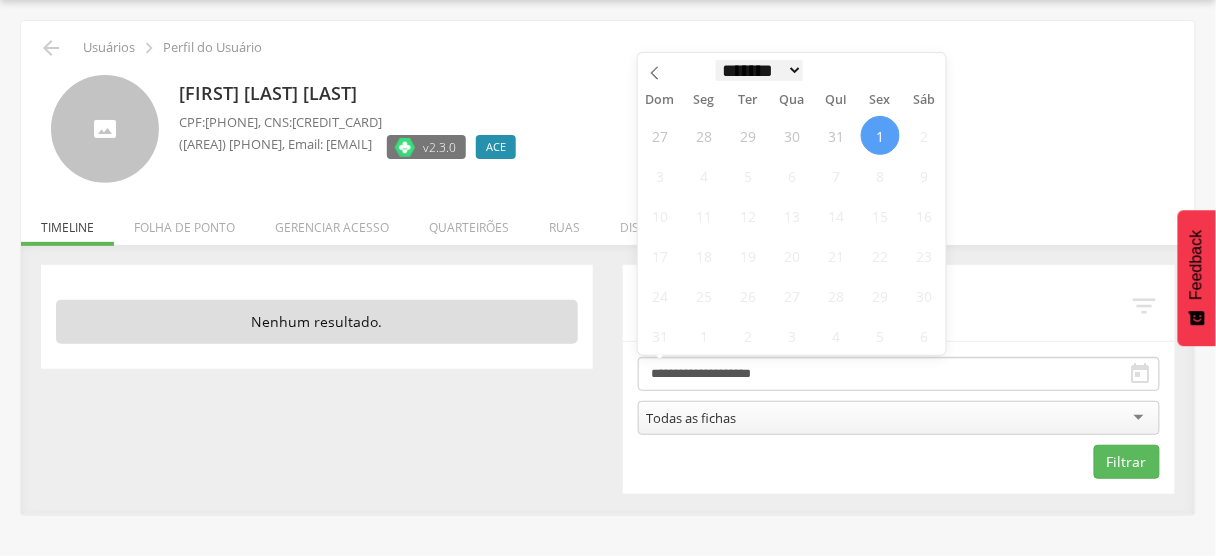 scroll, scrollTop: 0, scrollLeft: 0, axis: both 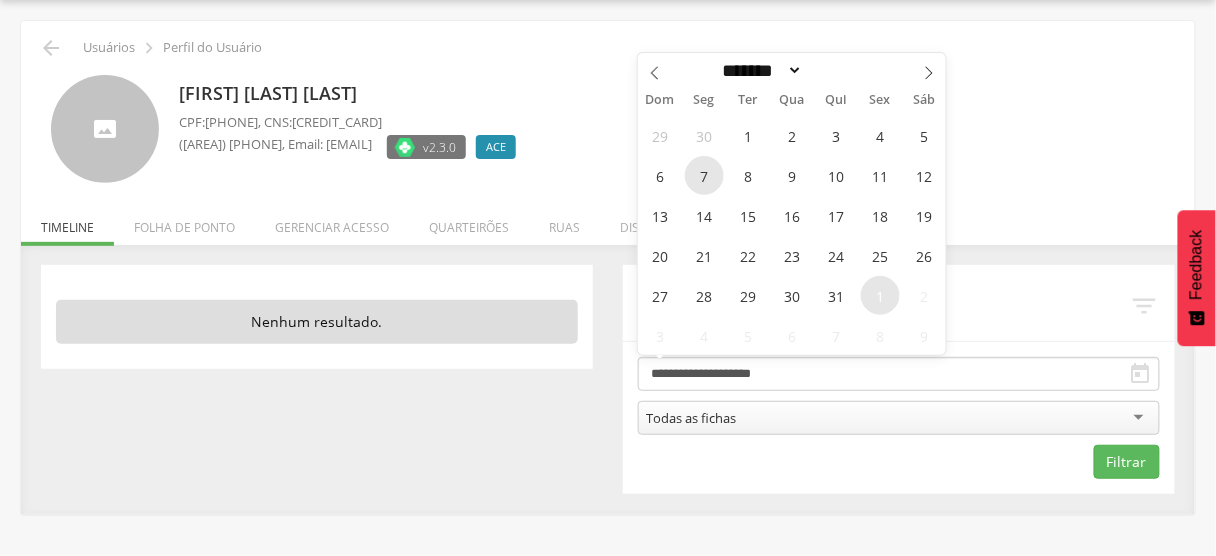 click on "7" at bounding box center (704, 175) 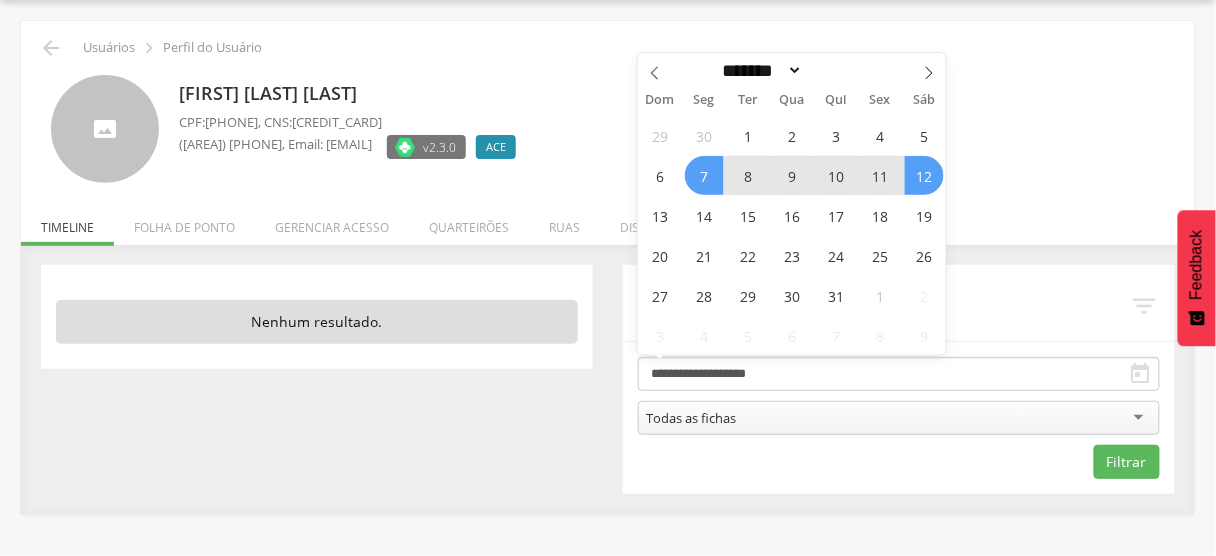 click on "12" at bounding box center (924, 175) 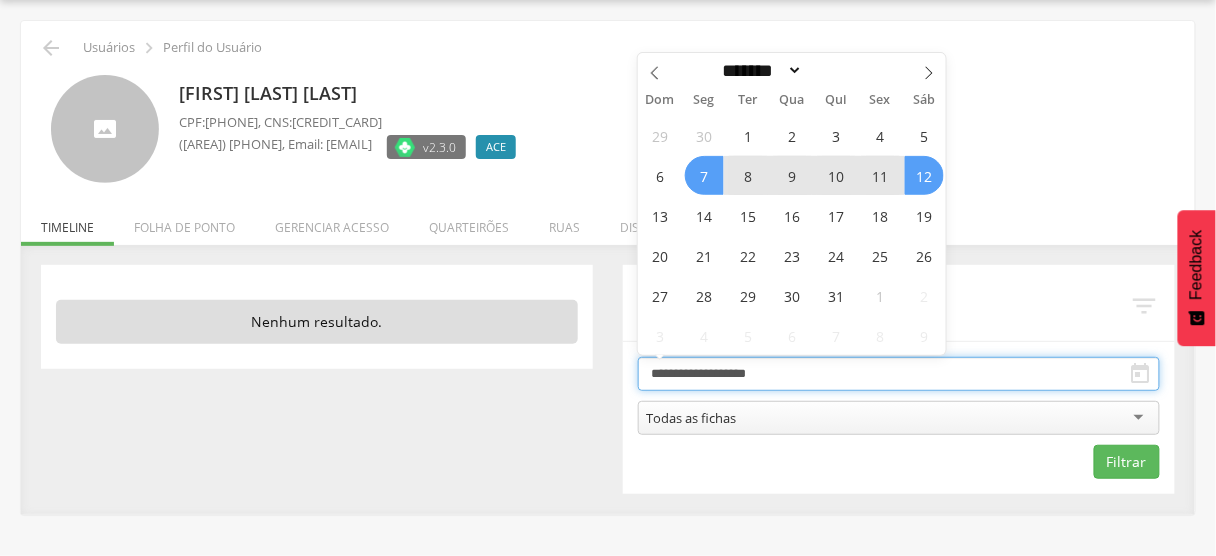 type on "**********" 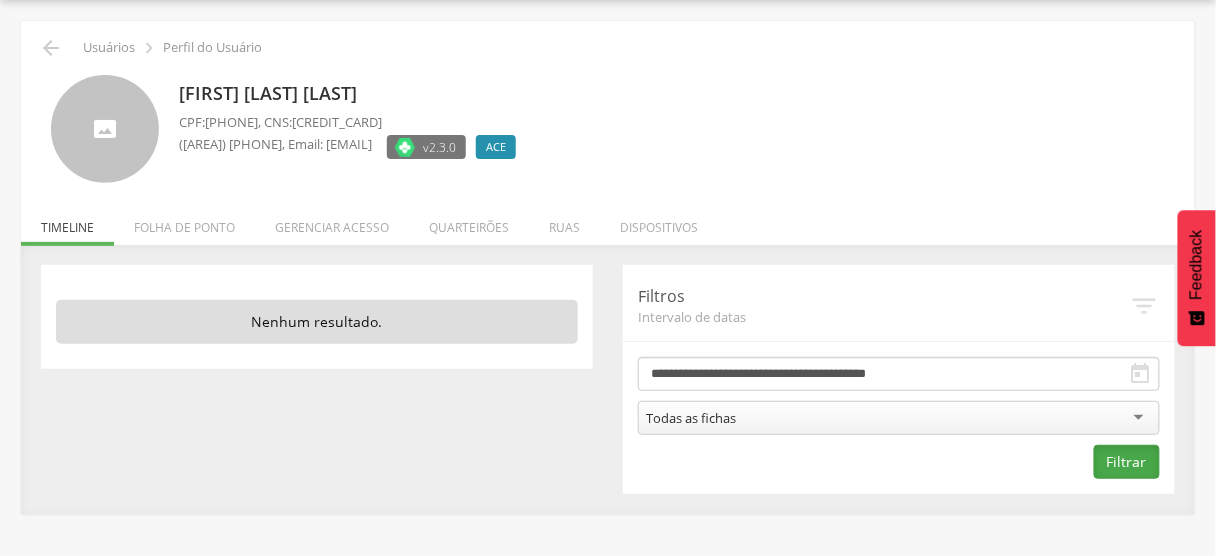 click on "Filtrar" at bounding box center [1127, 462] 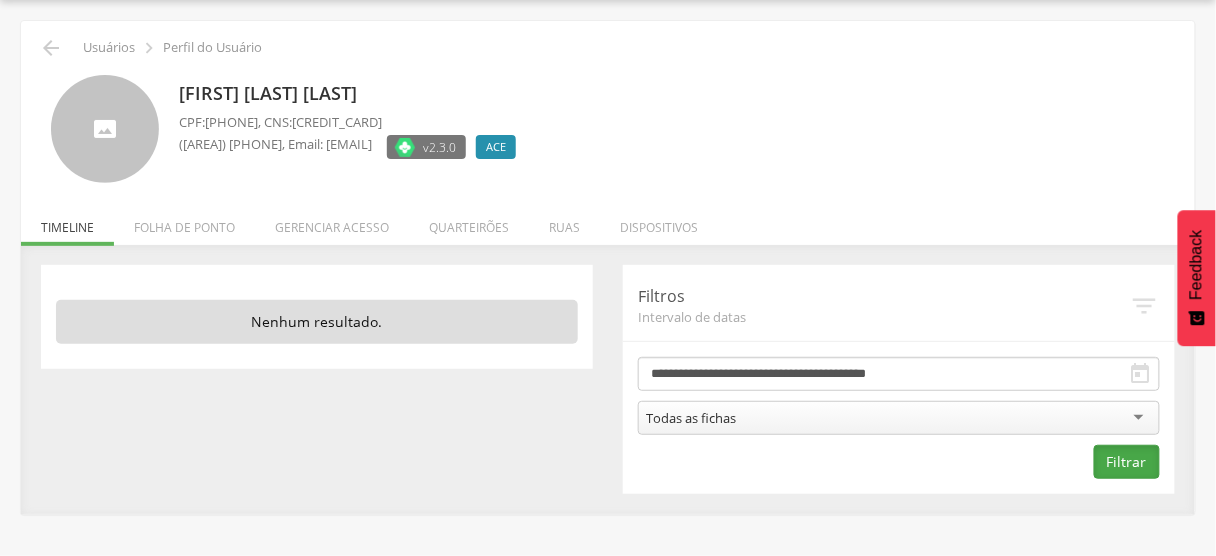 click on "Filtrar" at bounding box center (1127, 462) 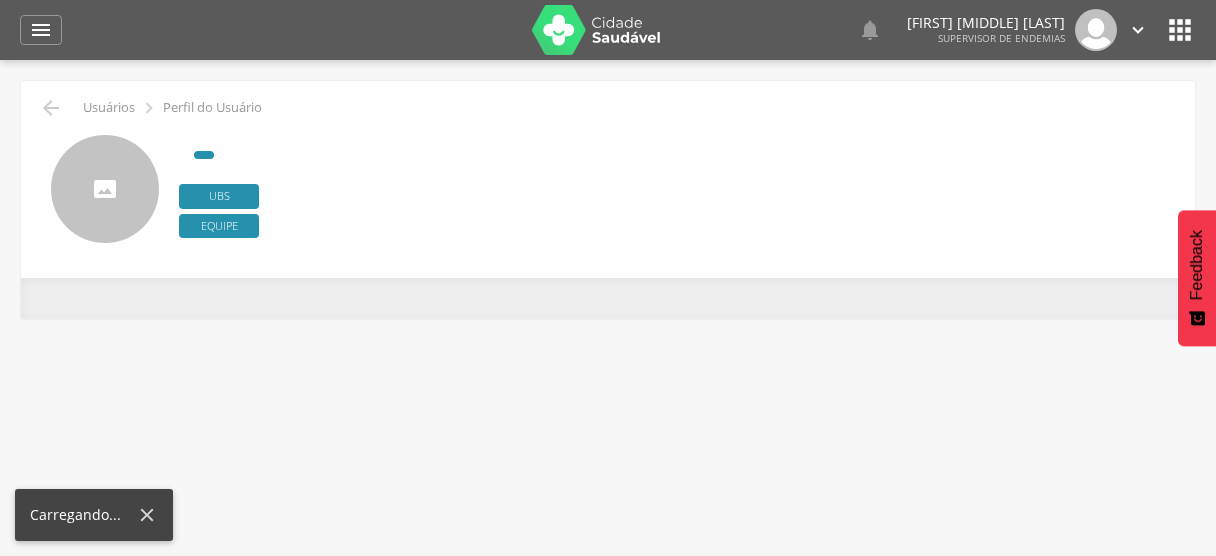 scroll, scrollTop: 0, scrollLeft: 0, axis: both 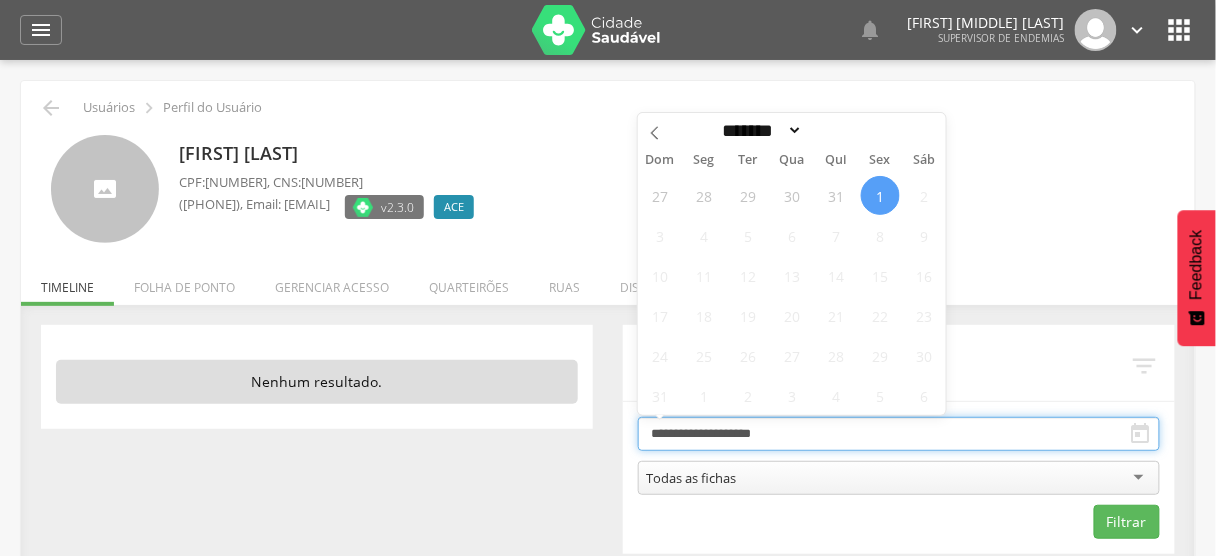 click on "**********" at bounding box center (899, 434) 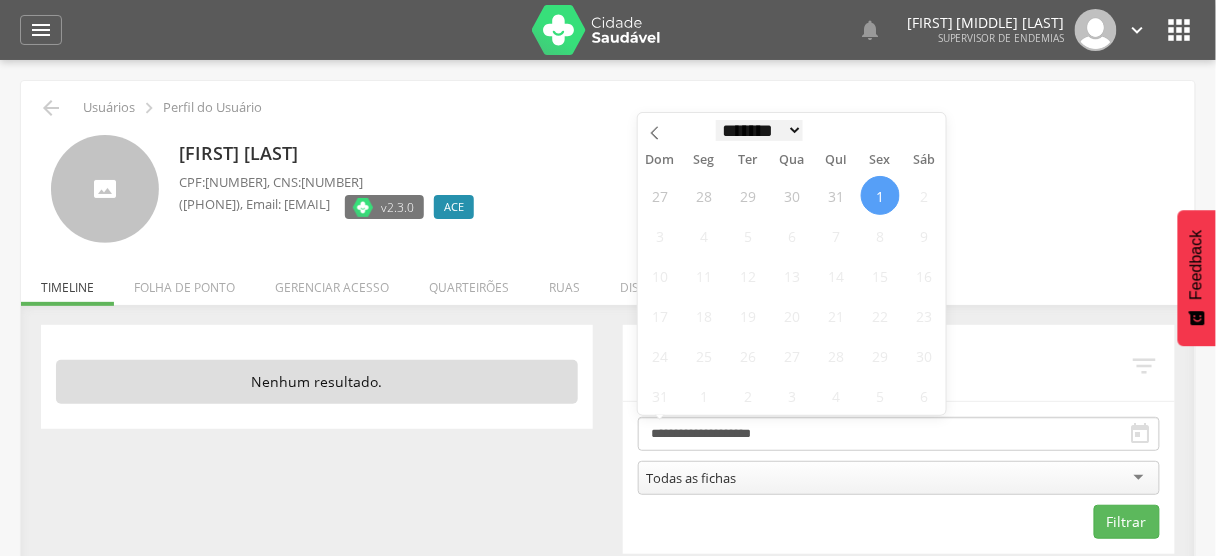 scroll, scrollTop: 0, scrollLeft: 0, axis: both 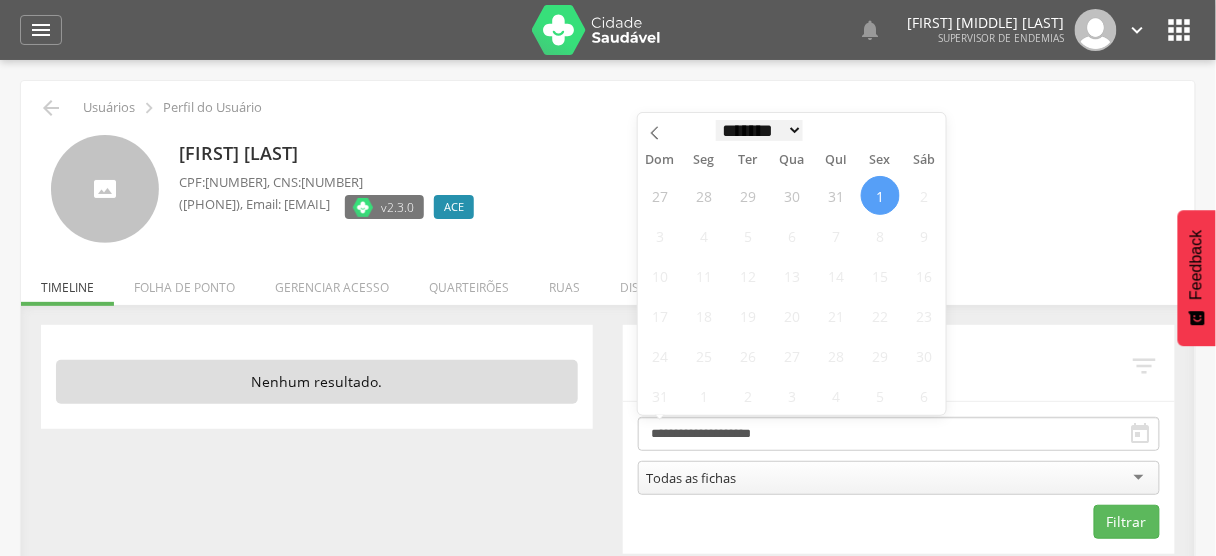 select on "*" 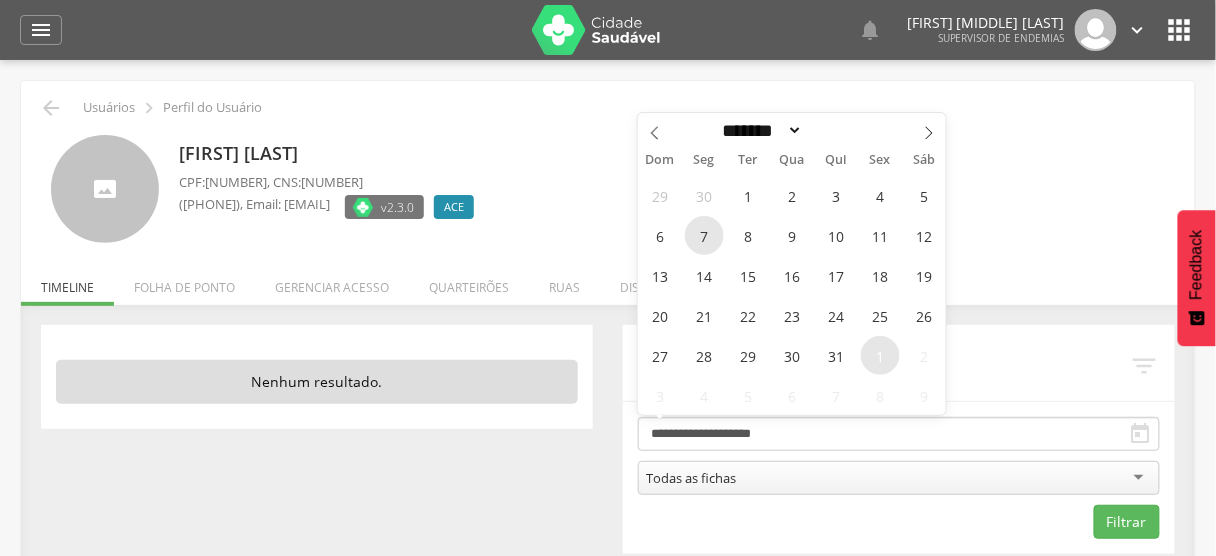 click on "7" at bounding box center (704, 235) 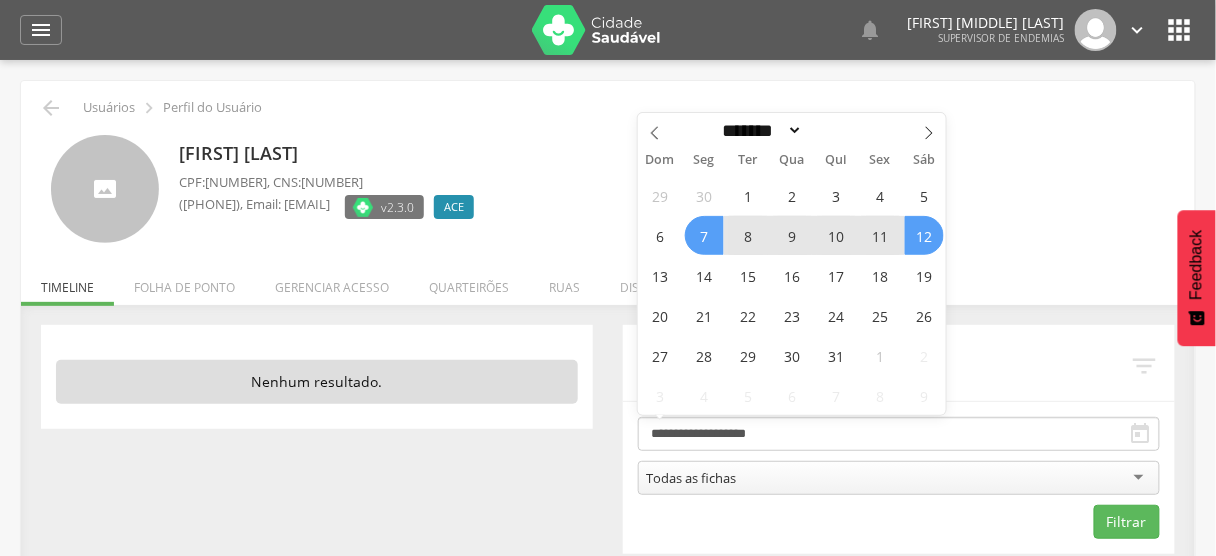 click on "12" at bounding box center (924, 235) 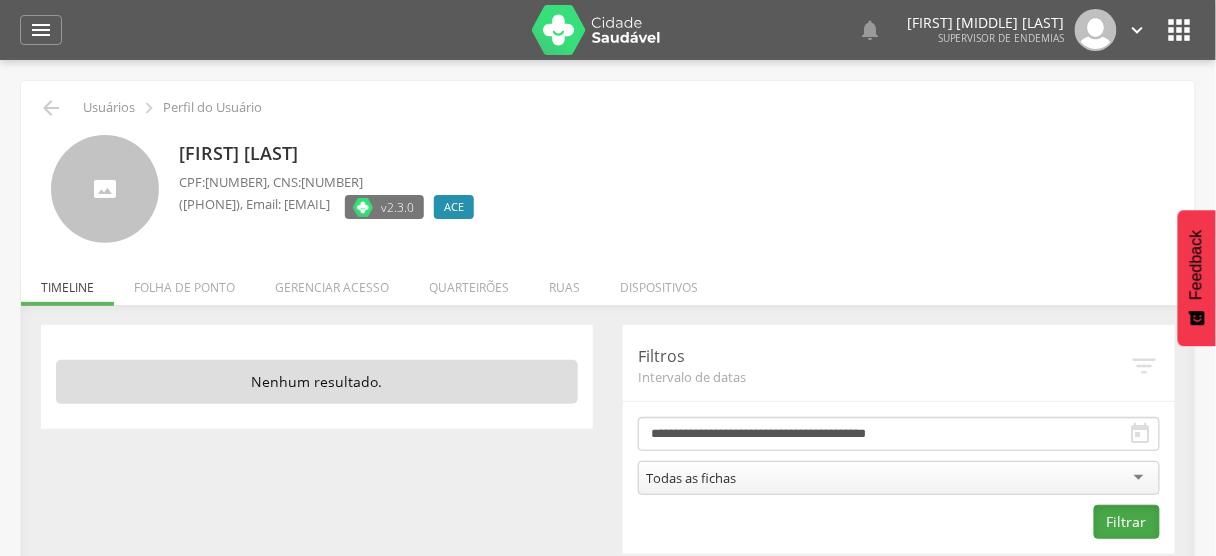 click on "Filtrar" at bounding box center (1127, 522) 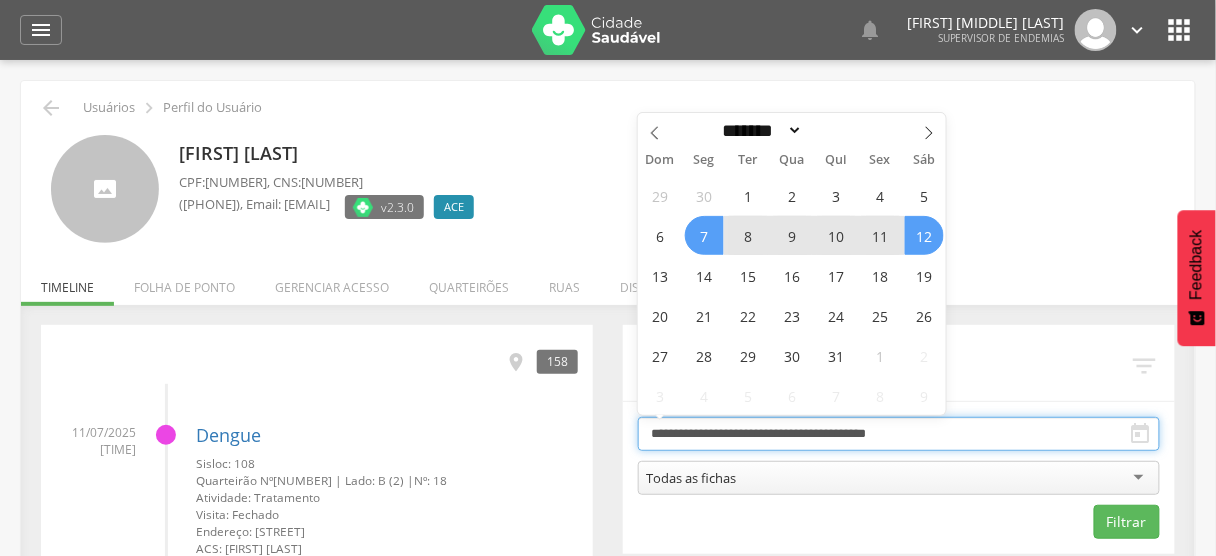 click on "**********" at bounding box center (899, 434) 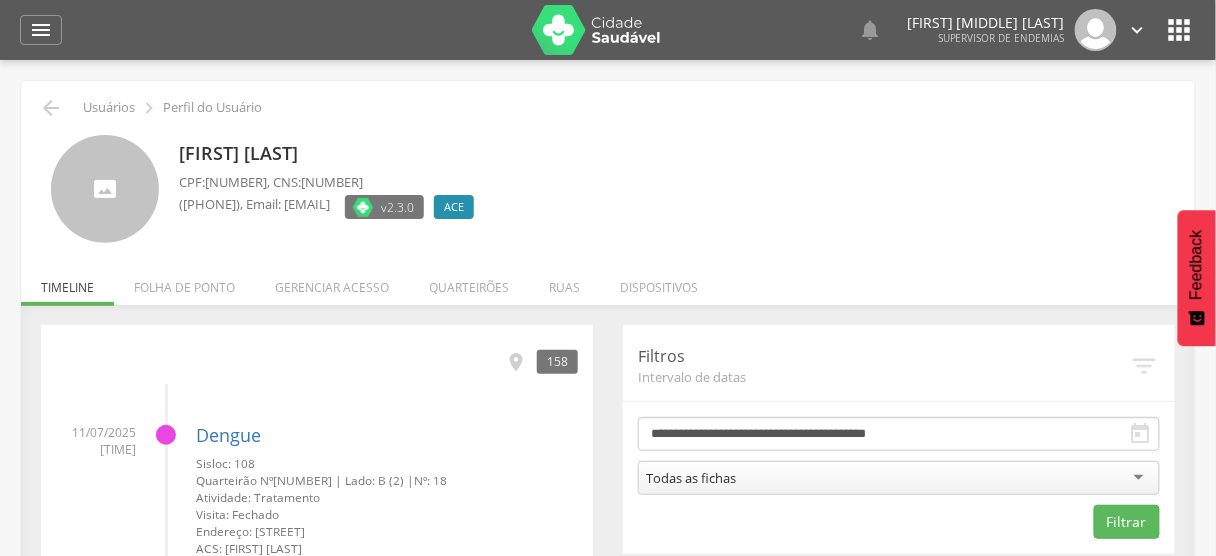 click on "**********" at bounding box center [608, 13023] 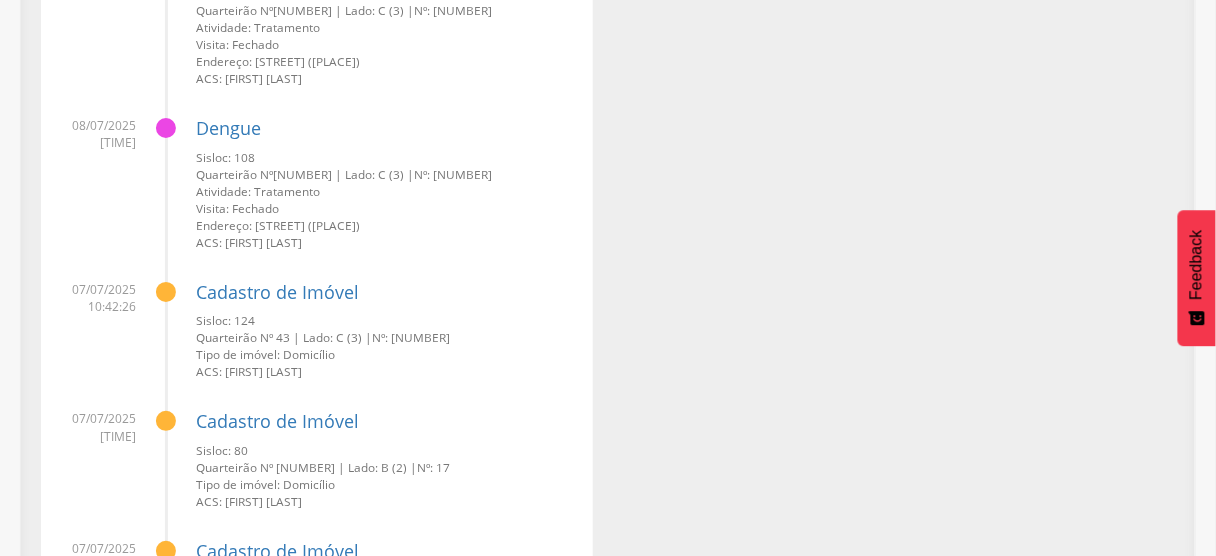 scroll, scrollTop: 24625, scrollLeft: 0, axis: vertical 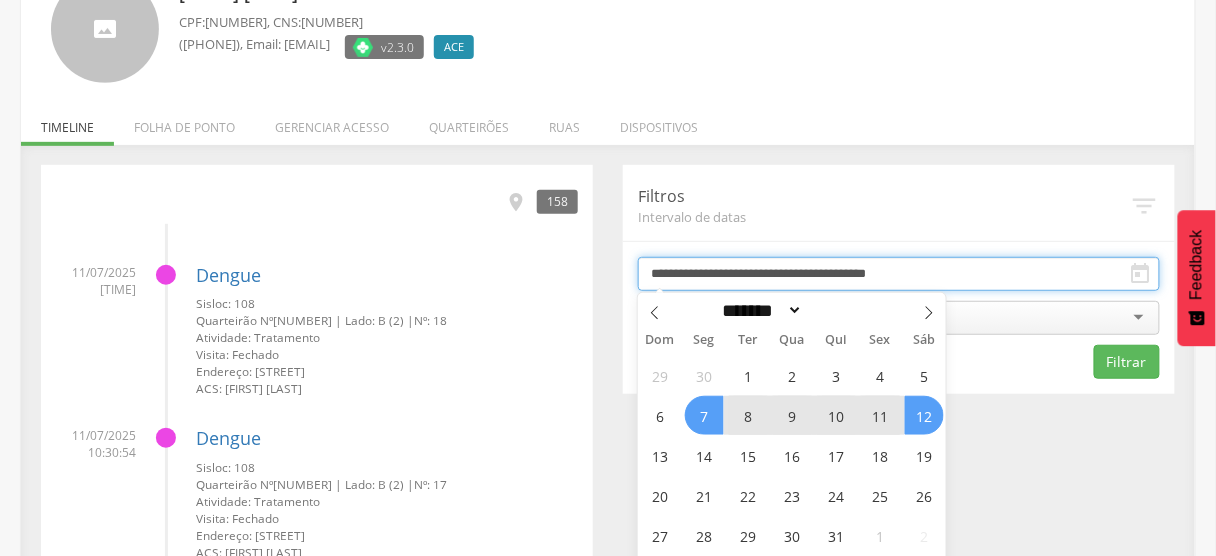 click on "**********" at bounding box center (899, 274) 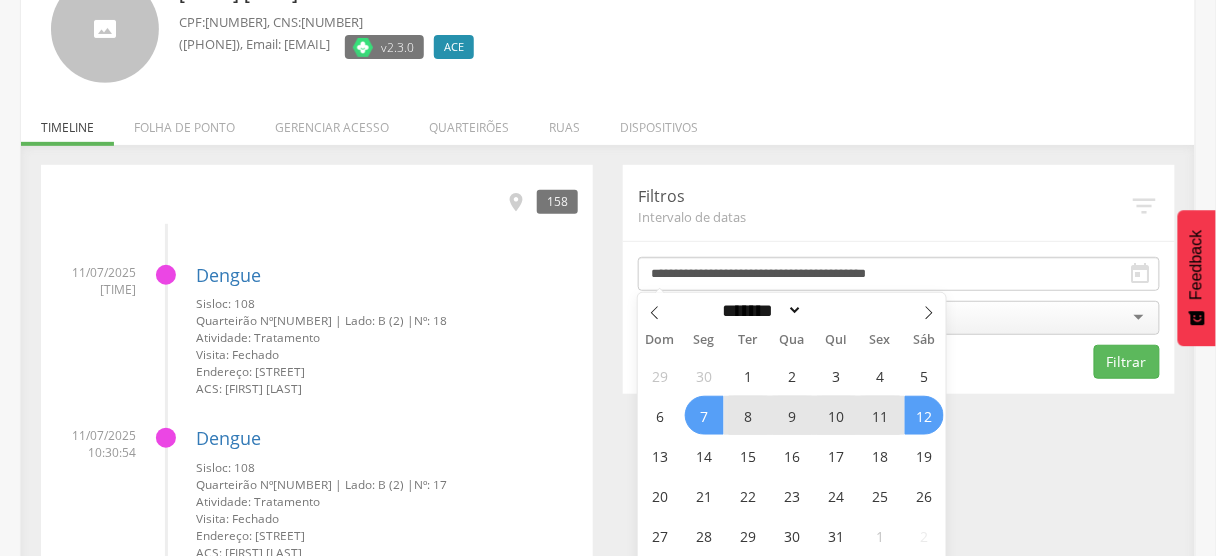 click on "8" at bounding box center (748, 415) 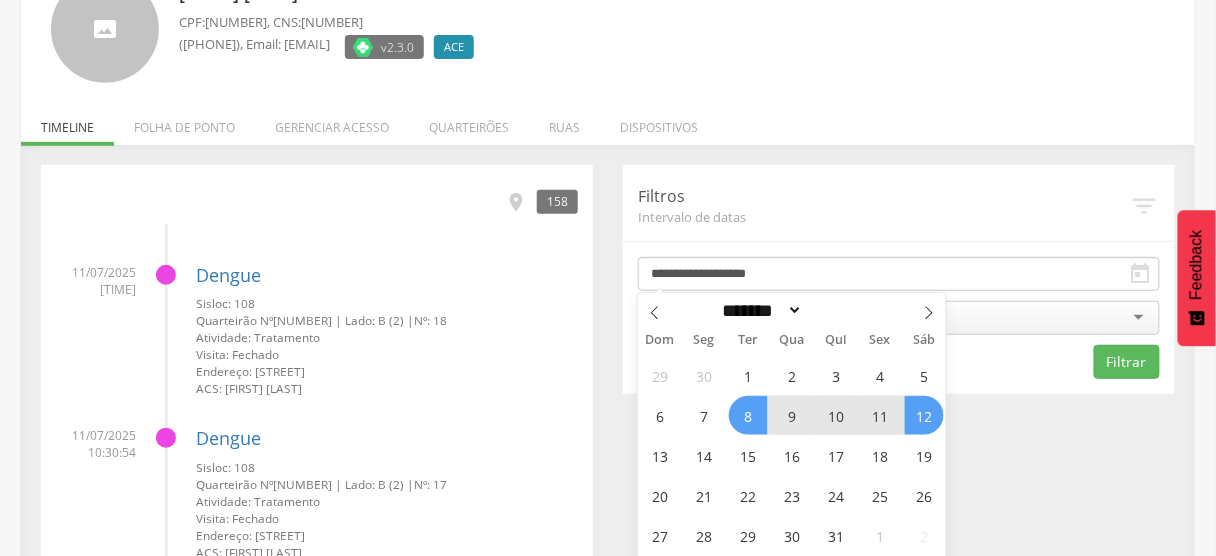 click on "12" at bounding box center (924, 415) 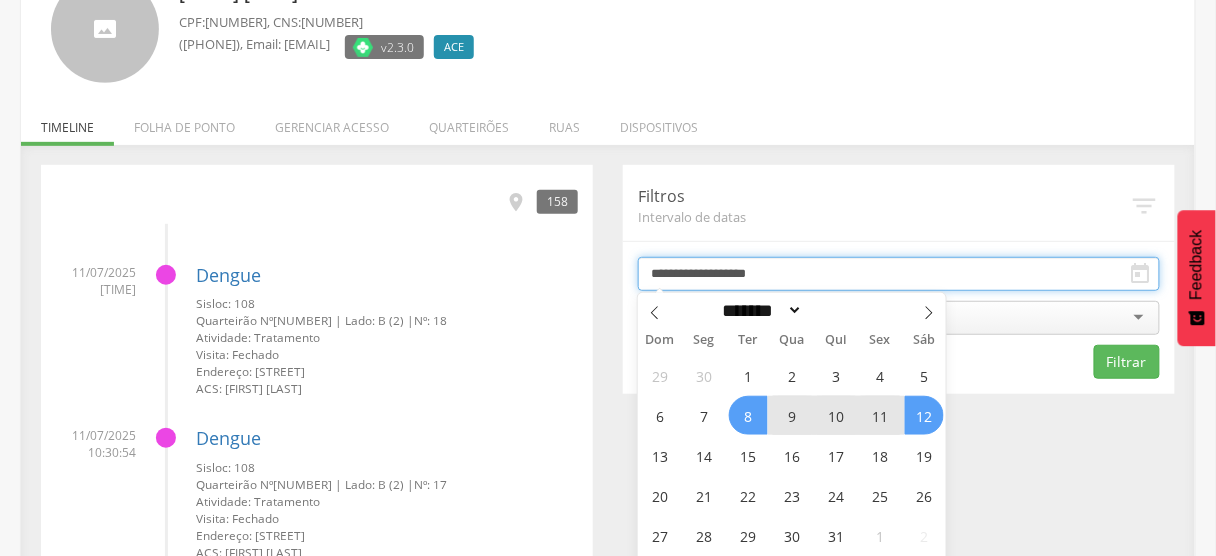 type on "**********" 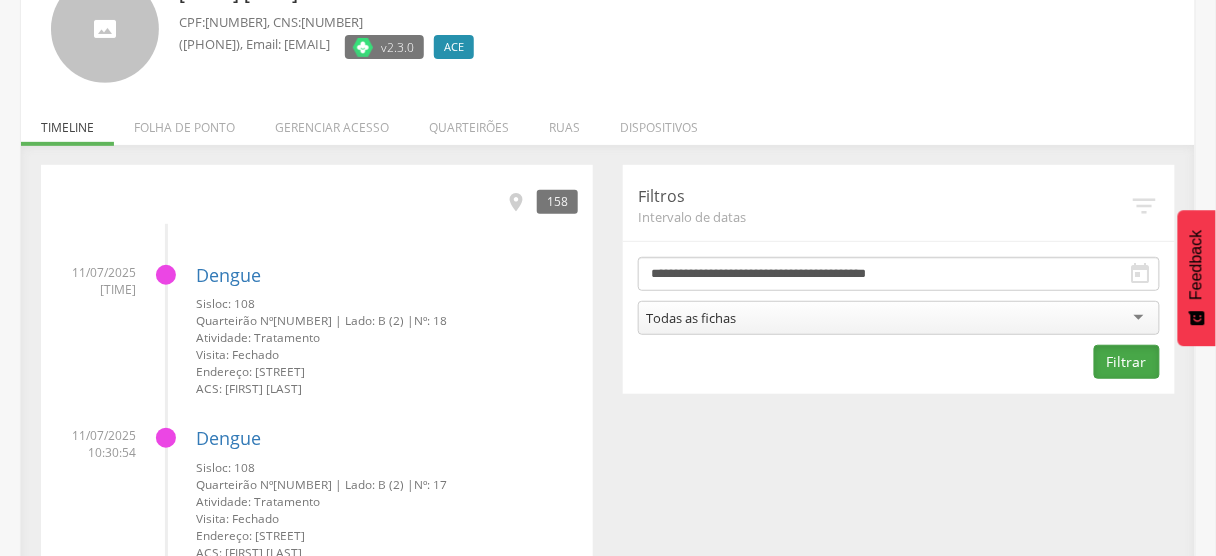 click on "Filtrar" at bounding box center [1127, 362] 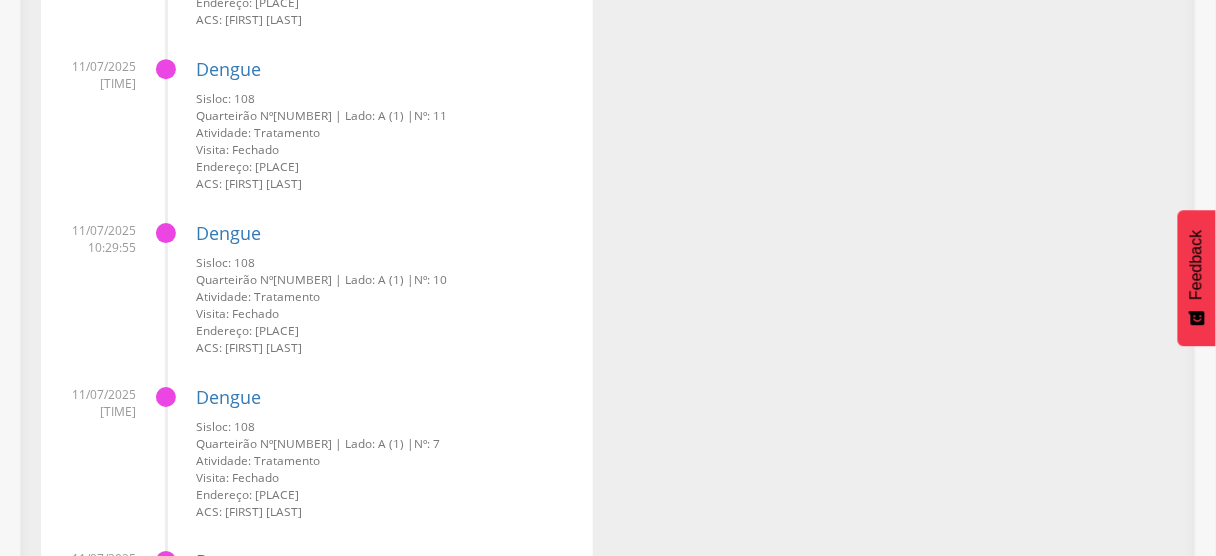 scroll, scrollTop: 1760, scrollLeft: 0, axis: vertical 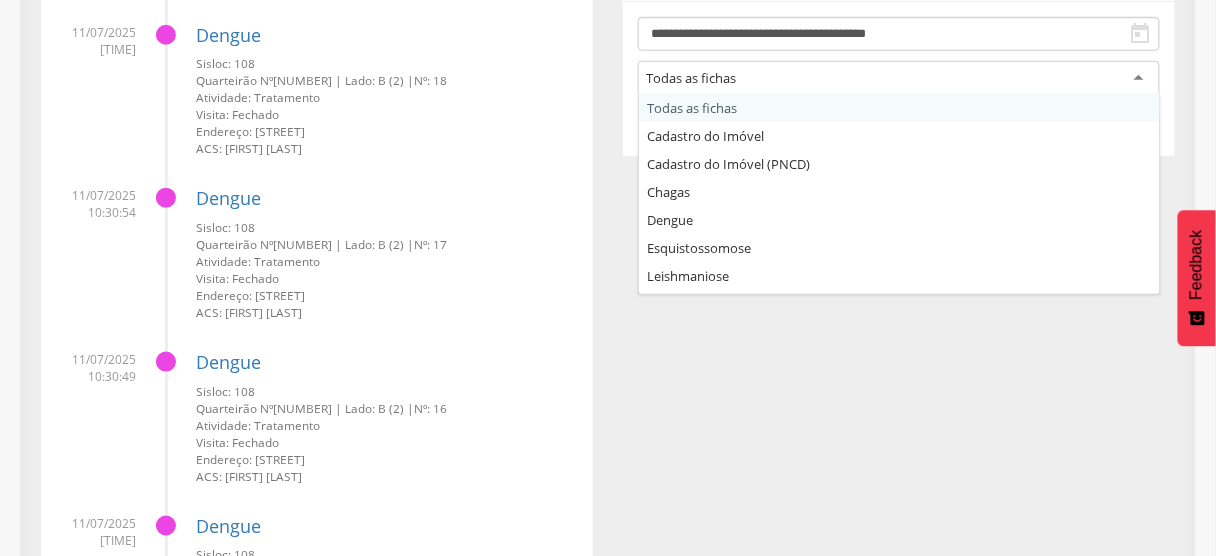 click on "Todas as fichas" at bounding box center (899, 79) 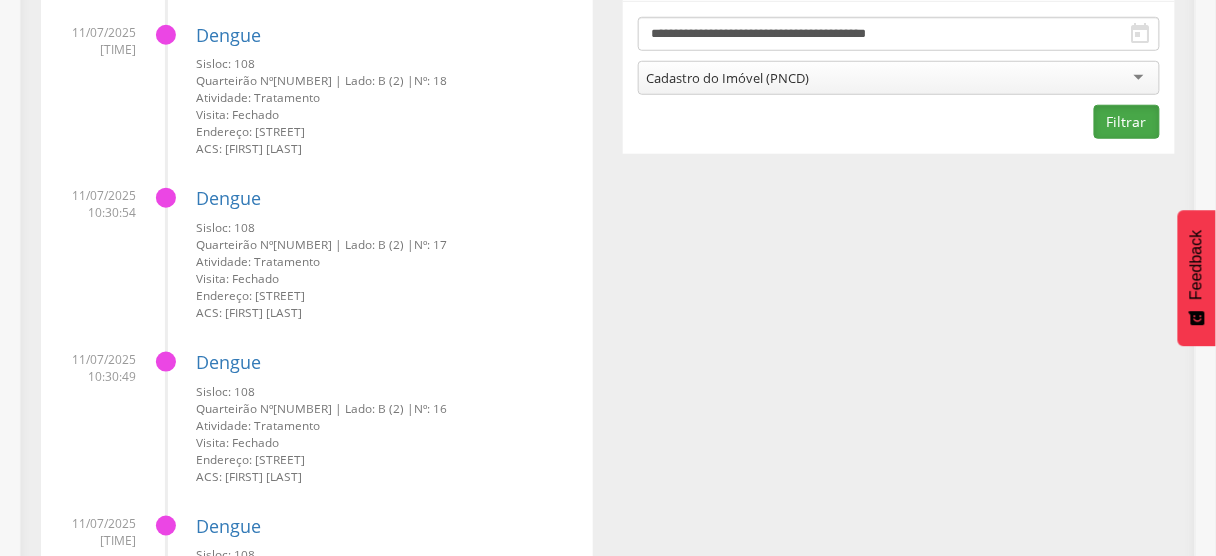click on "Filtrar" at bounding box center (1127, 122) 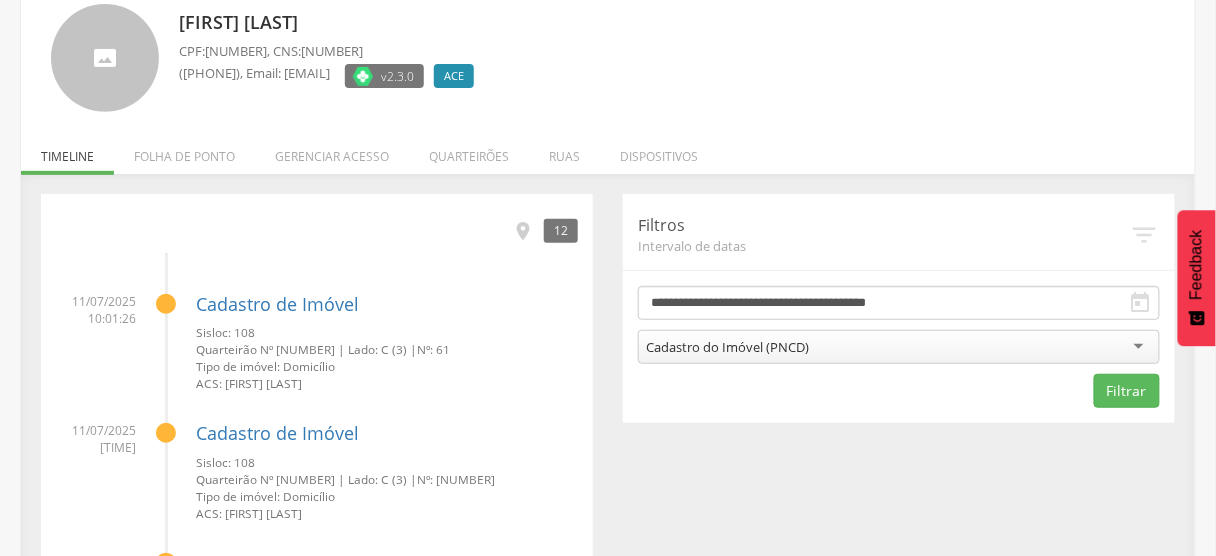 scroll, scrollTop: 0, scrollLeft: 0, axis: both 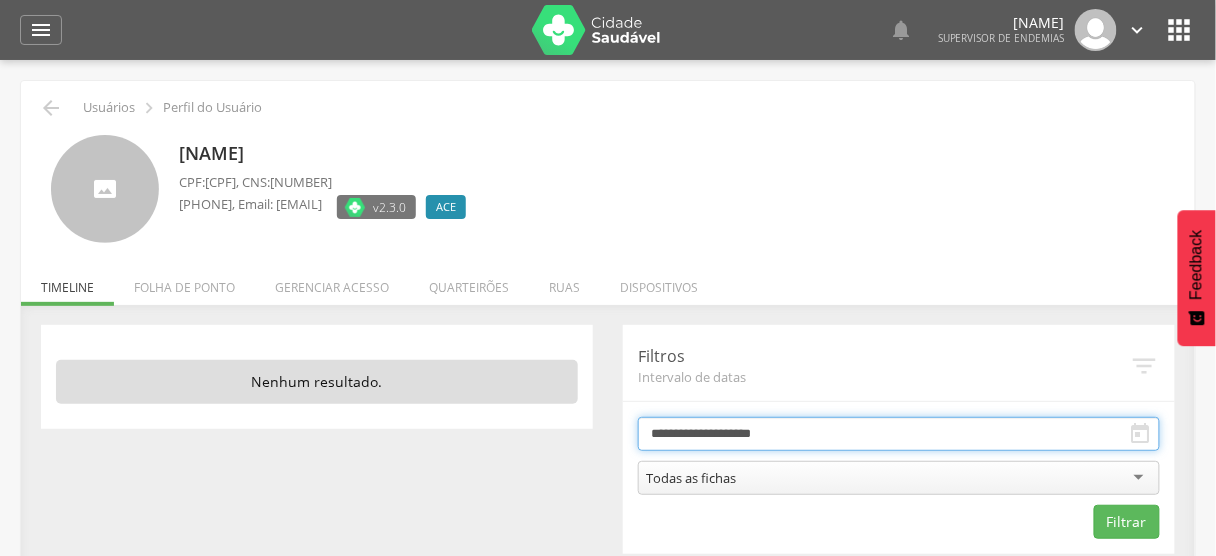 click on "**********" at bounding box center [899, 434] 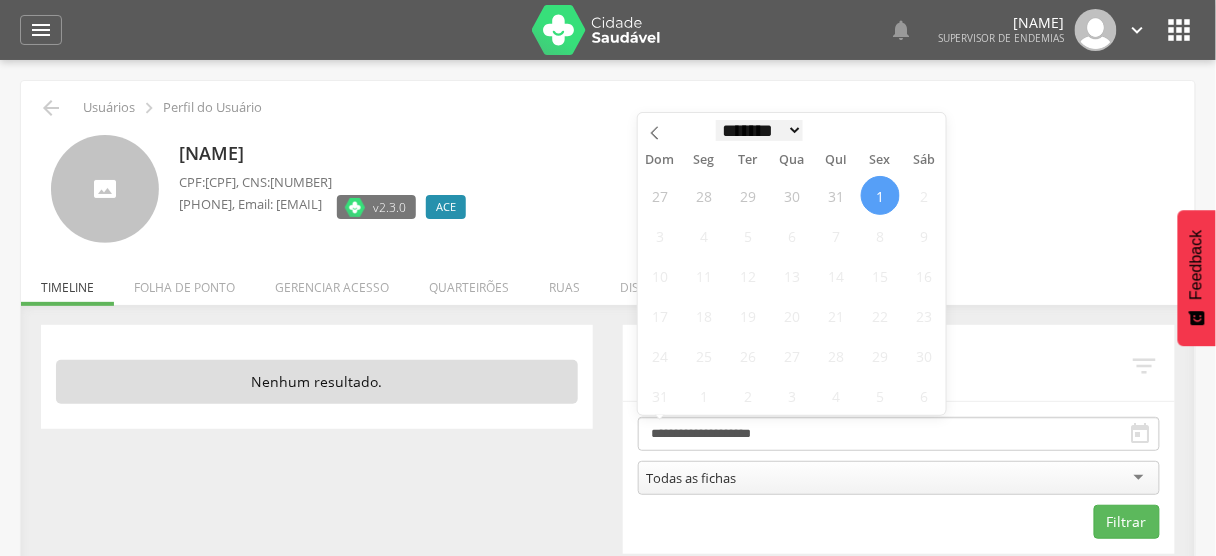 scroll, scrollTop: 0, scrollLeft: 0, axis: both 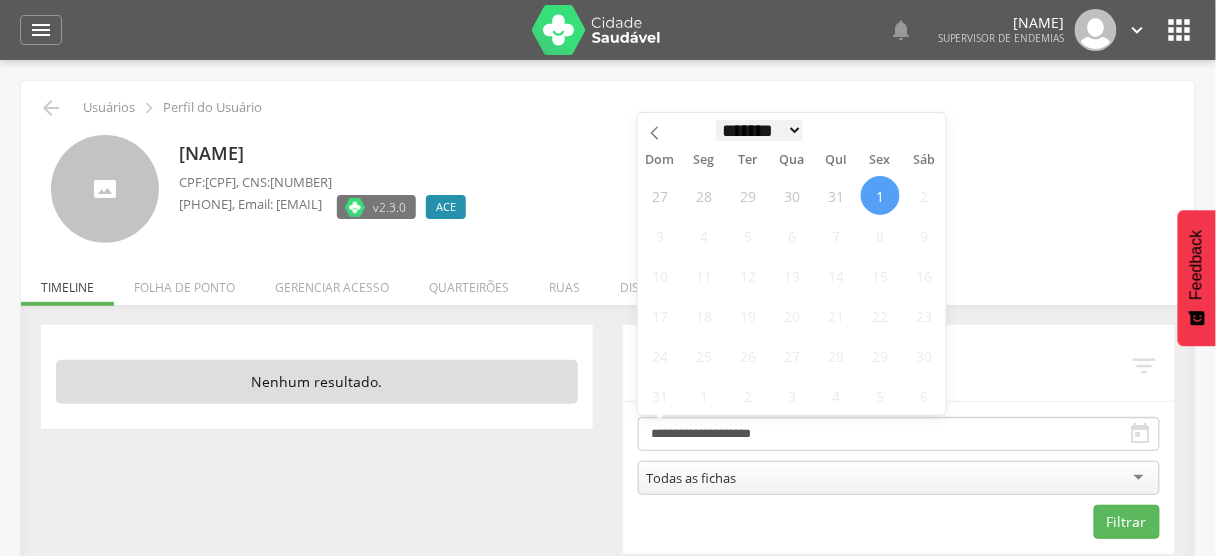 select on "*" 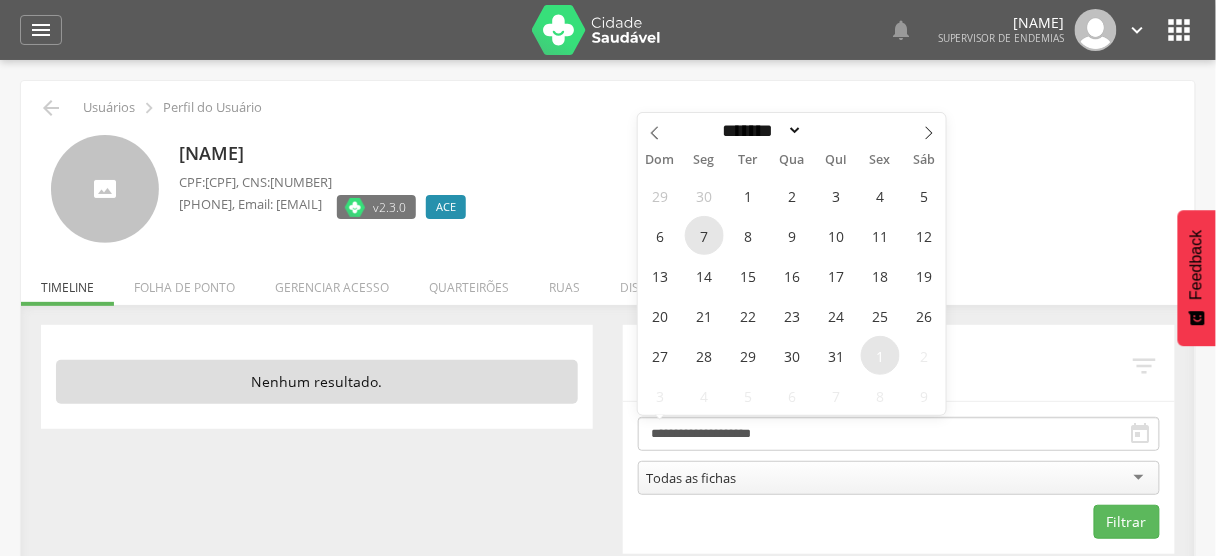click on "7" at bounding box center [704, 235] 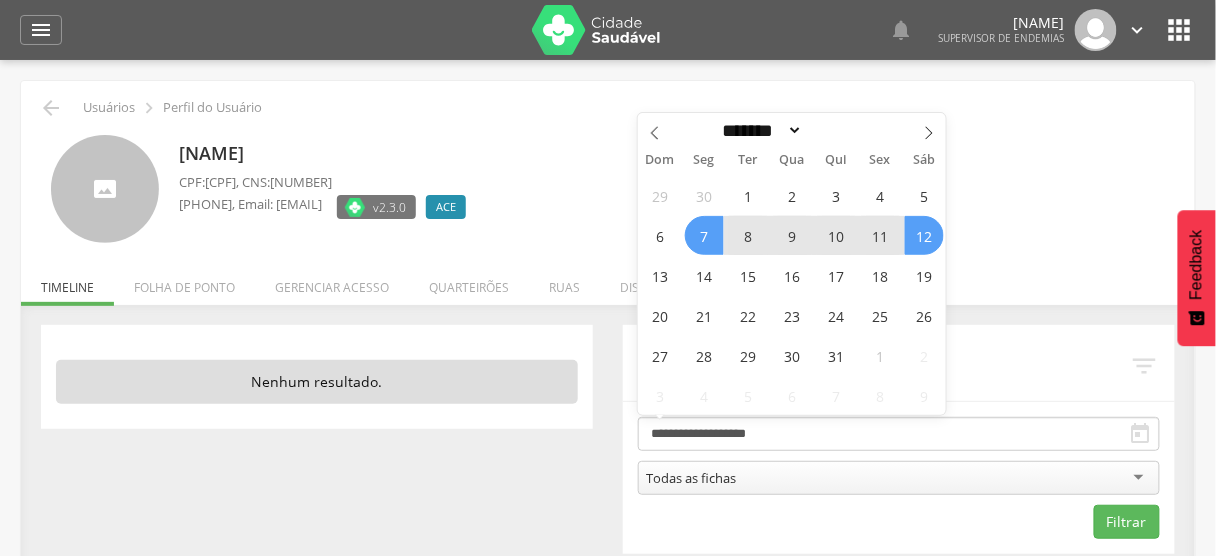 click on "12" at bounding box center (924, 235) 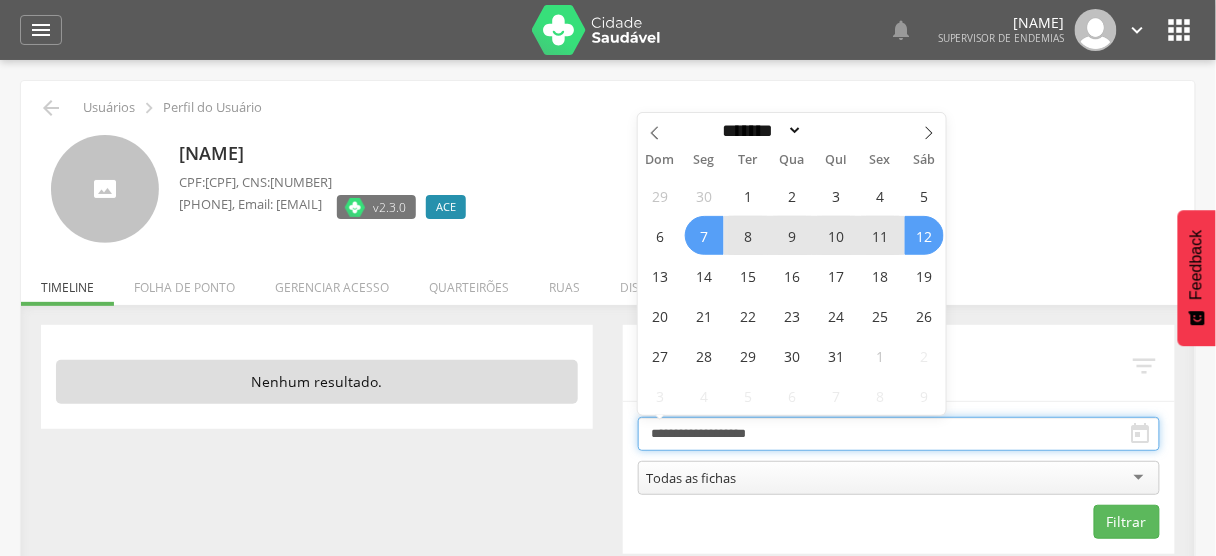 type on "**********" 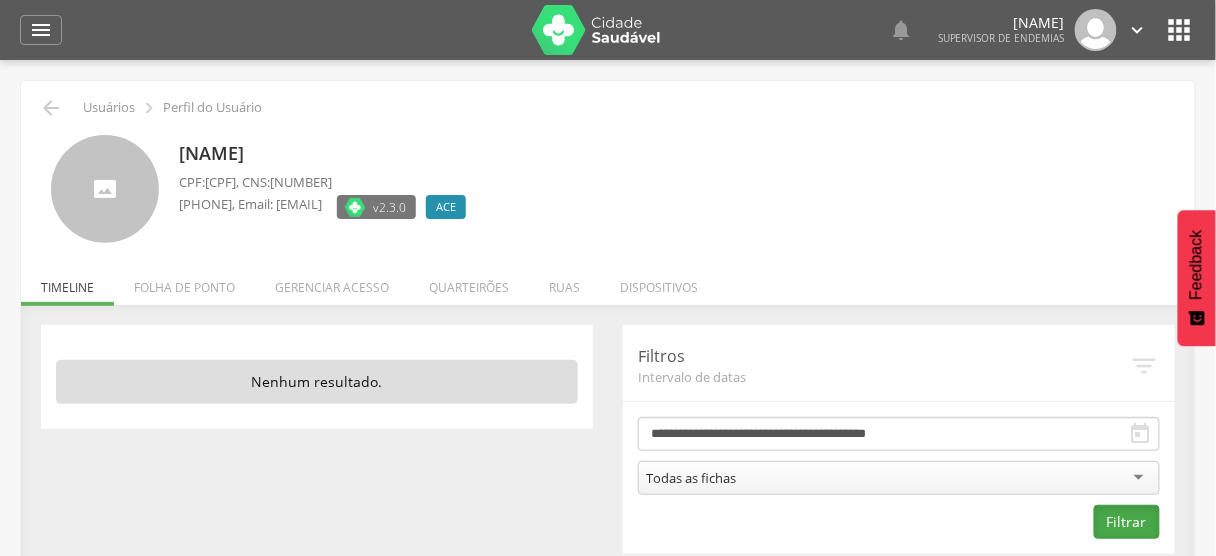 click on "Filtrar" at bounding box center [1127, 522] 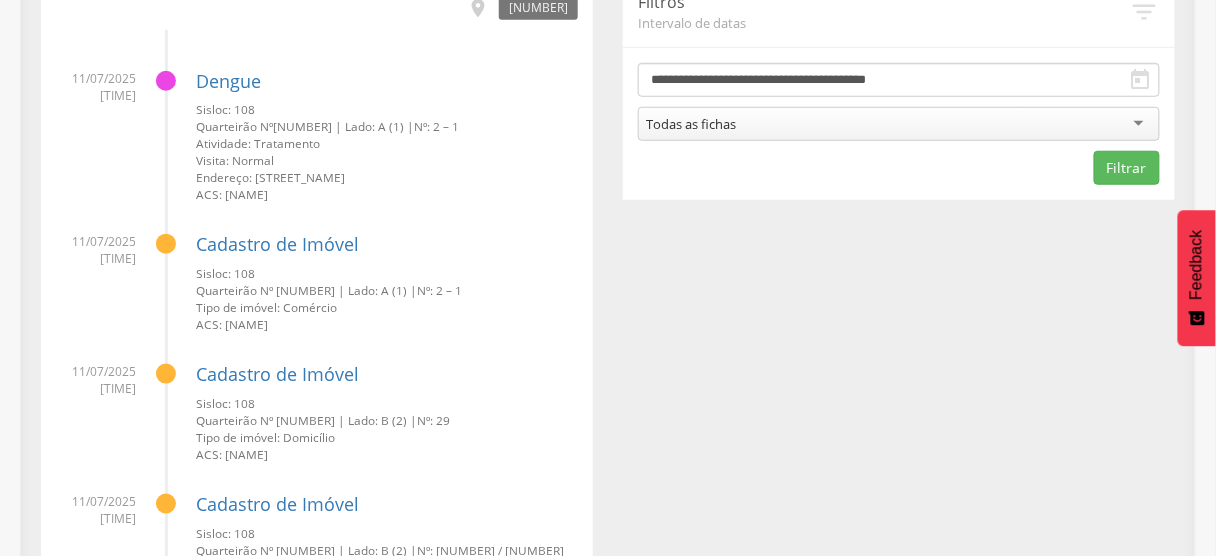 scroll, scrollTop: 320, scrollLeft: 0, axis: vertical 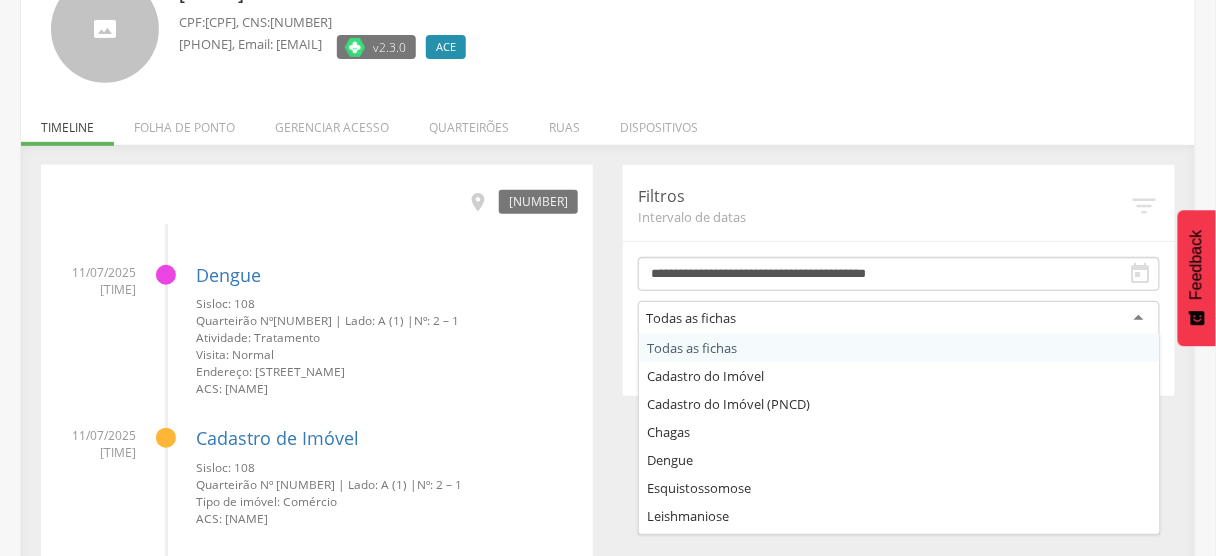 click on "Todas as fichas" at bounding box center (691, 318) 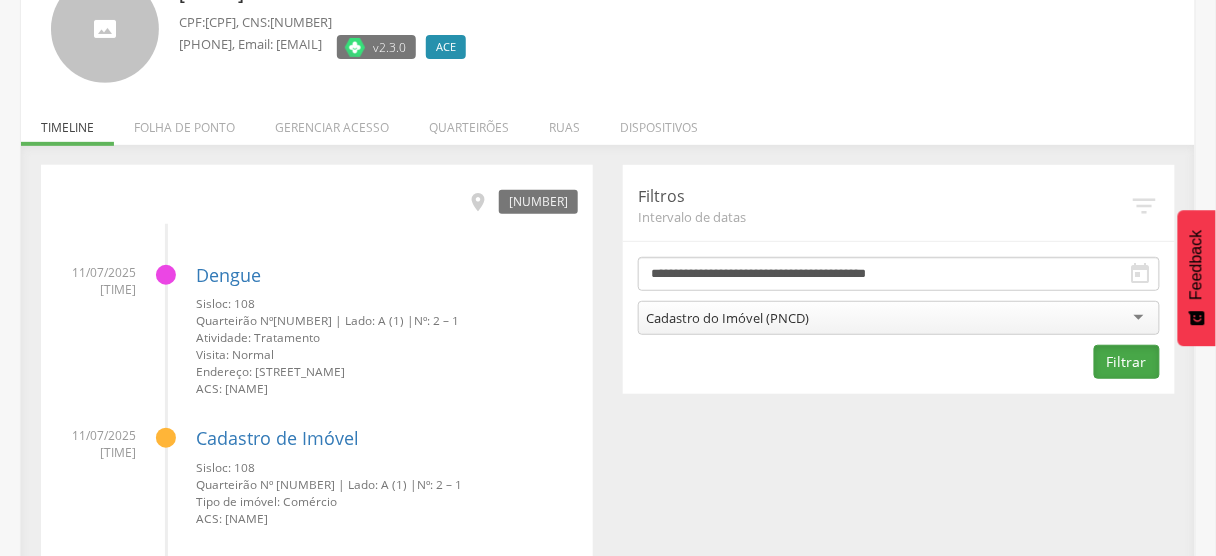click on "Filtrar" at bounding box center [1127, 362] 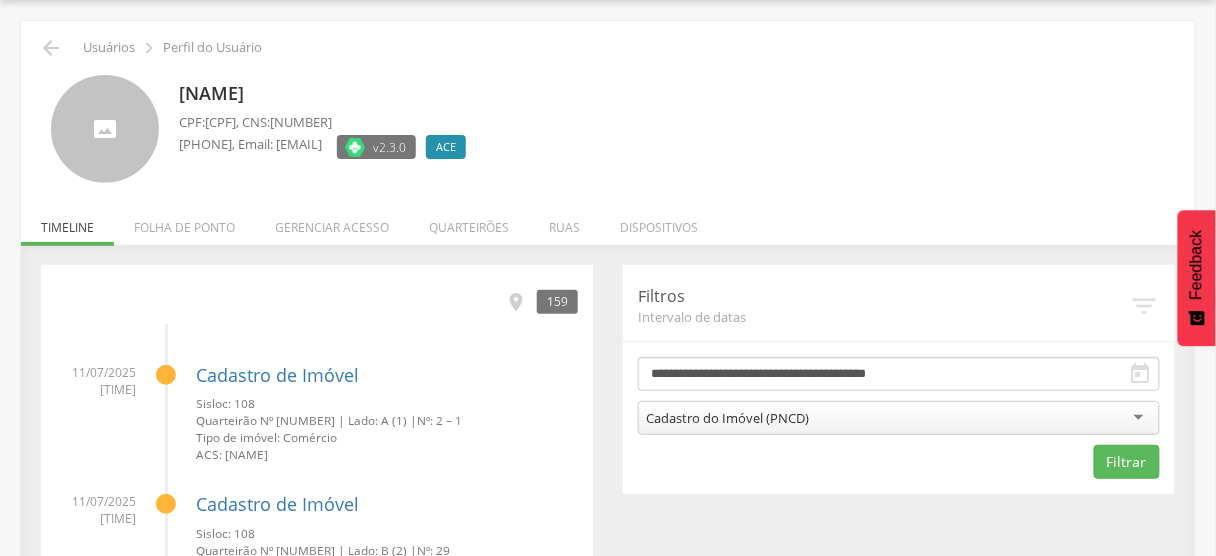 scroll, scrollTop: 160, scrollLeft: 0, axis: vertical 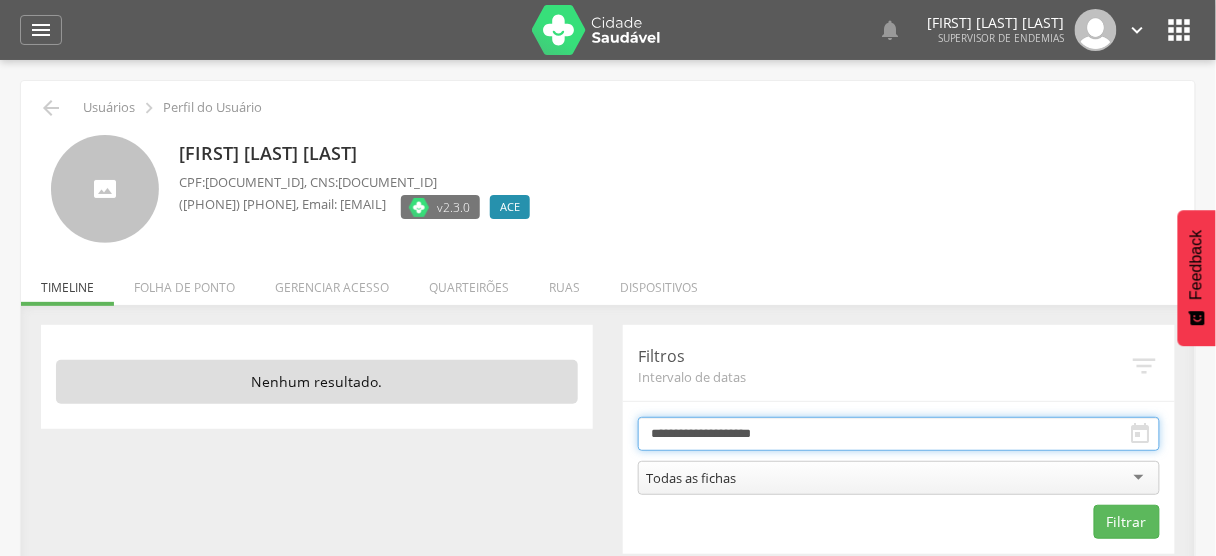 click on "**********" at bounding box center [899, 434] 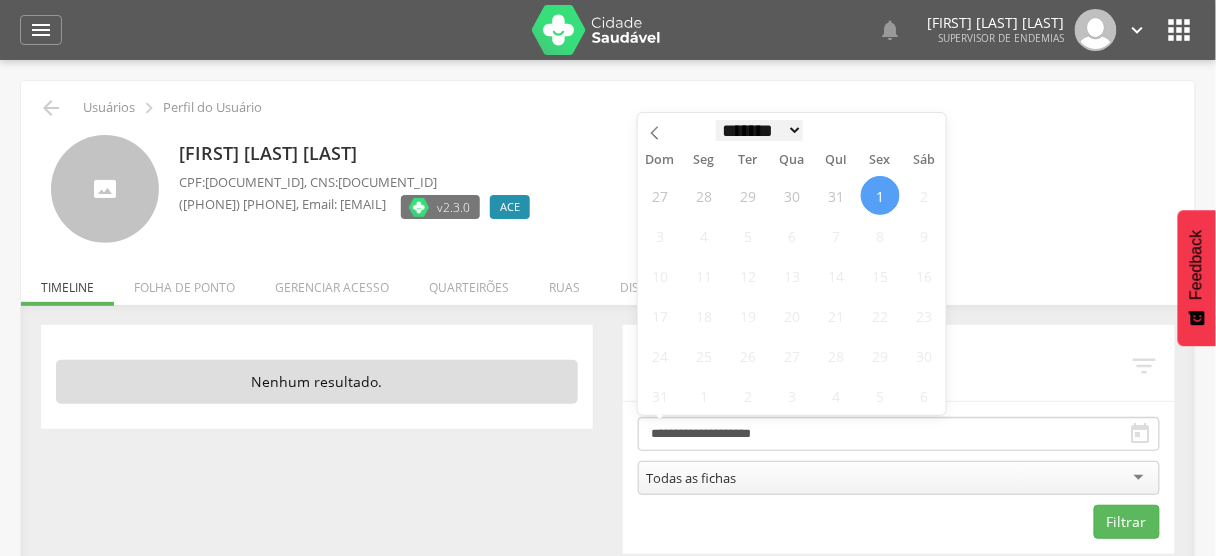 scroll, scrollTop: 0, scrollLeft: 0, axis: both 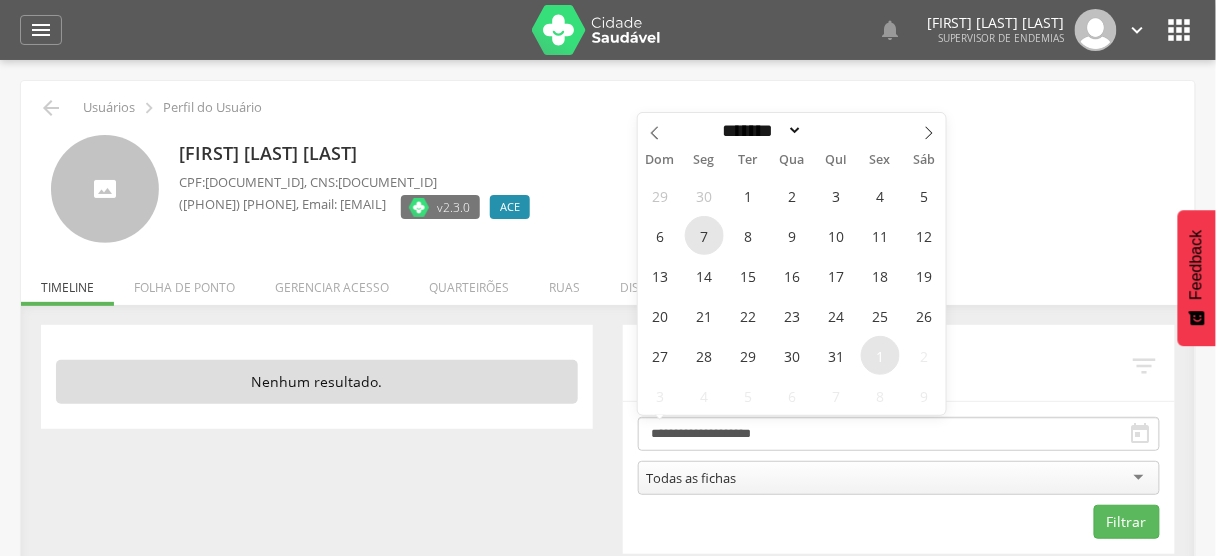 click on "7" at bounding box center (704, 235) 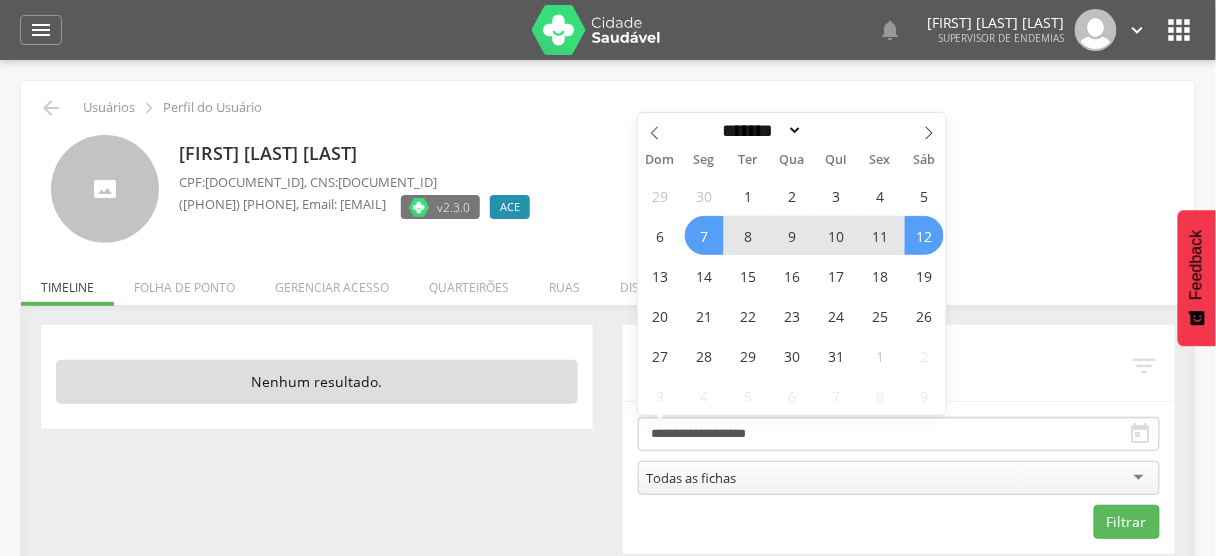 click on "12" at bounding box center (924, 235) 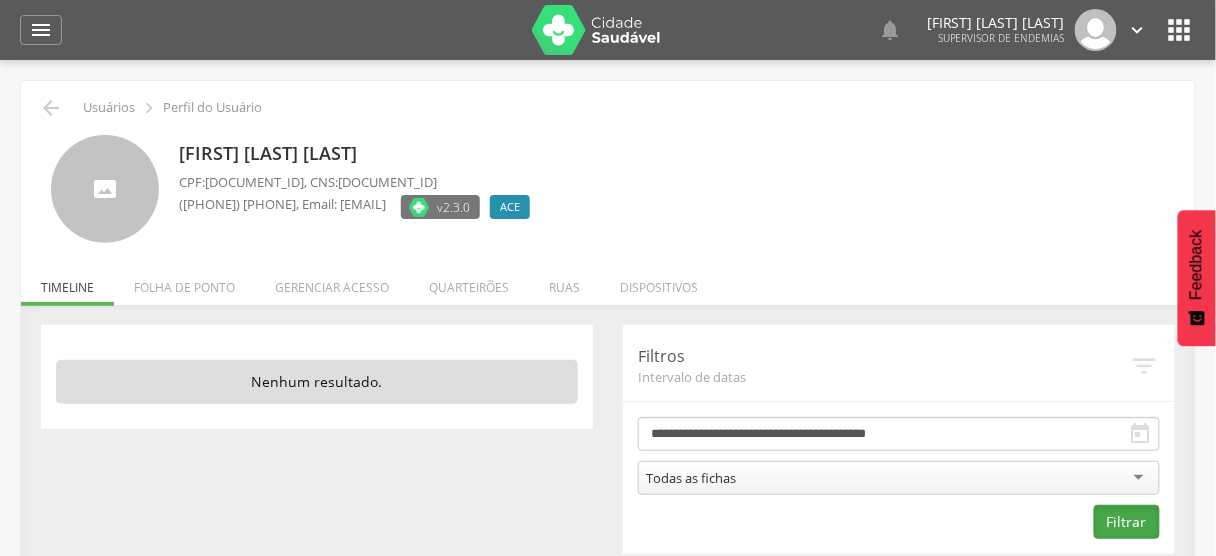 click on "Filtrar" at bounding box center (1127, 522) 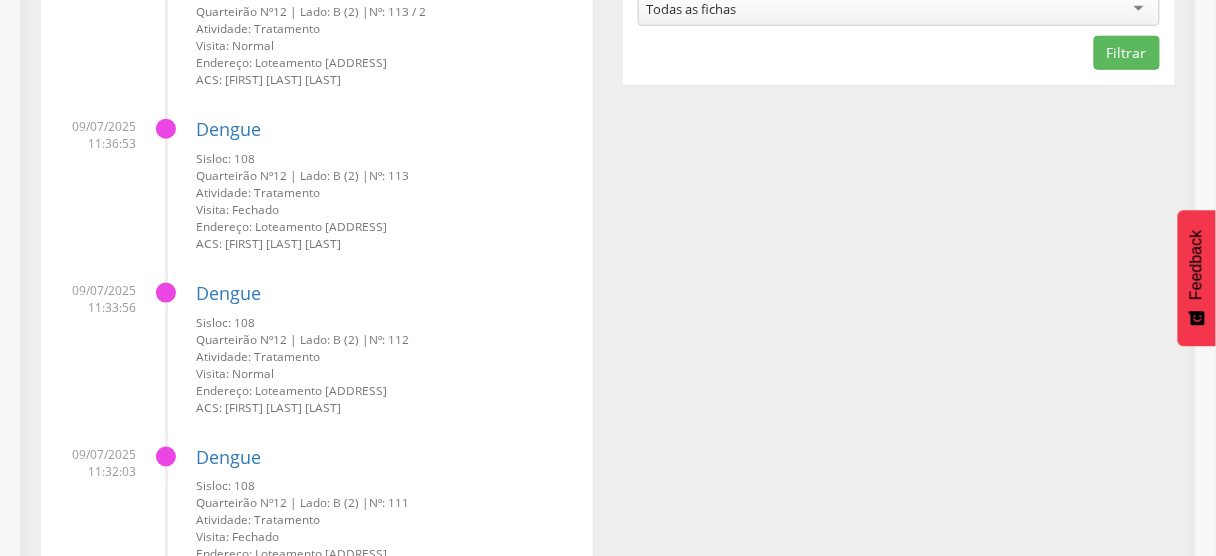 scroll, scrollTop: 480, scrollLeft: 0, axis: vertical 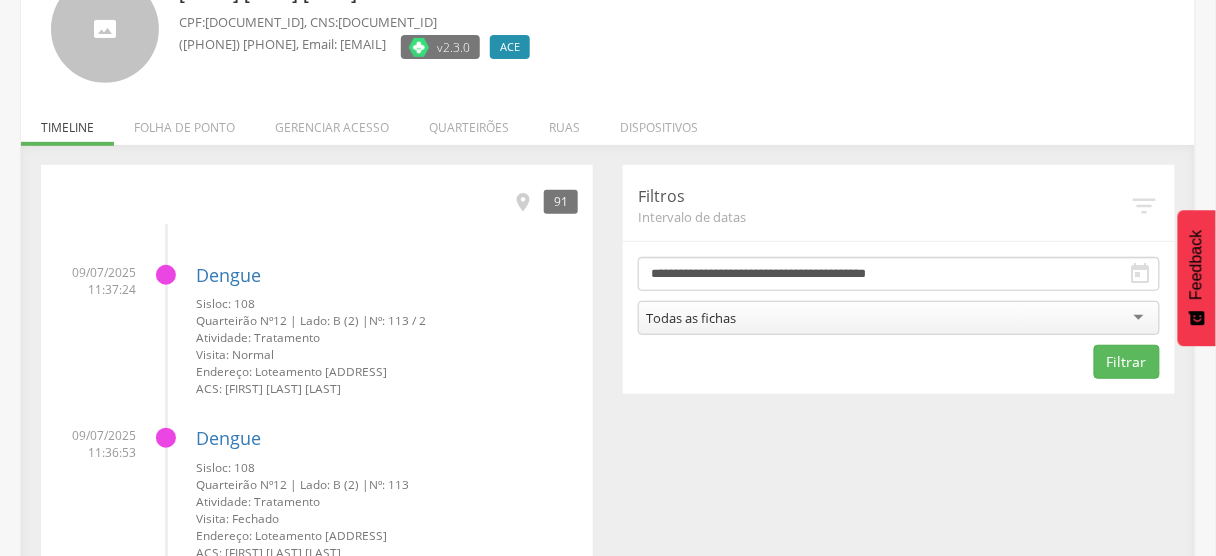 click on "Todas as fichas" at bounding box center (691, 318) 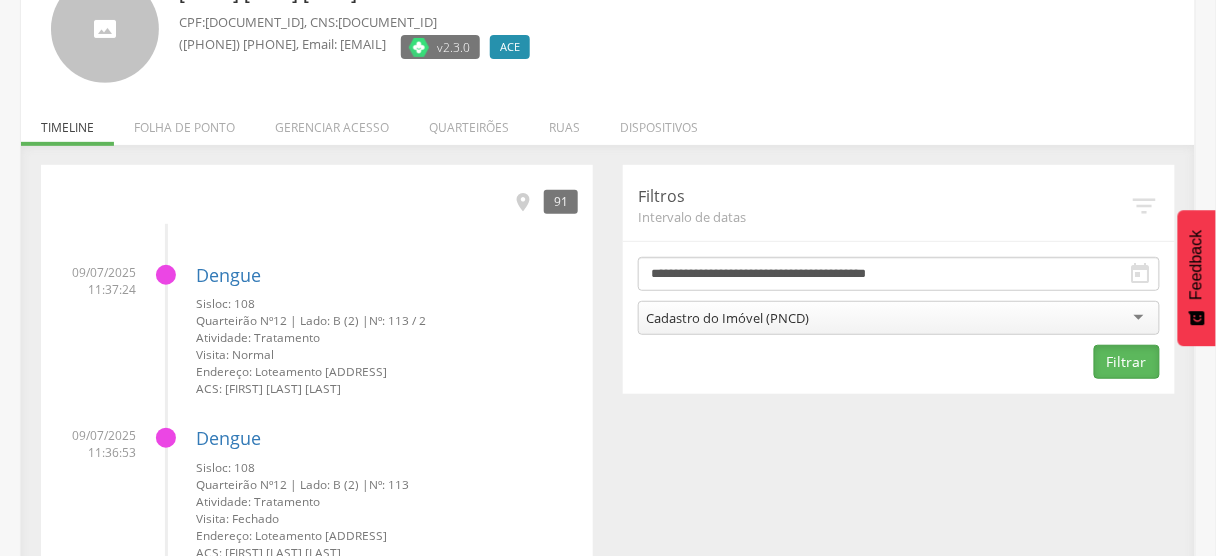 drag, startPoint x: 1110, startPoint y: 357, endPoint x: 1167, endPoint y: 305, distance: 77.155685 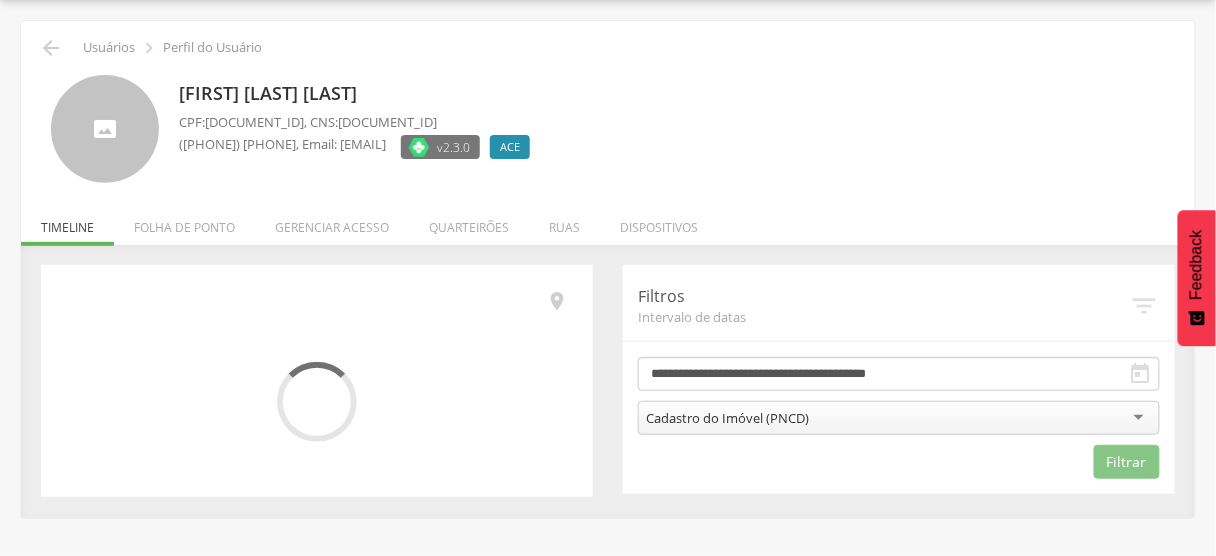 scroll, scrollTop: 160, scrollLeft: 0, axis: vertical 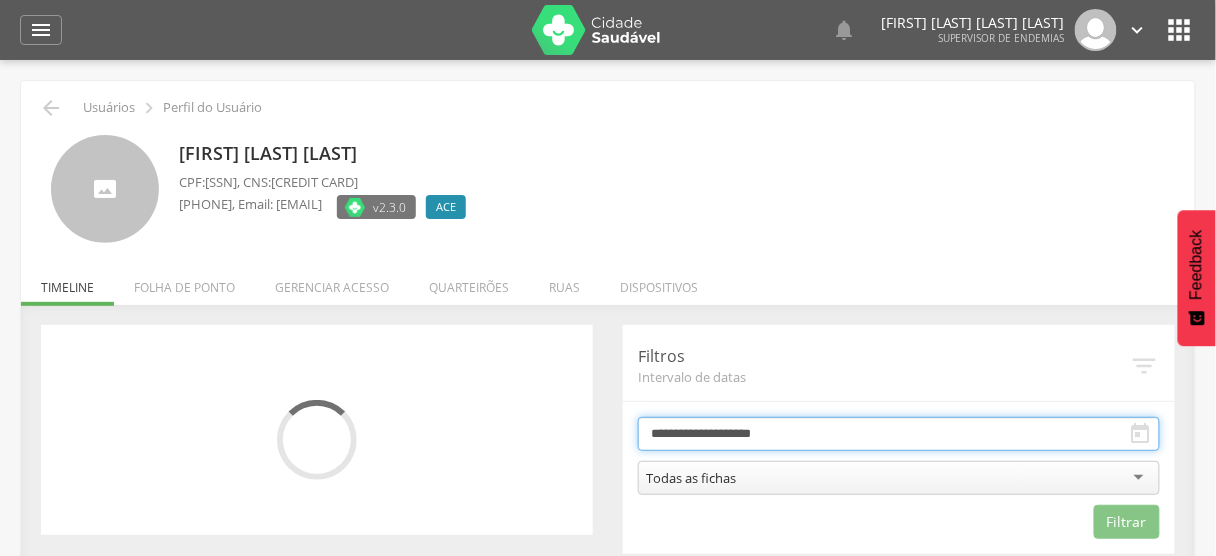 click on "**********" at bounding box center (899, 434) 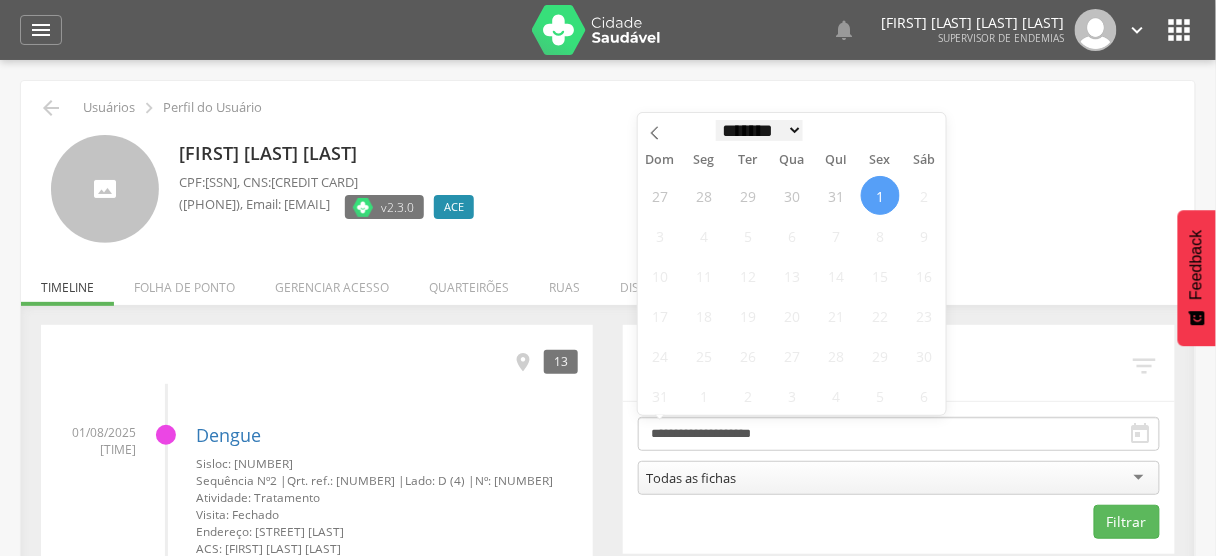 click on "******* ********* ***** ***** **** ***** ***** ******" at bounding box center [760, 130] 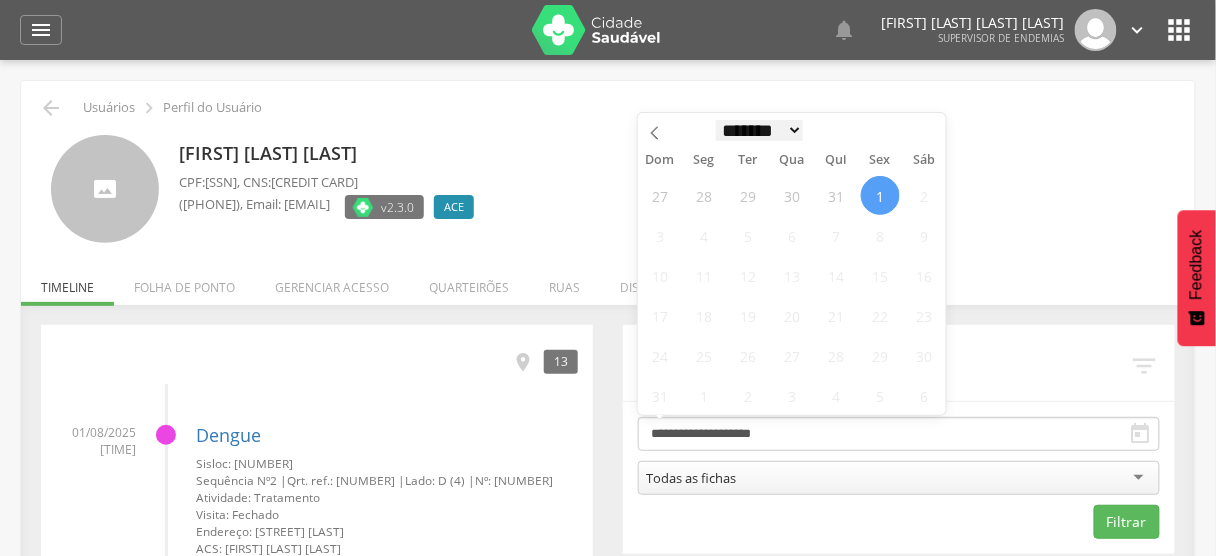 select on "*" 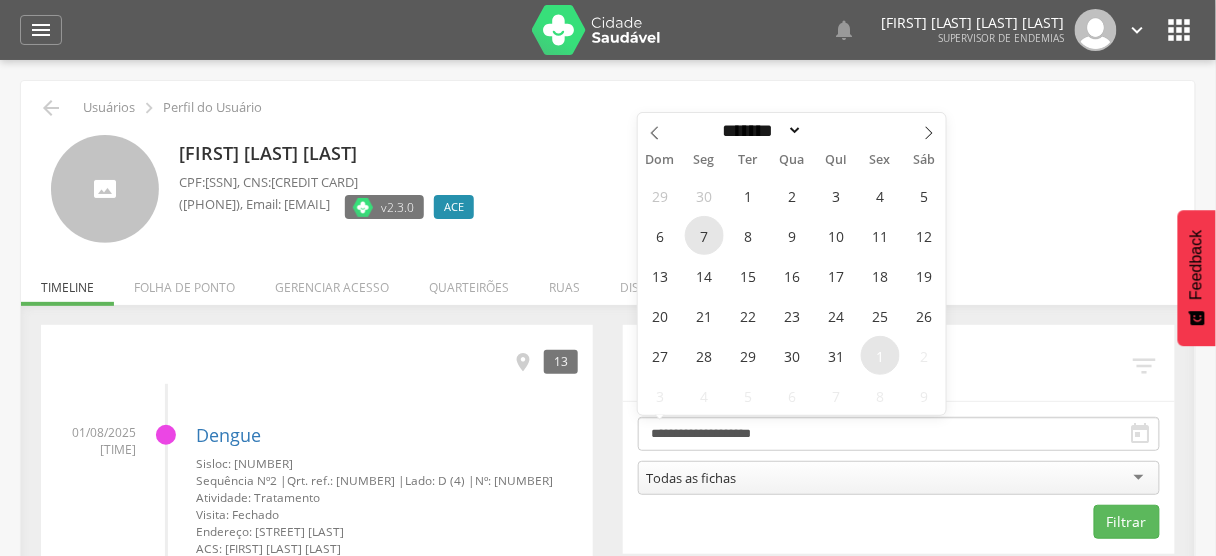 click on "7" at bounding box center (704, 235) 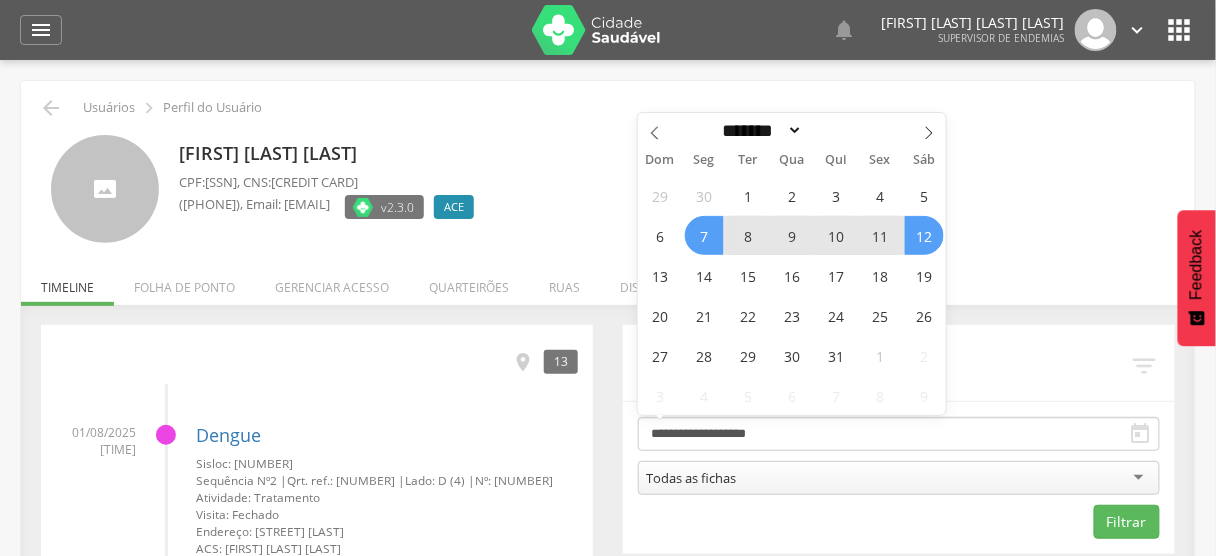 click on "12" at bounding box center (924, 235) 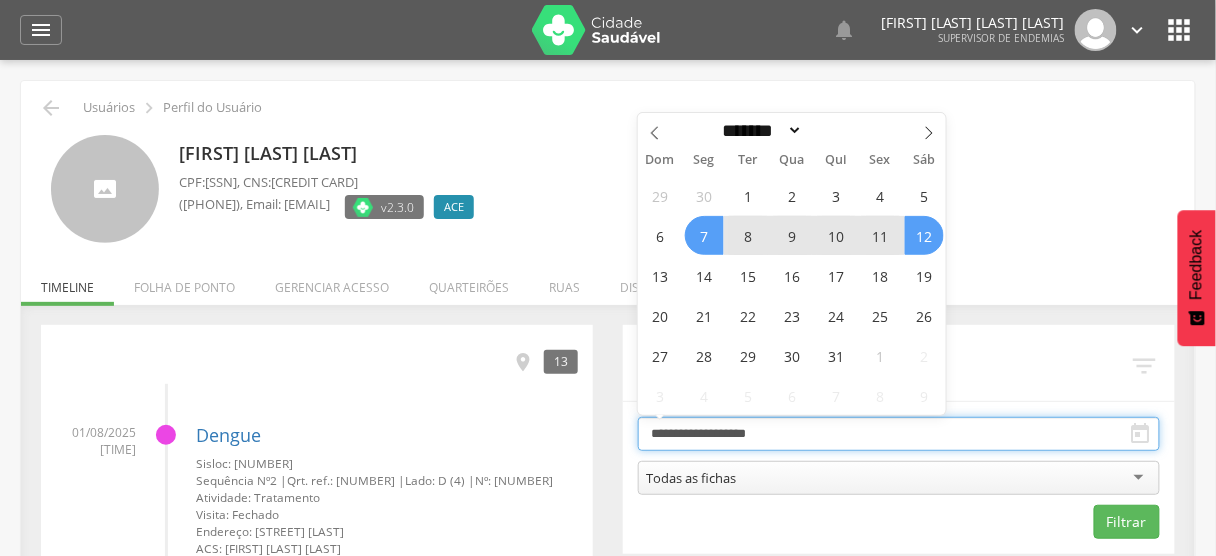 type on "**********" 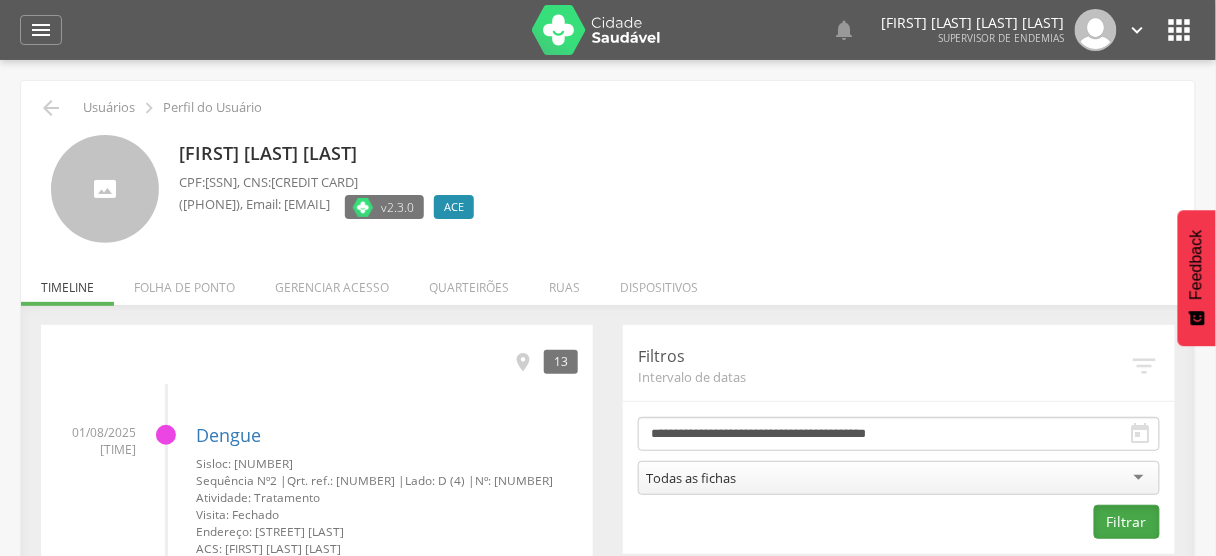 click on "Filtrar" at bounding box center [1127, 522] 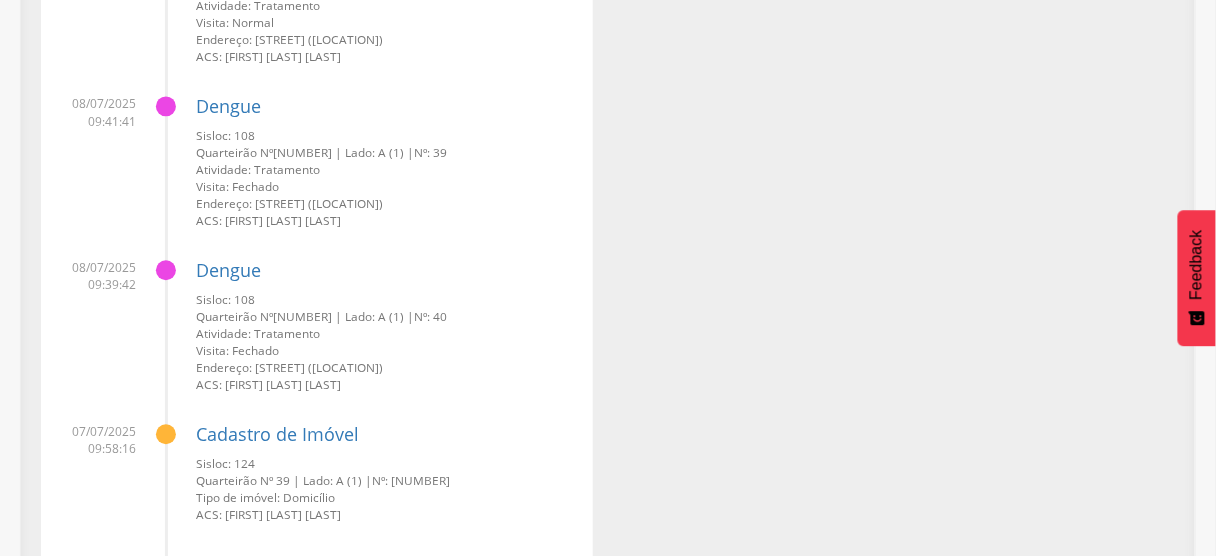 scroll, scrollTop: 29636, scrollLeft: 0, axis: vertical 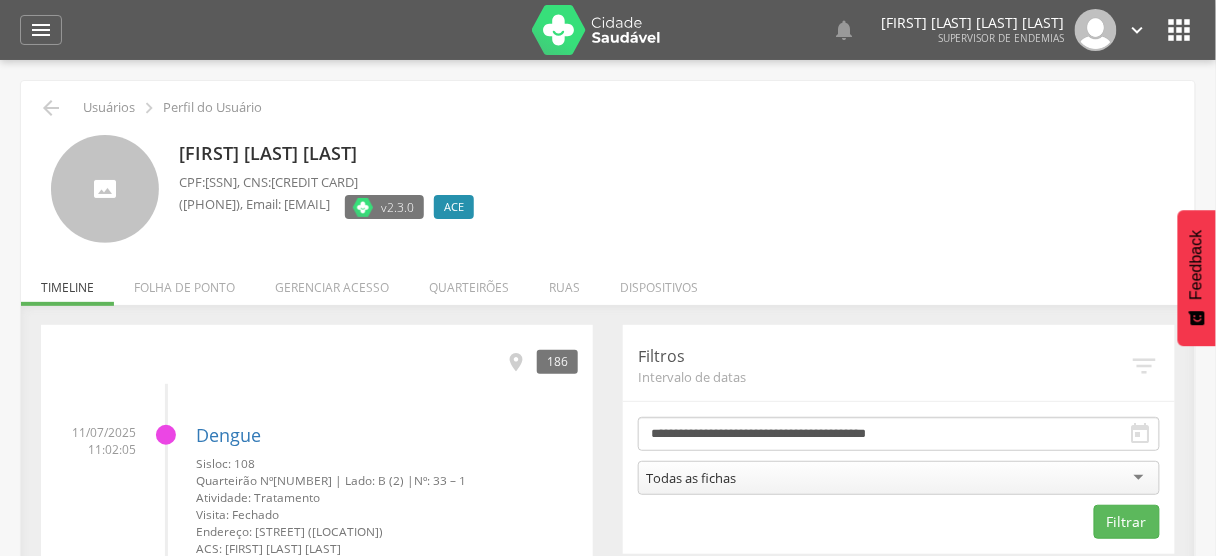 click on "Todas as fichas" at bounding box center [899, 478] 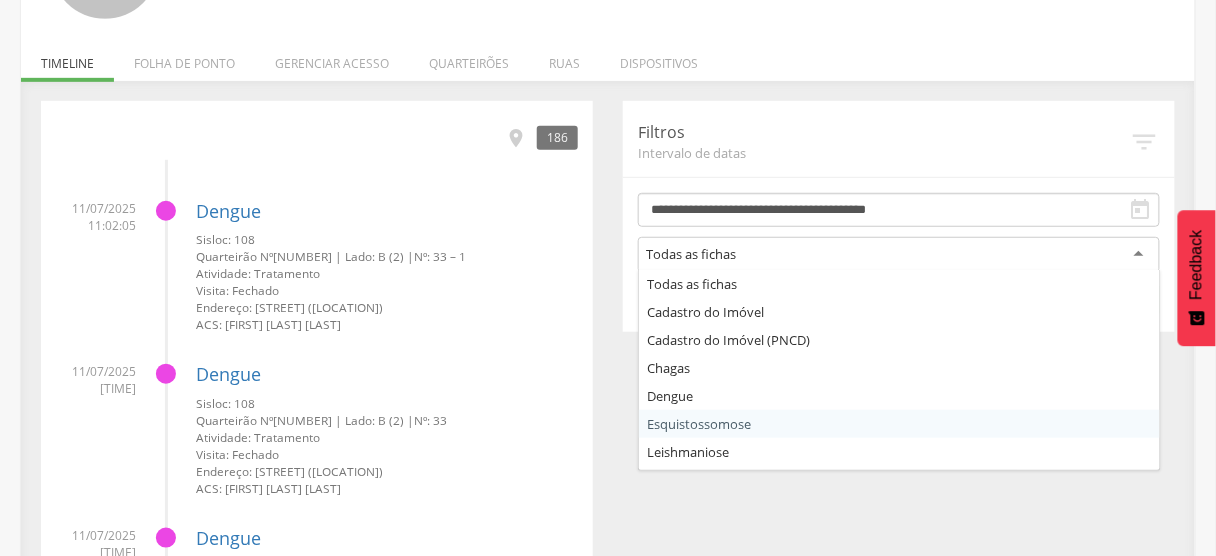 scroll, scrollTop: 240, scrollLeft: 0, axis: vertical 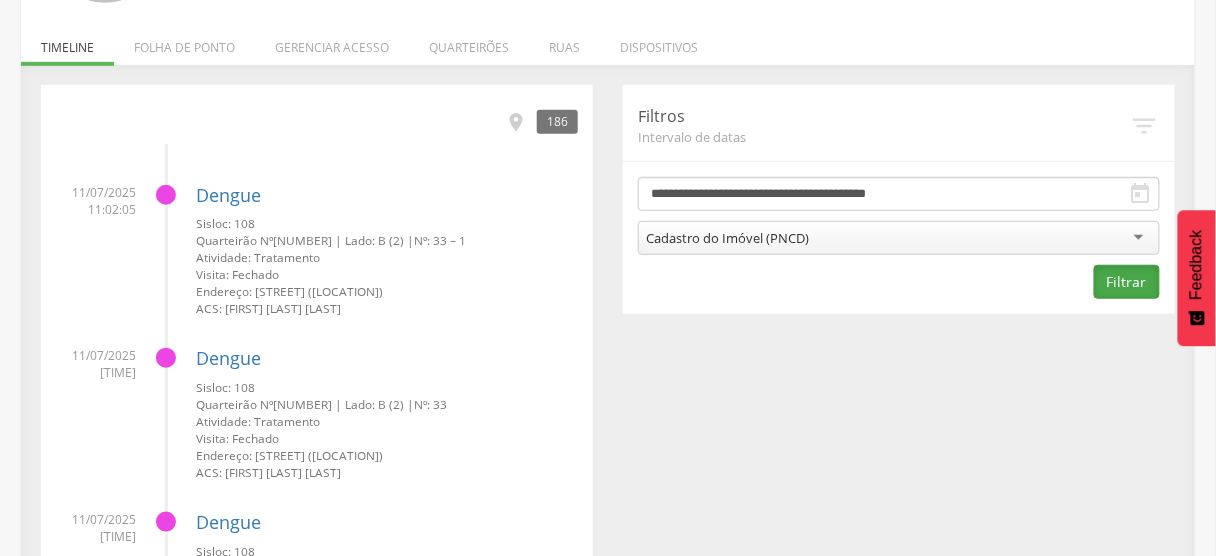 click on "Filtrar" at bounding box center [1127, 282] 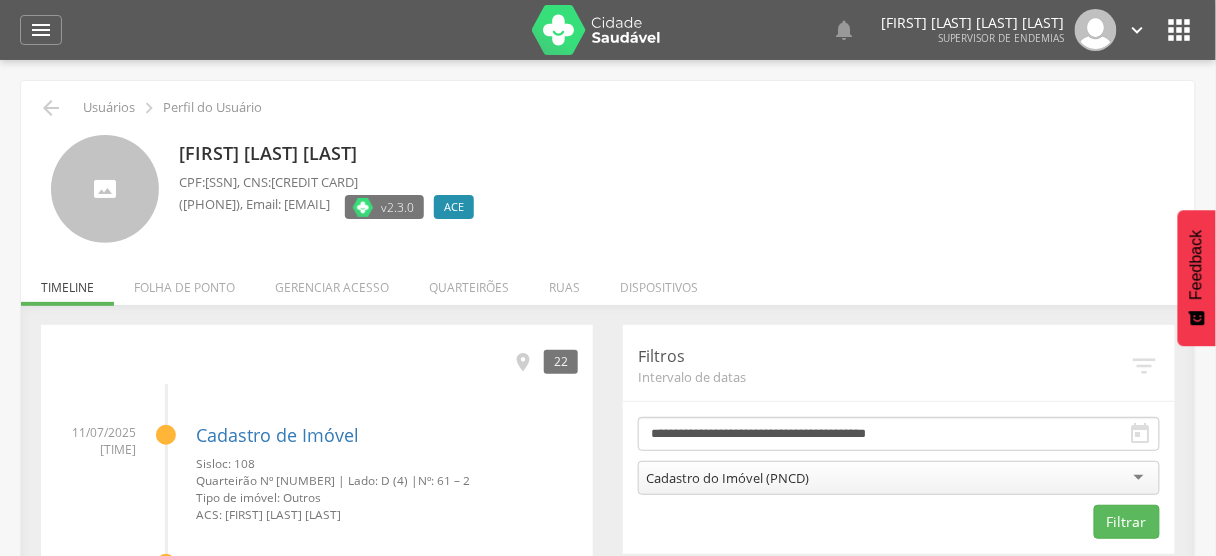 scroll, scrollTop: 0, scrollLeft: 0, axis: both 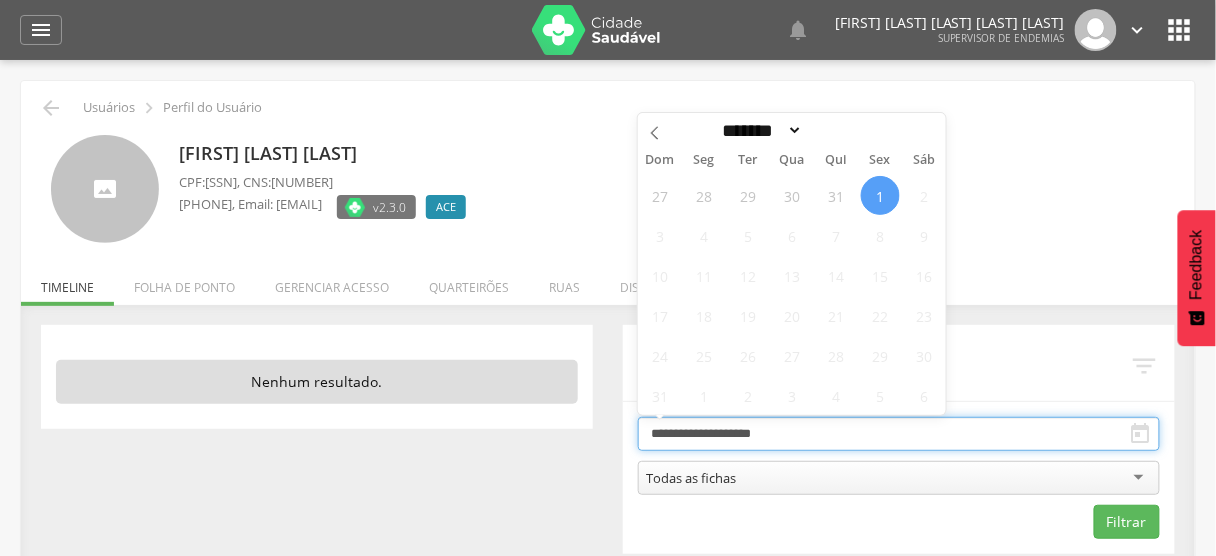click on "**********" at bounding box center (899, 434) 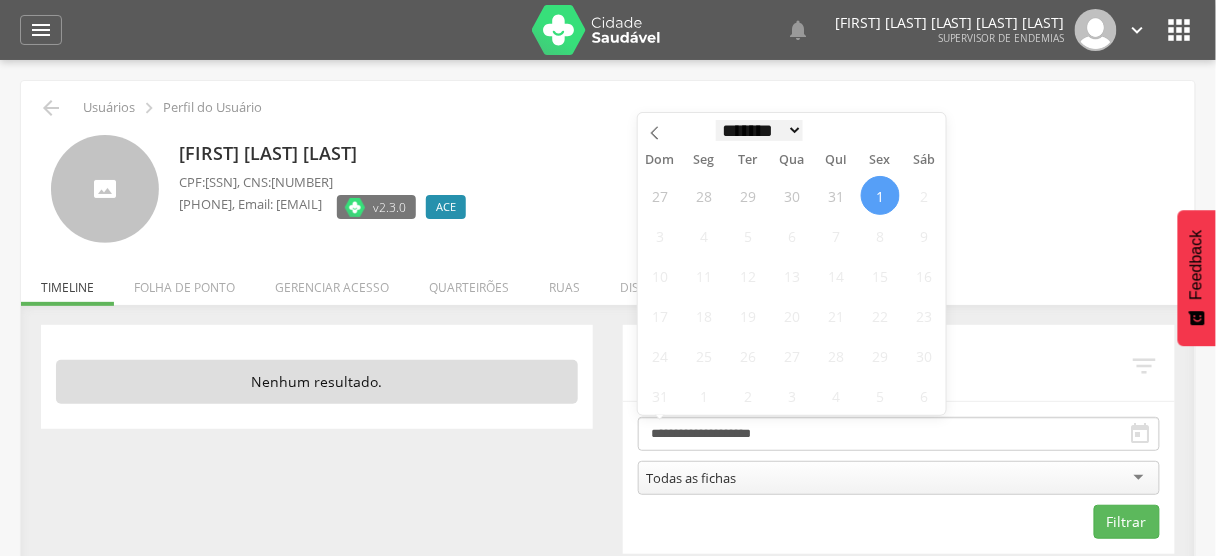 click on "******* ********* ***** ***** **** ***** ***** ******" at bounding box center [760, 130] 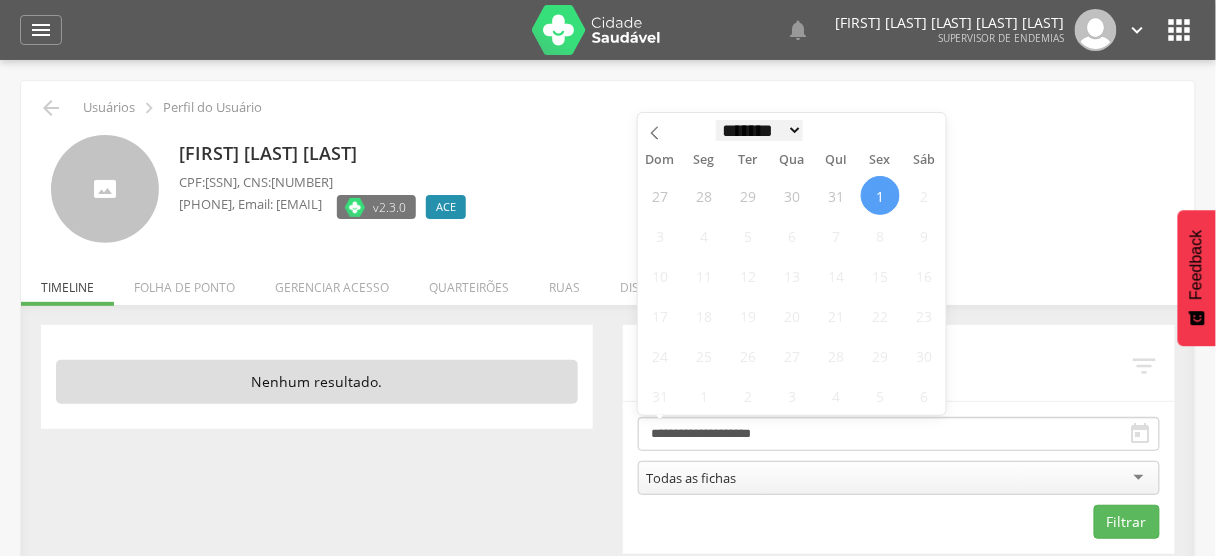 select on "*" 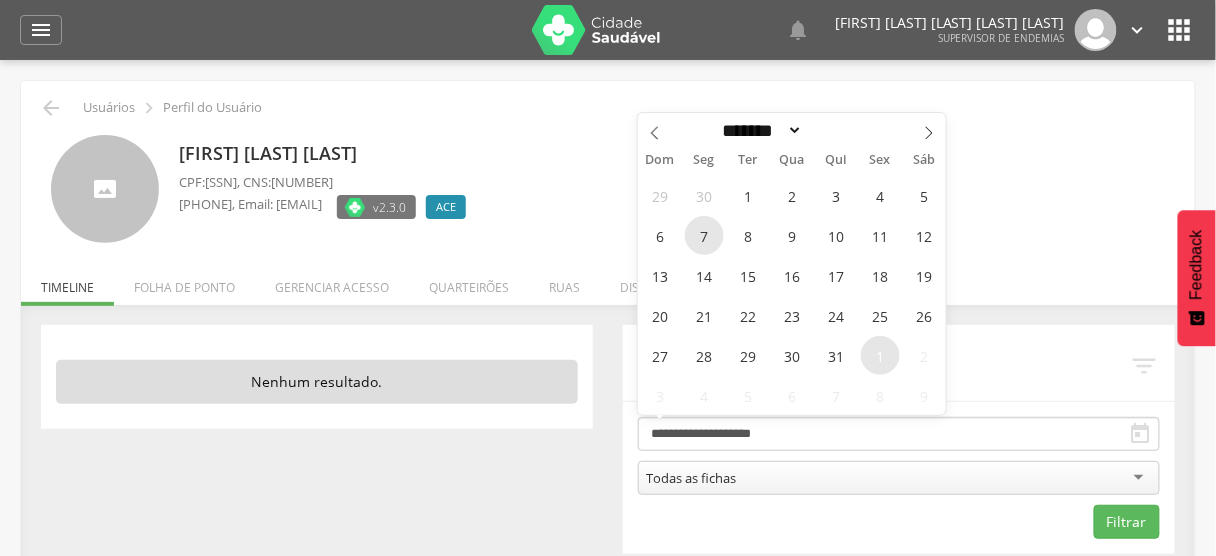 click on "7" at bounding box center (704, 235) 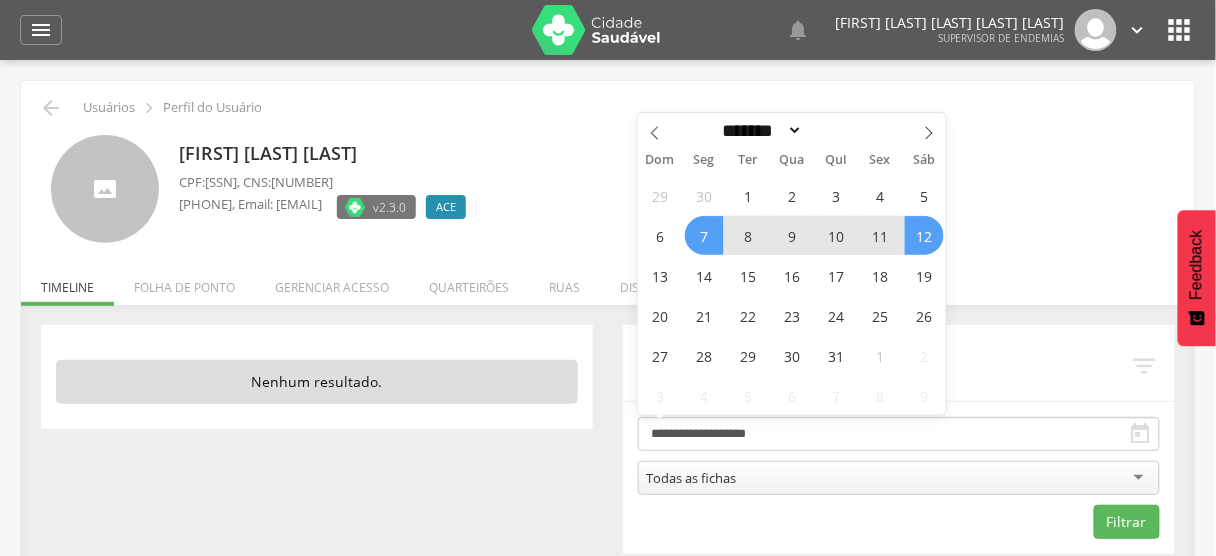 click on "12" at bounding box center (924, 235) 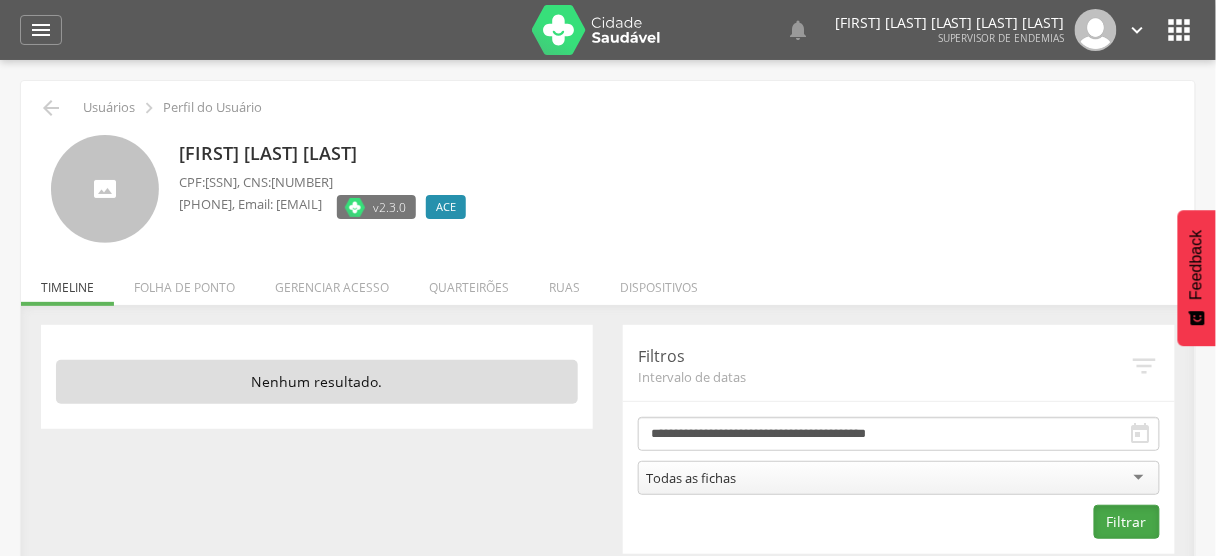 click on "Filtrar" at bounding box center (1127, 522) 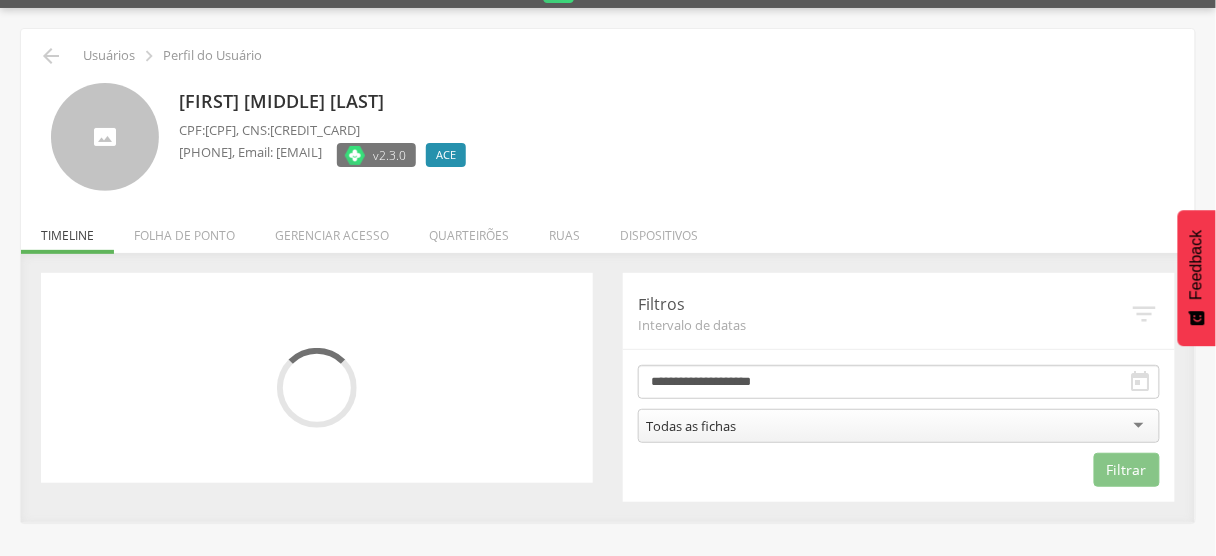 scroll, scrollTop: 60, scrollLeft: 0, axis: vertical 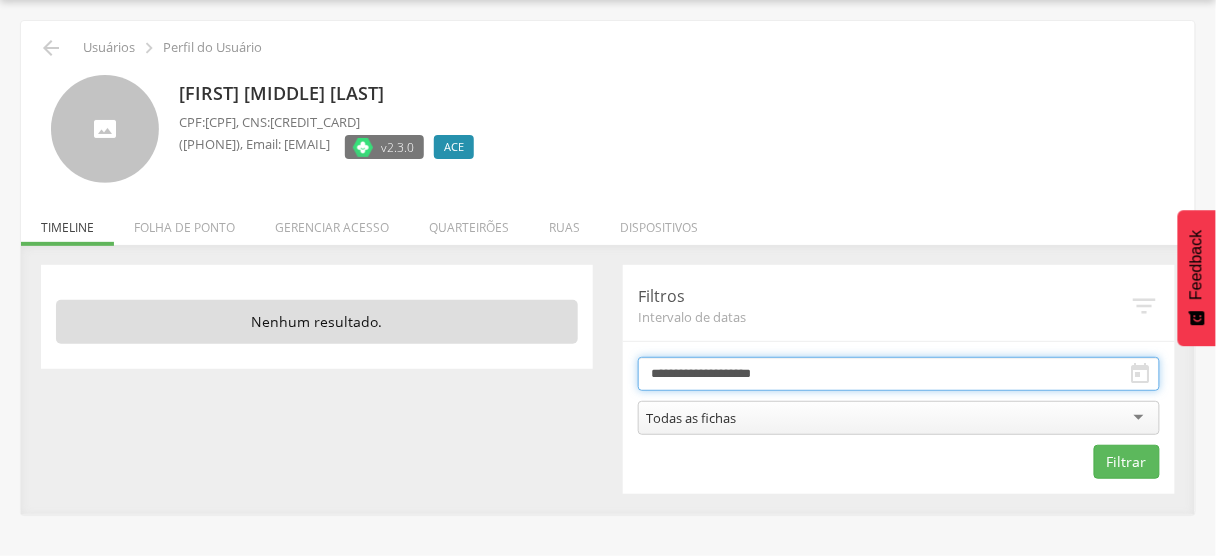 click on "**********" at bounding box center (899, 374) 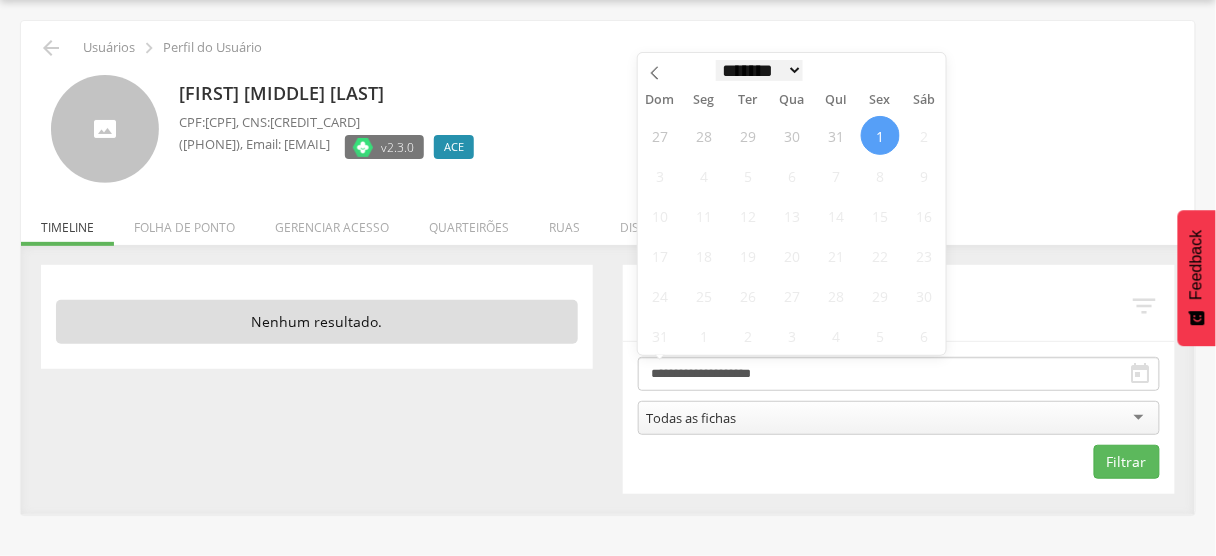 click on "******* ********* ***** ***** **** ***** ***** ******" at bounding box center [760, 70] 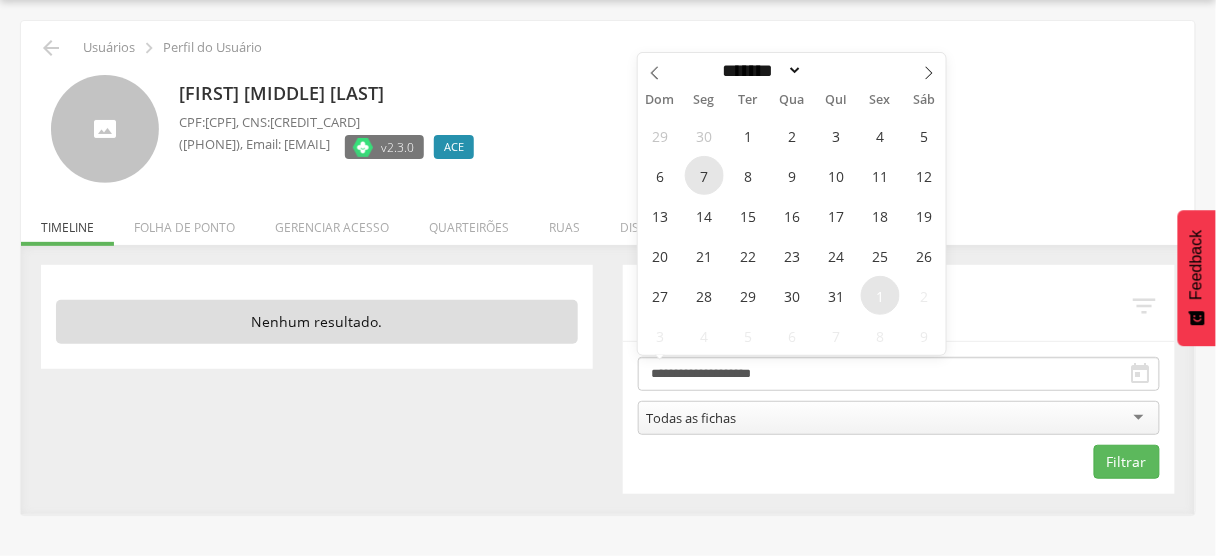 click on "7" at bounding box center (704, 175) 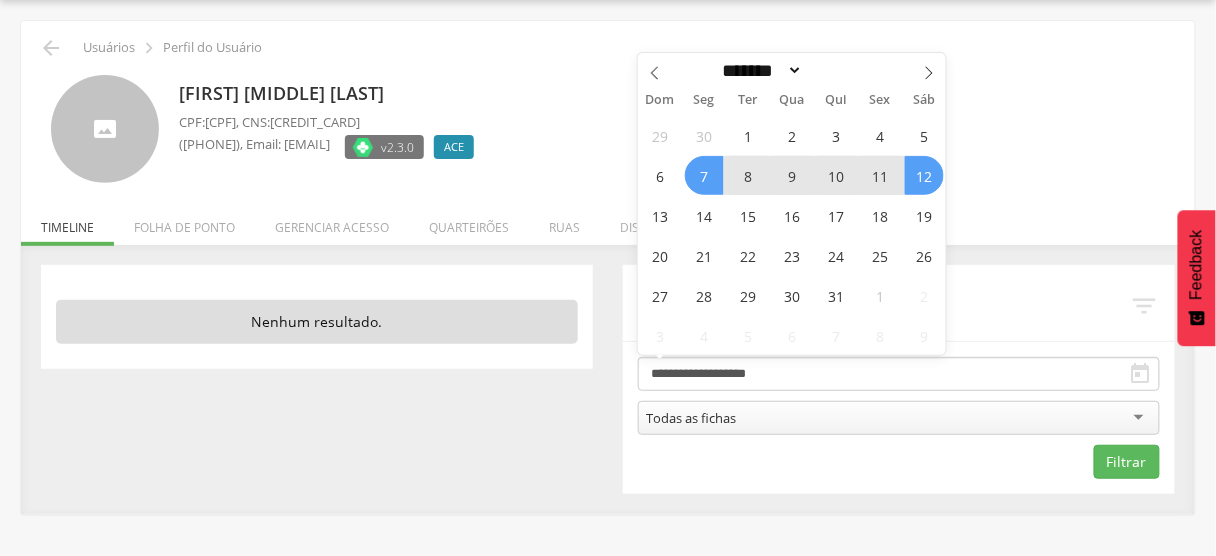 click on "12" at bounding box center [924, 175] 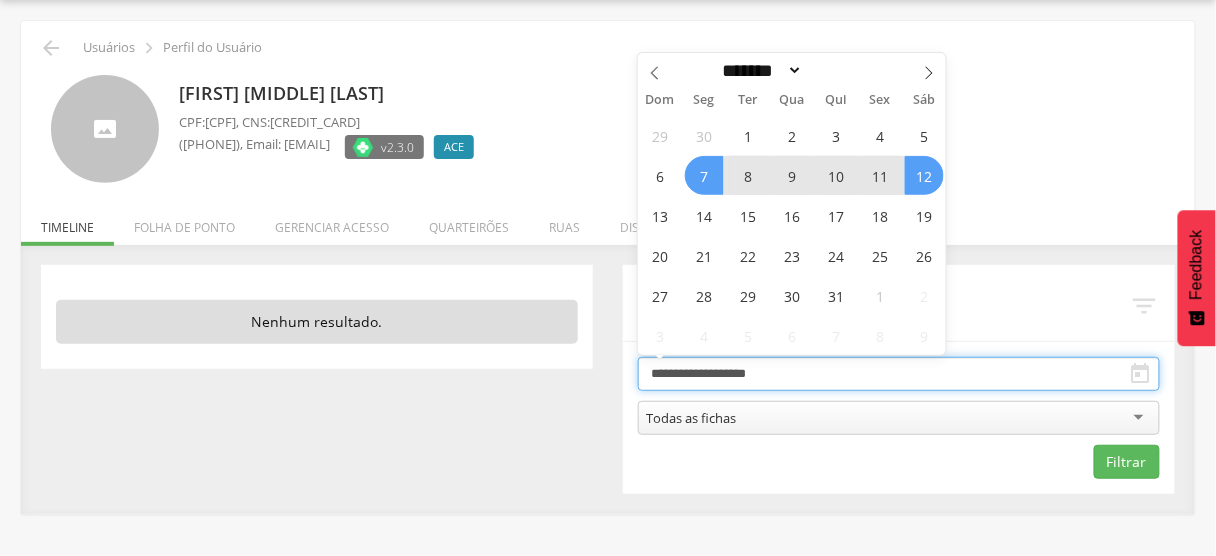 type on "**********" 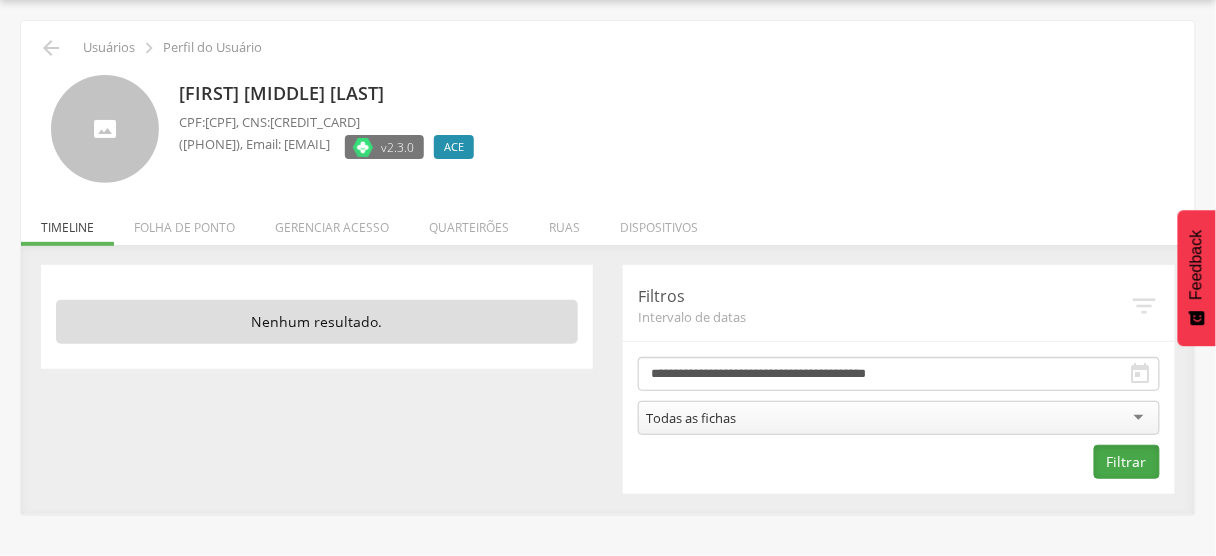 click on "Filtrar" at bounding box center (1127, 462) 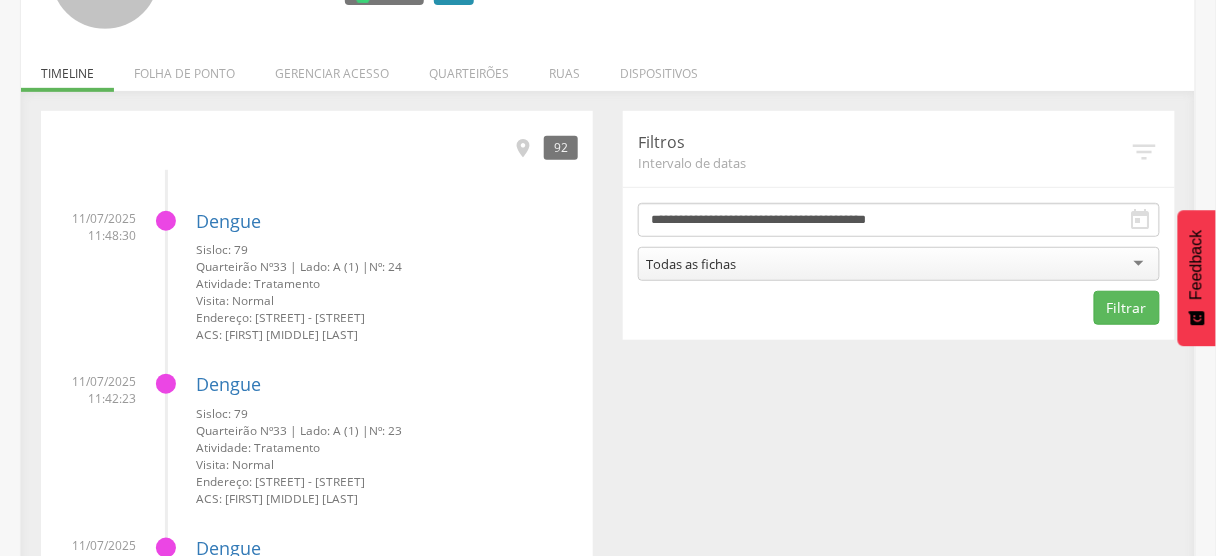 scroll, scrollTop: 220, scrollLeft: 0, axis: vertical 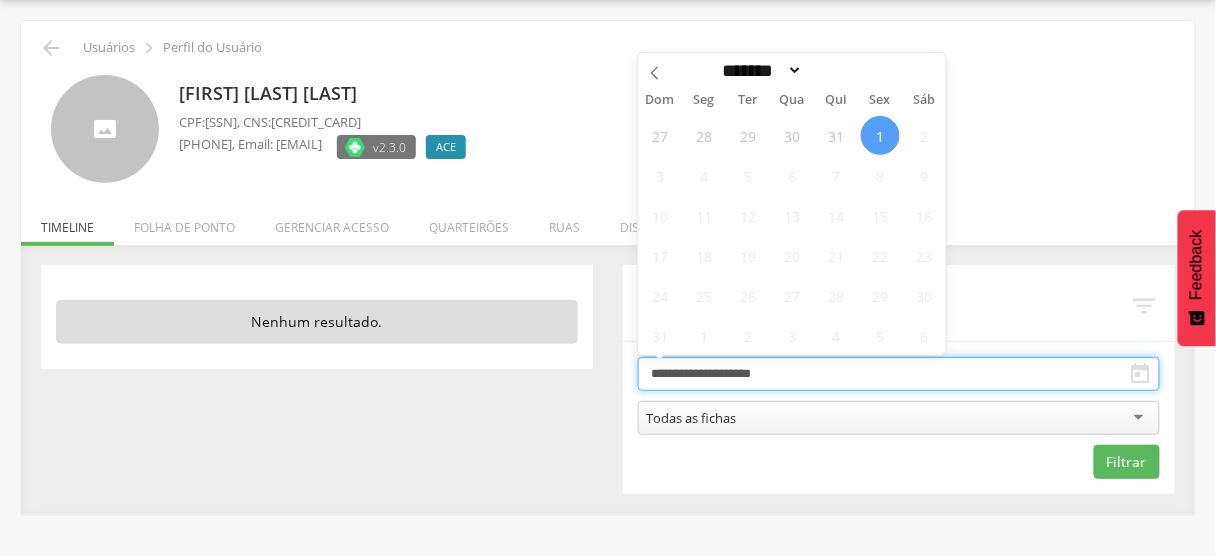 click on "**********" at bounding box center [899, 374] 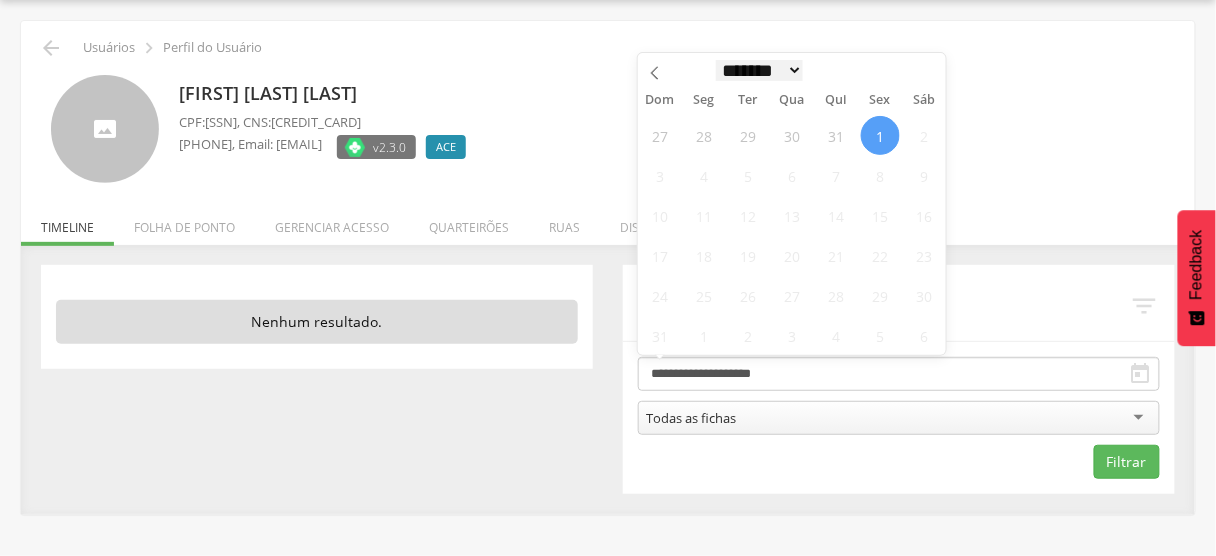 scroll, scrollTop: 0, scrollLeft: 0, axis: both 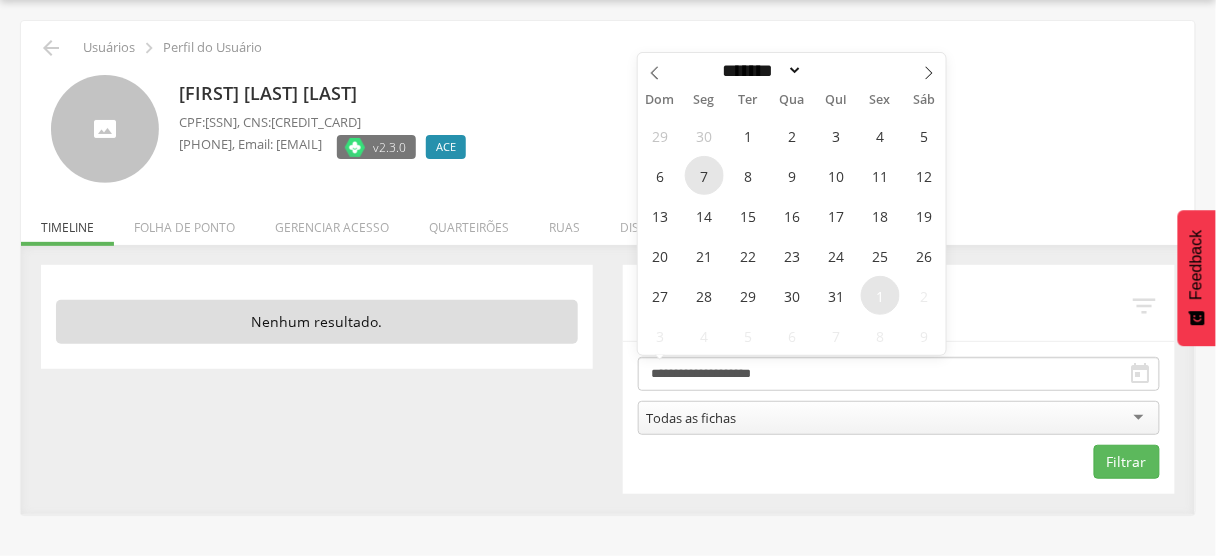 click on "7" at bounding box center (704, 175) 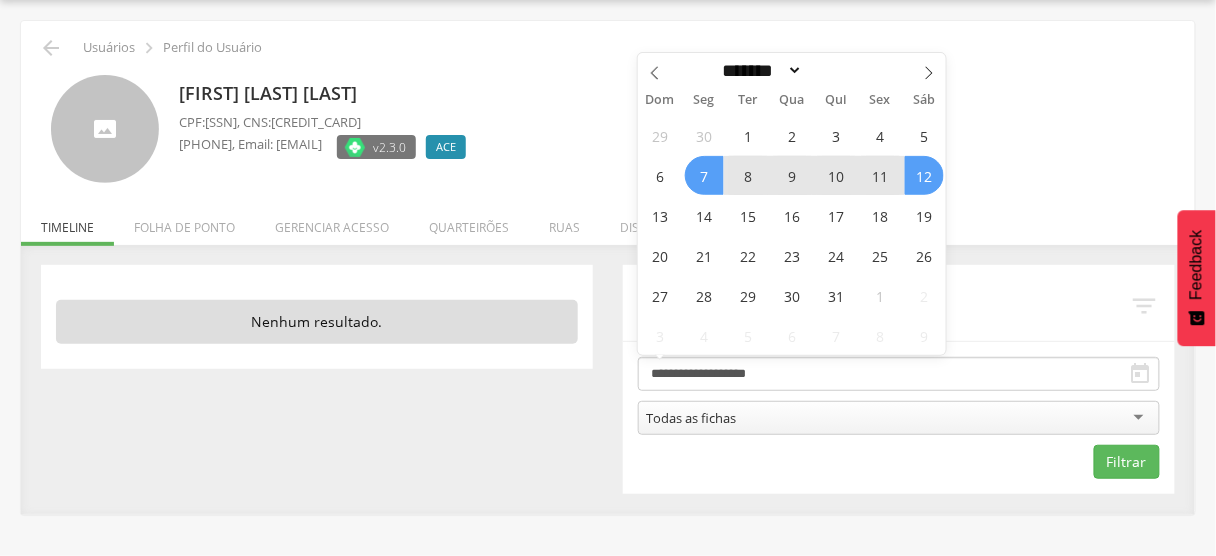 click on "12" at bounding box center (924, 175) 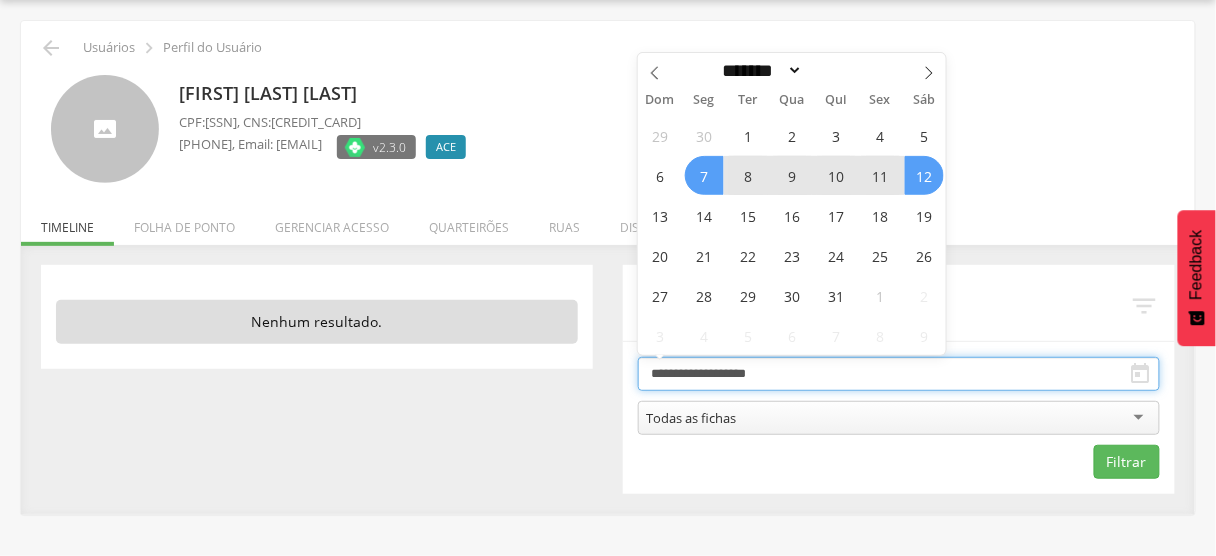 type on "**********" 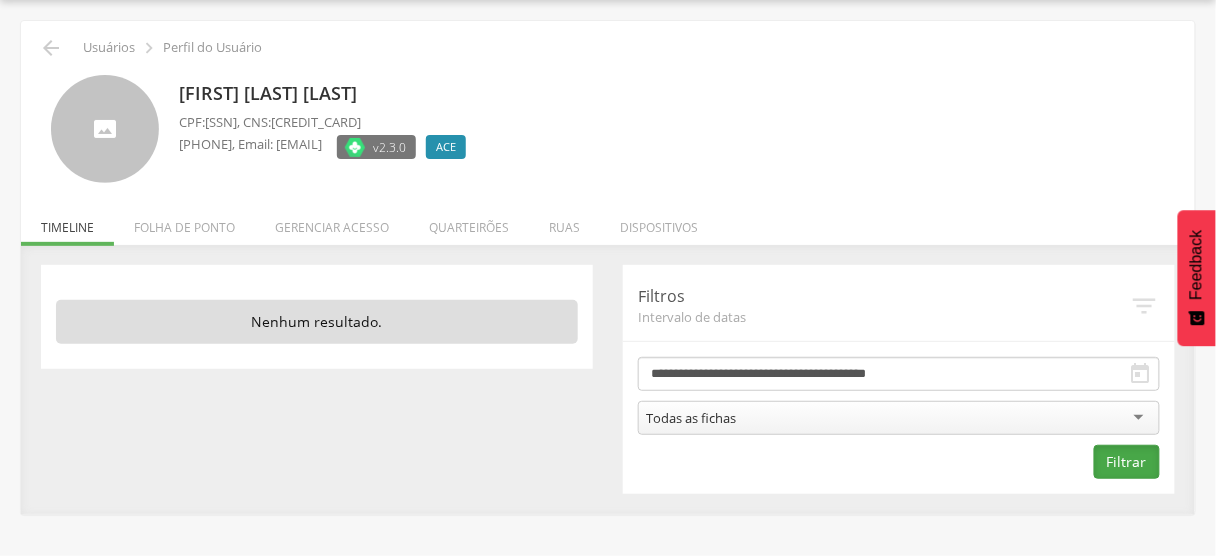 click on "Filtrar" at bounding box center [1127, 462] 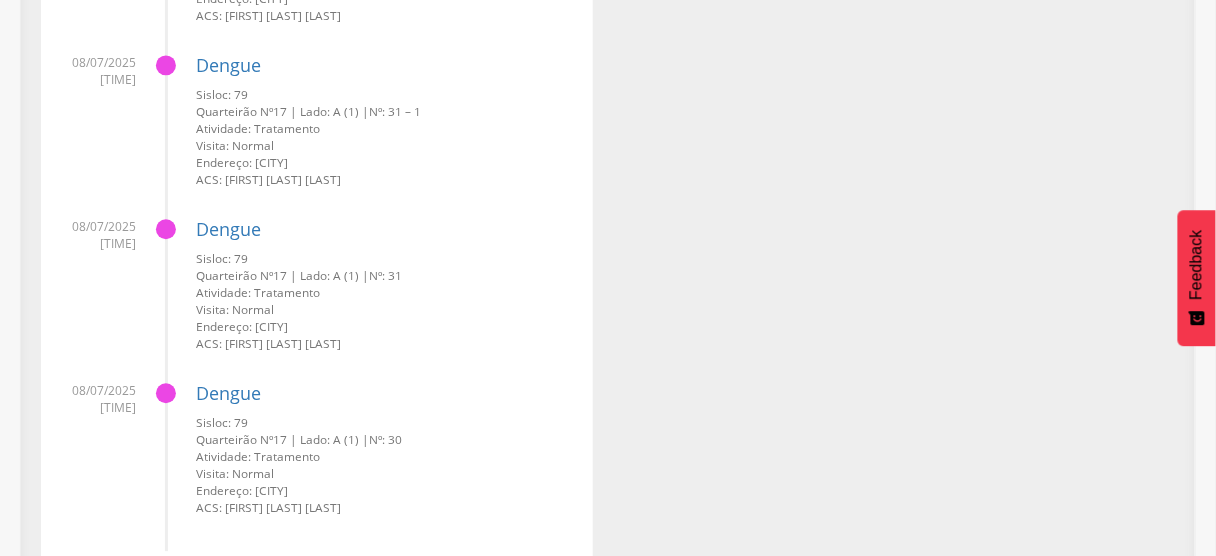 scroll, scrollTop: 8762, scrollLeft: 0, axis: vertical 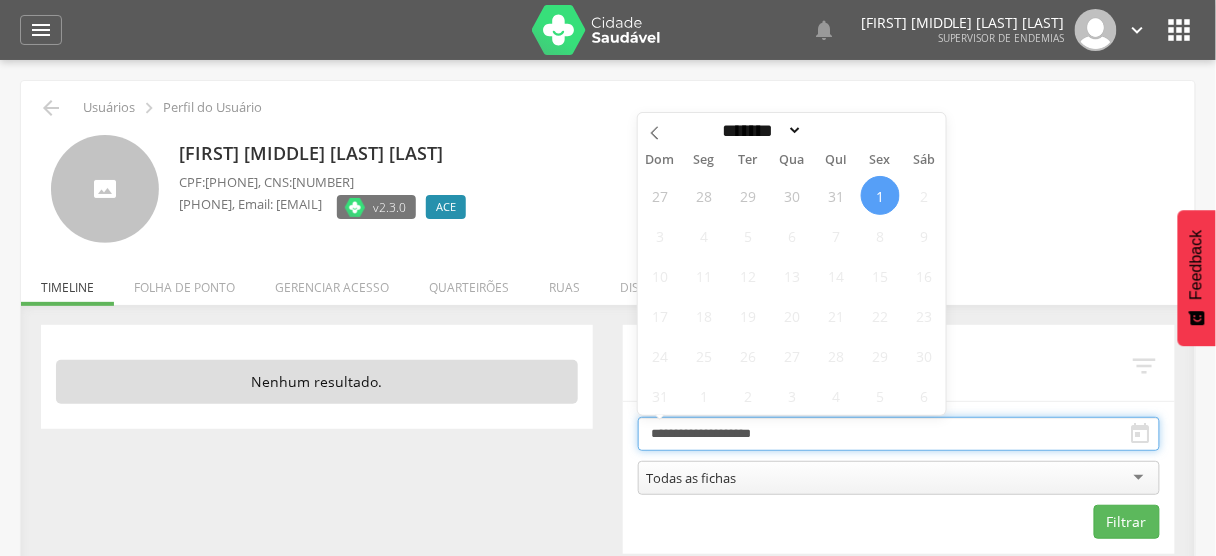 click on "**********" at bounding box center [899, 434] 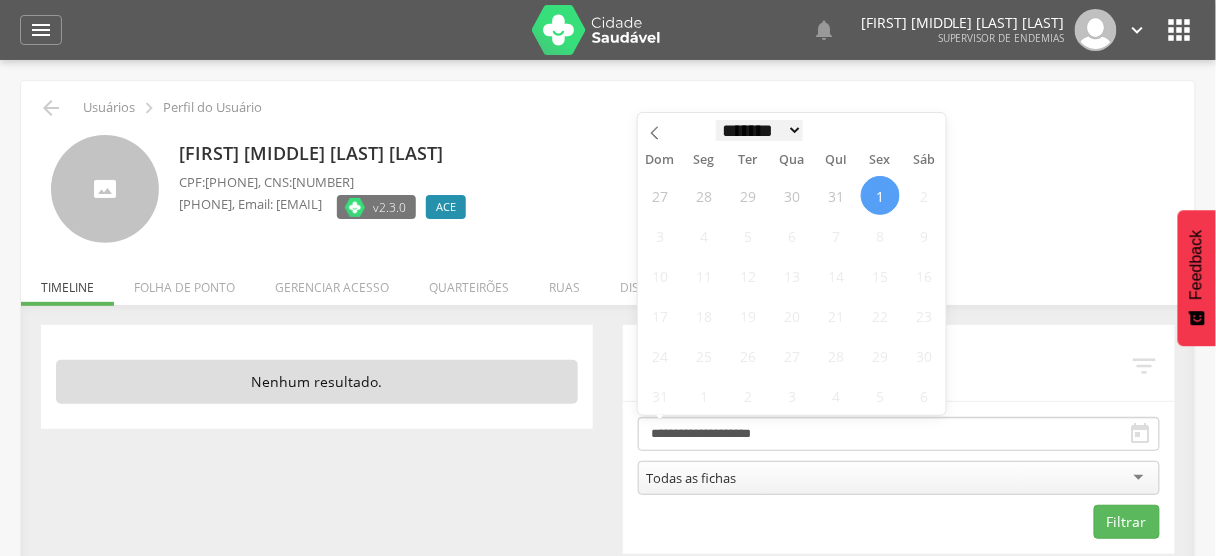 click on "******* ********* ***** ***** **** ***** ***** ******" at bounding box center [760, 130] 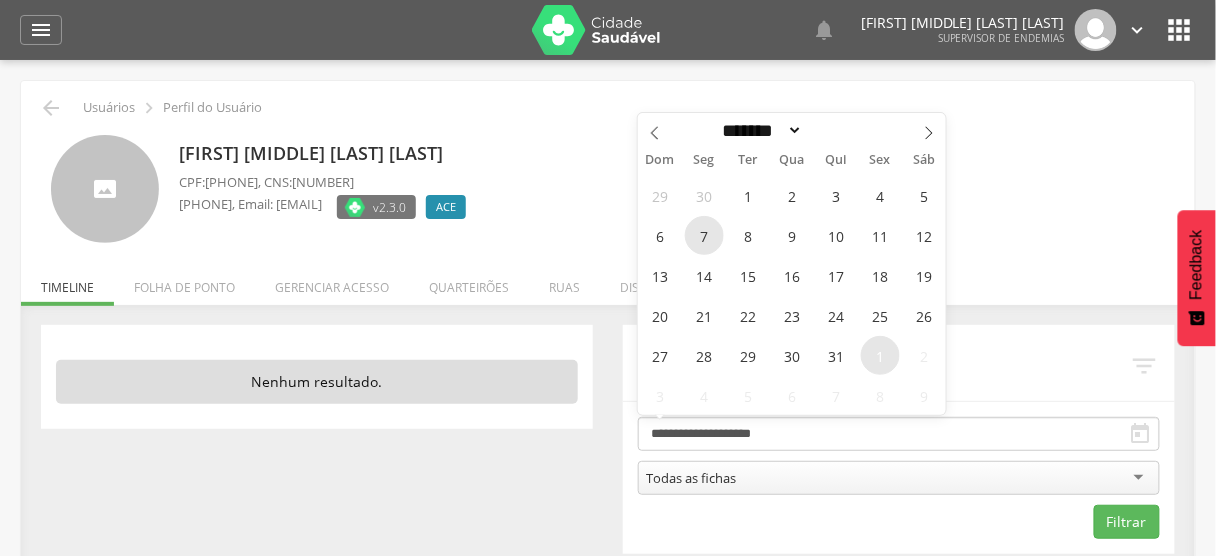 click on "7" at bounding box center (704, 235) 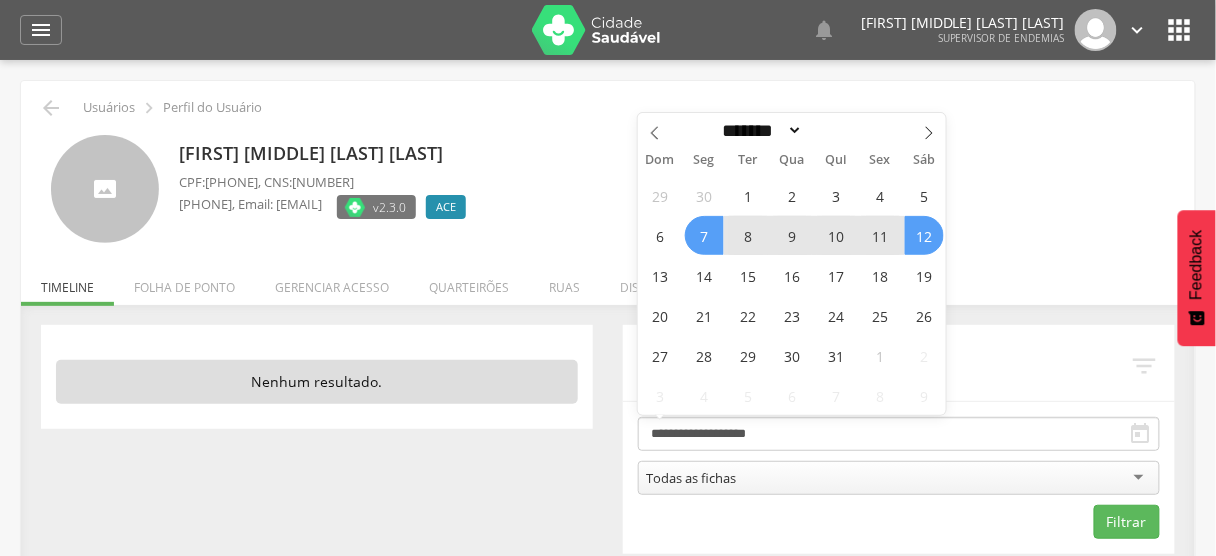 click on "12" at bounding box center (924, 235) 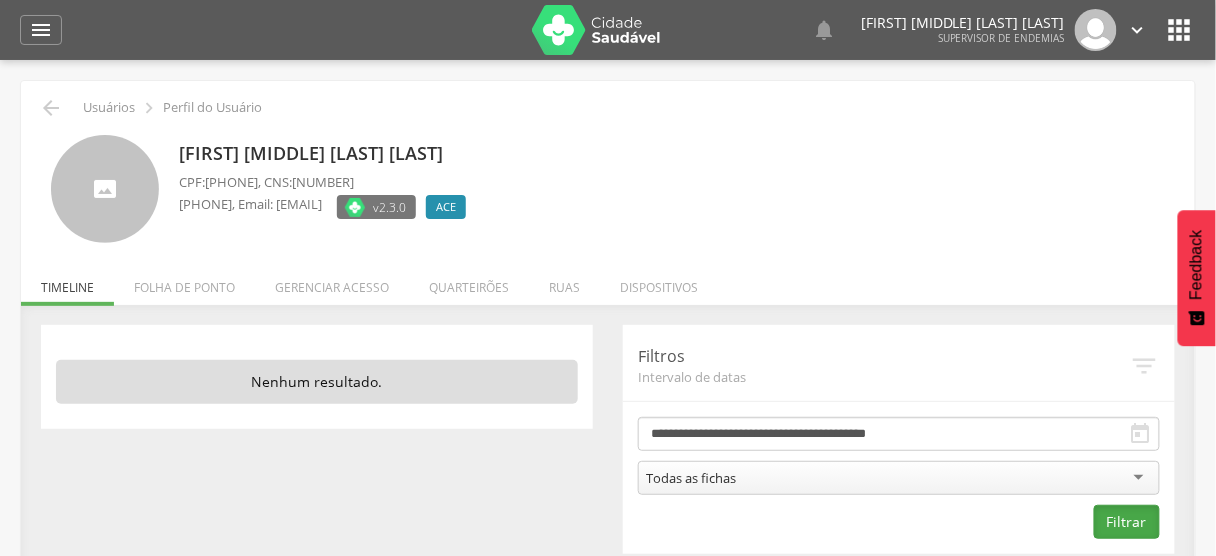 click on "Filtrar" at bounding box center (1127, 522) 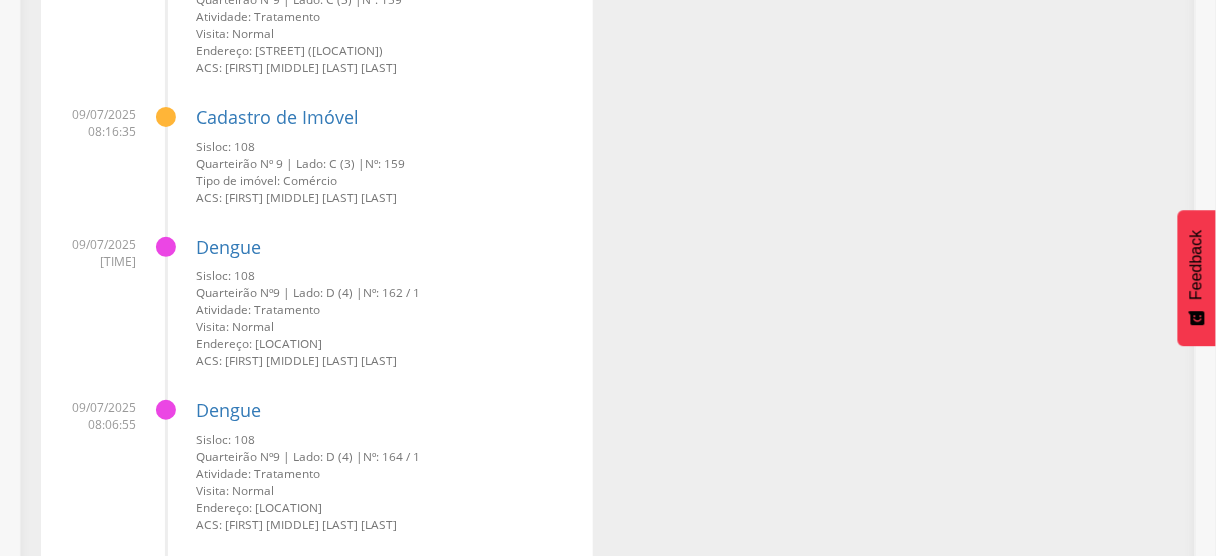scroll, scrollTop: 21075, scrollLeft: 0, axis: vertical 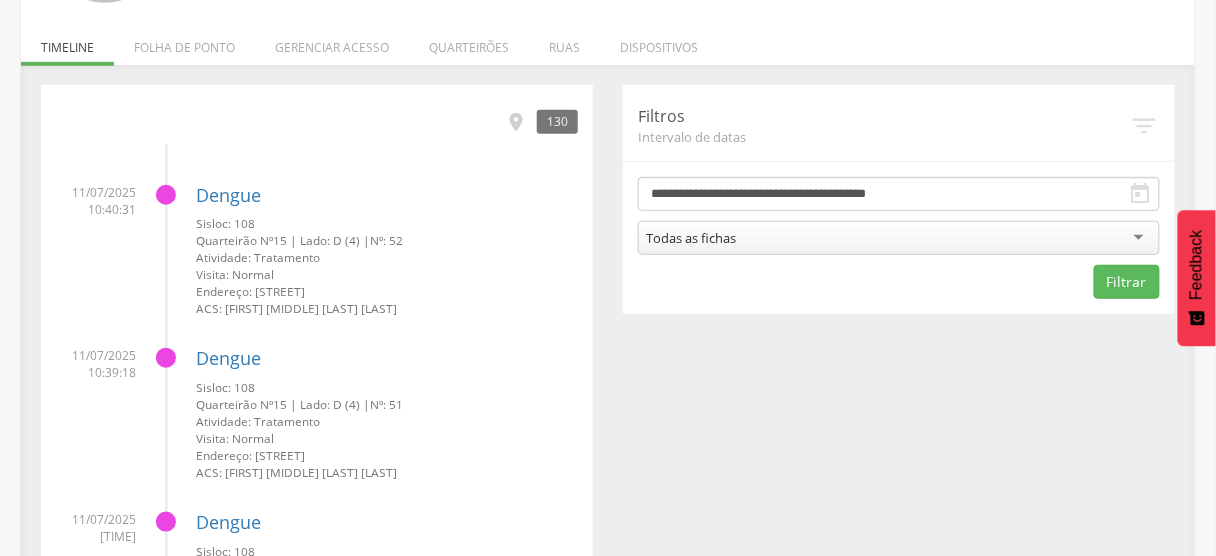 click on "Todas as fichas" at bounding box center [899, 238] 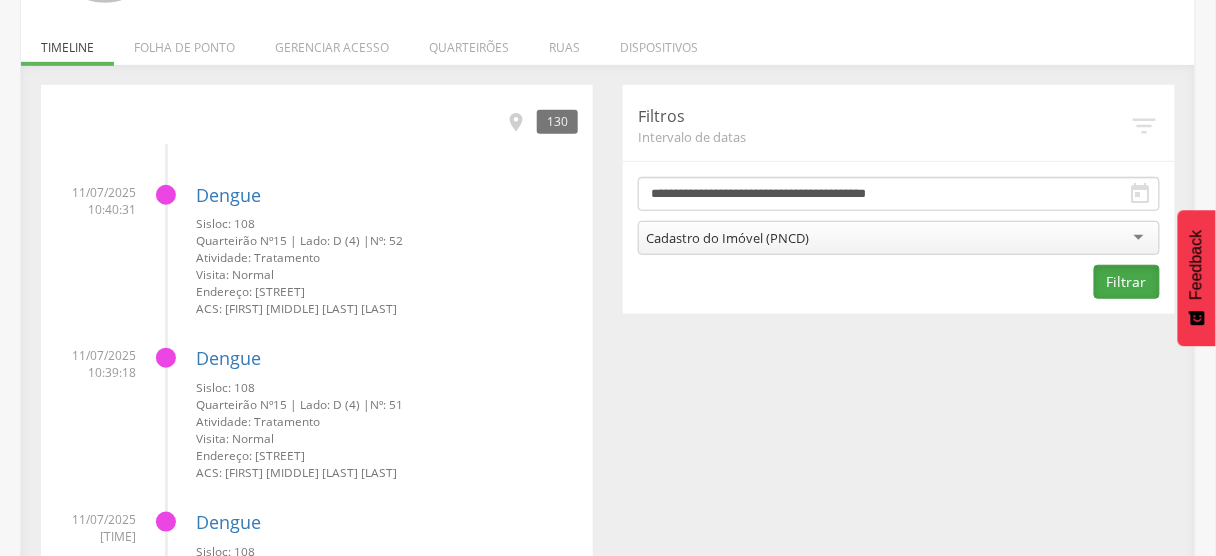 click on "Filtrar" at bounding box center (1127, 282) 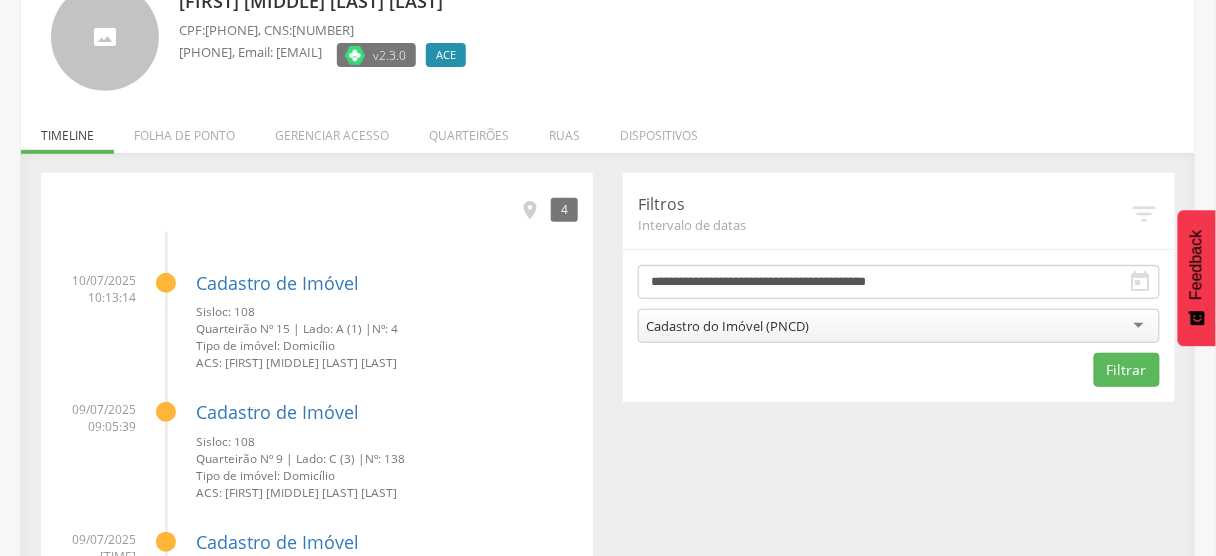 scroll, scrollTop: 0, scrollLeft: 0, axis: both 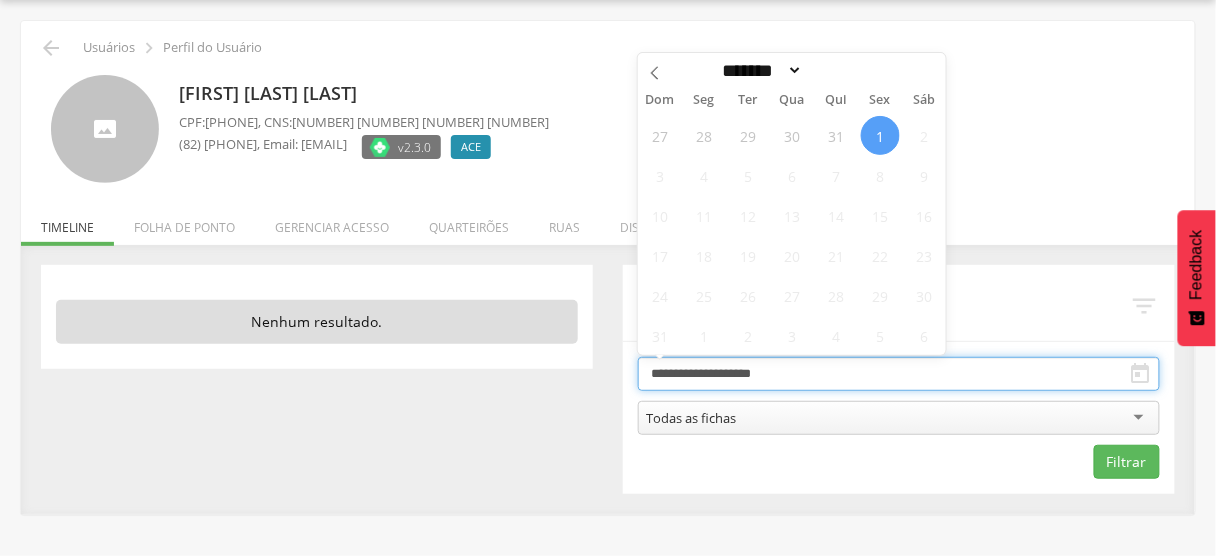click on "**********" at bounding box center (899, 374) 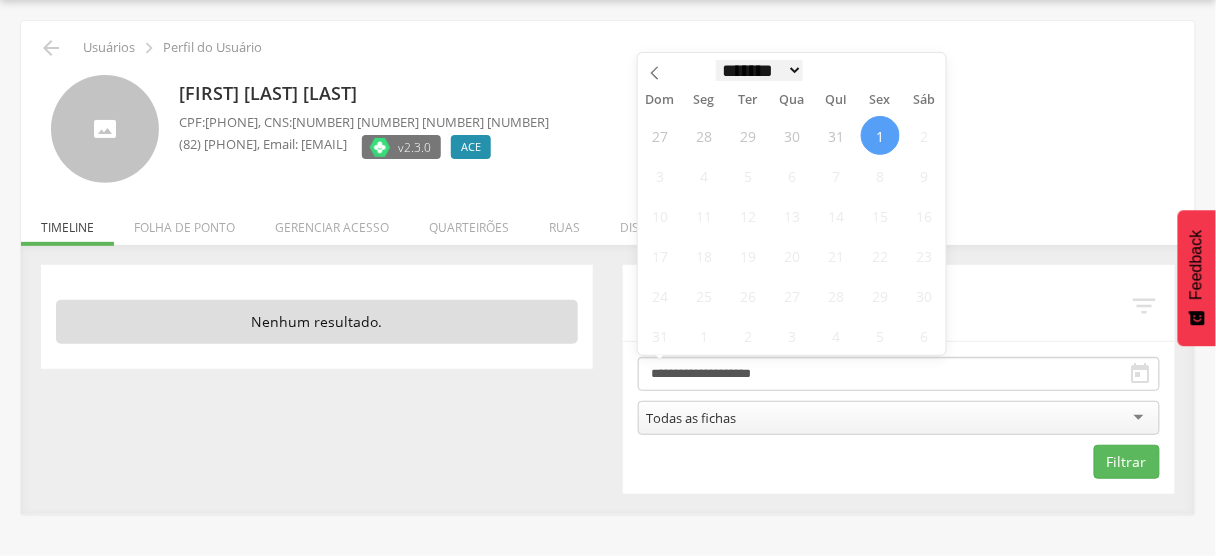 scroll, scrollTop: 0, scrollLeft: 0, axis: both 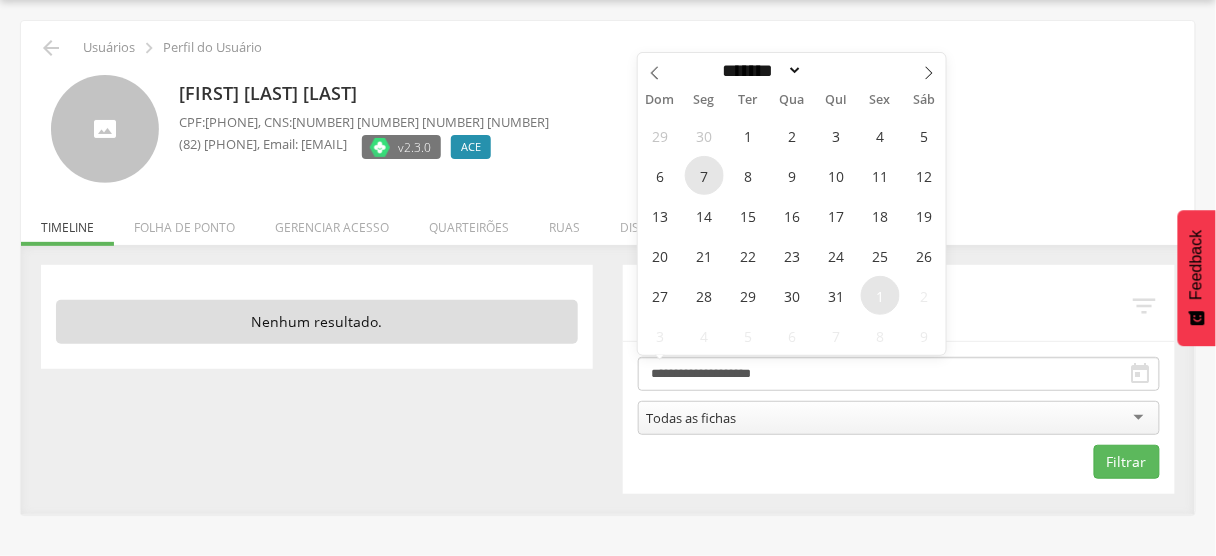 click on "7" at bounding box center [704, 175] 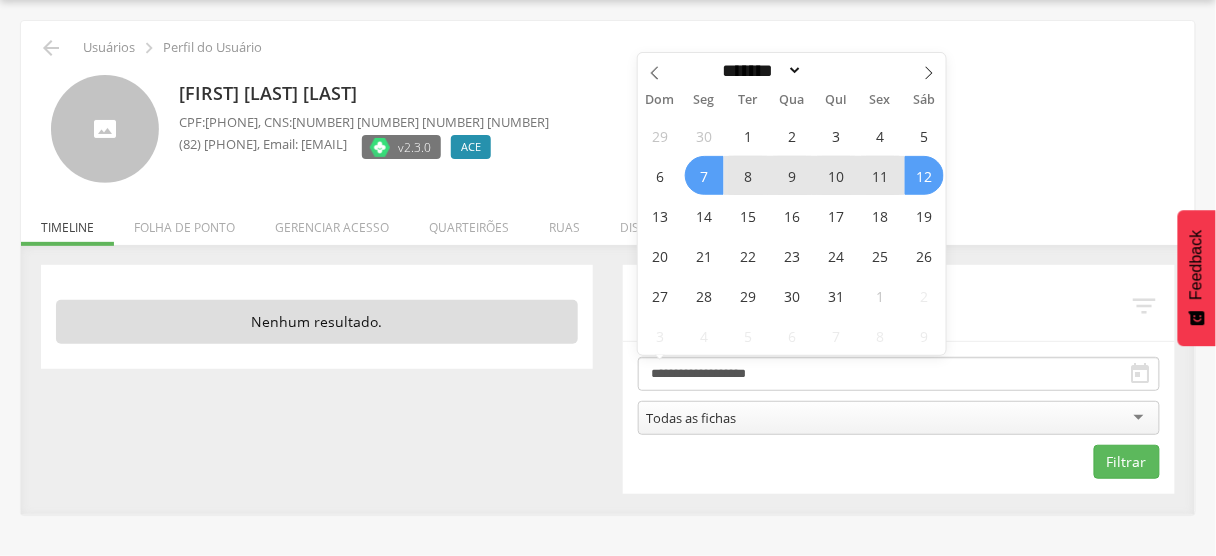 click on "12" at bounding box center [924, 175] 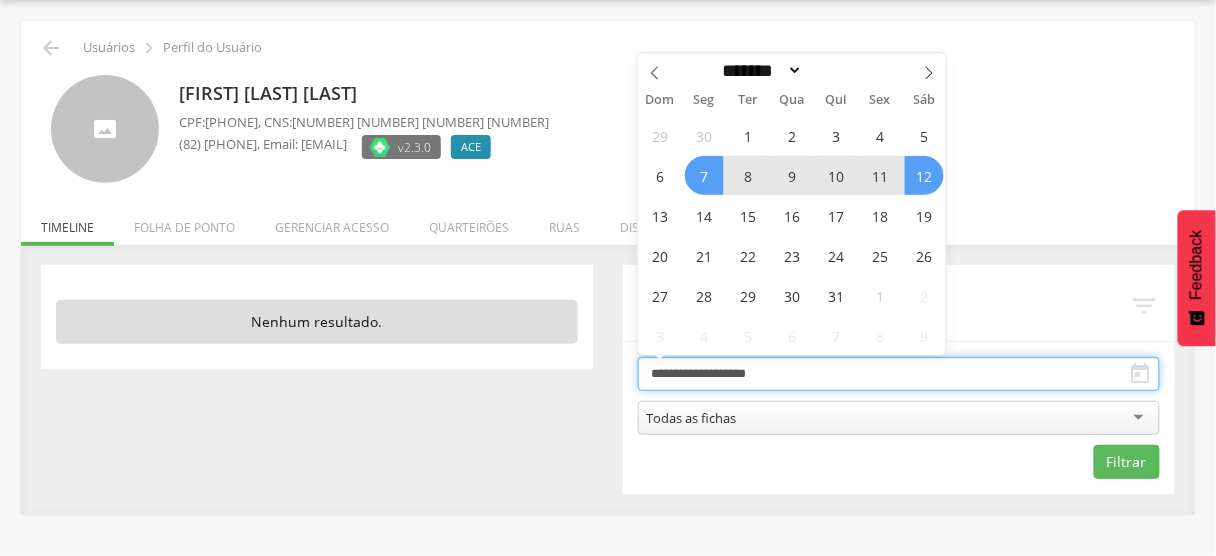 type on "**********" 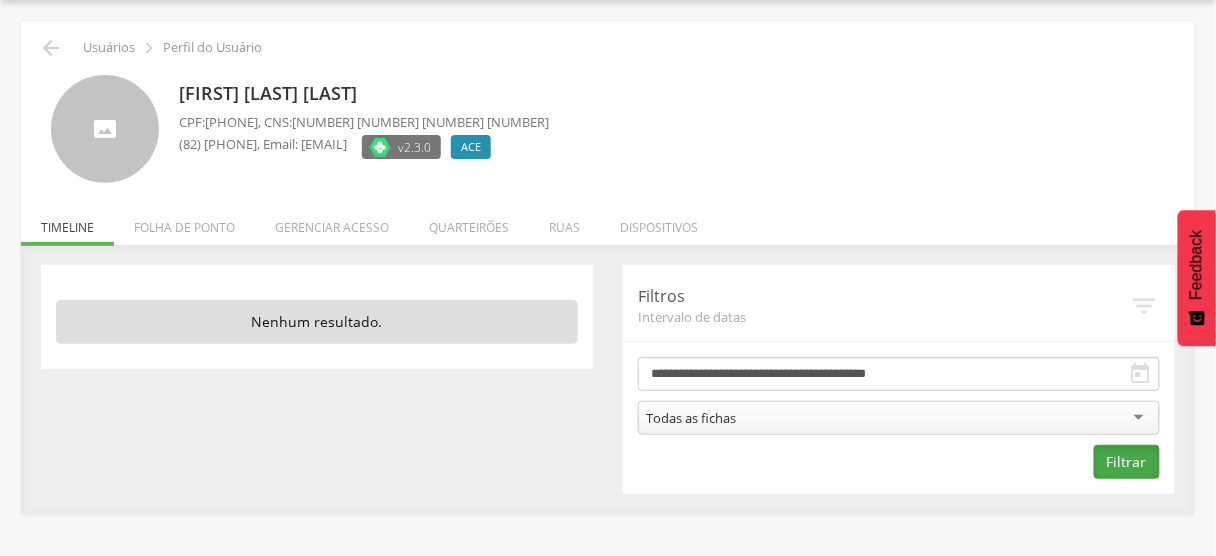 click on "Filtrar" at bounding box center (1127, 462) 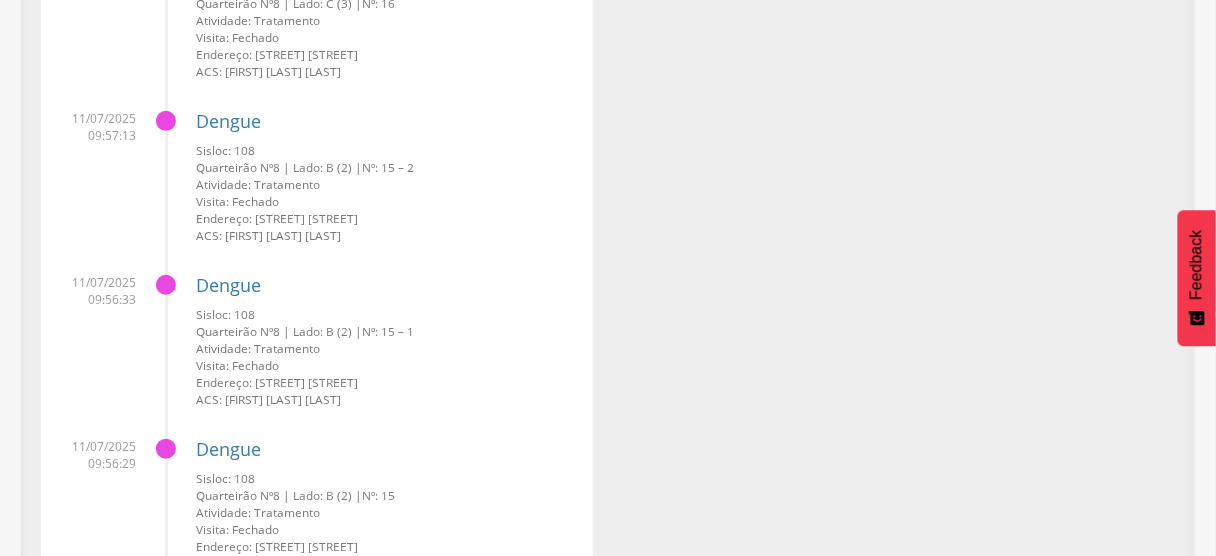 scroll, scrollTop: 2300, scrollLeft: 0, axis: vertical 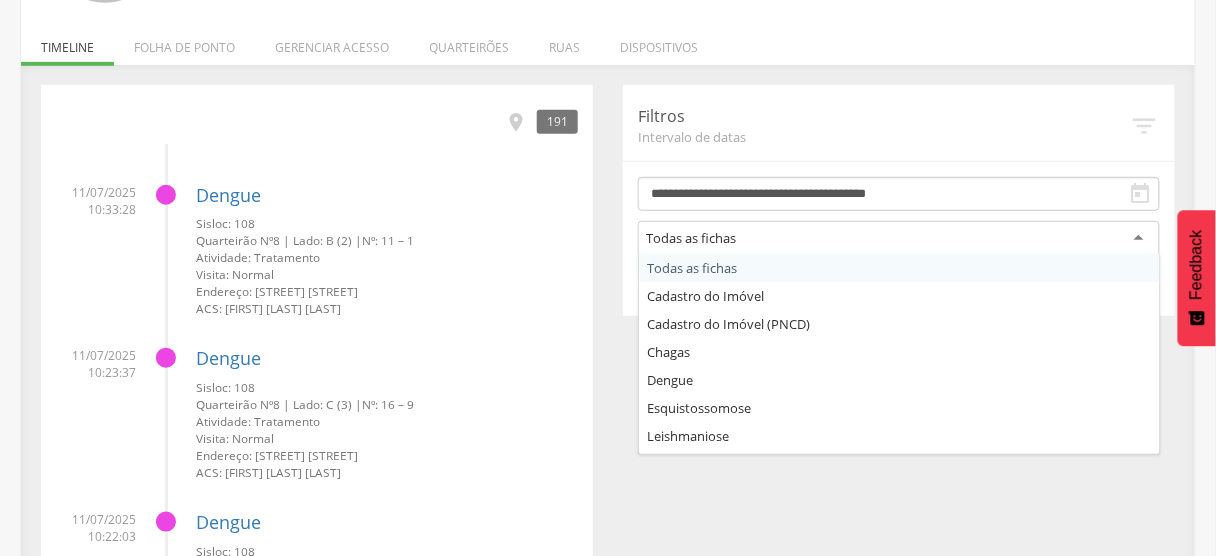 click on "Todas as fichas" at bounding box center (899, 239) 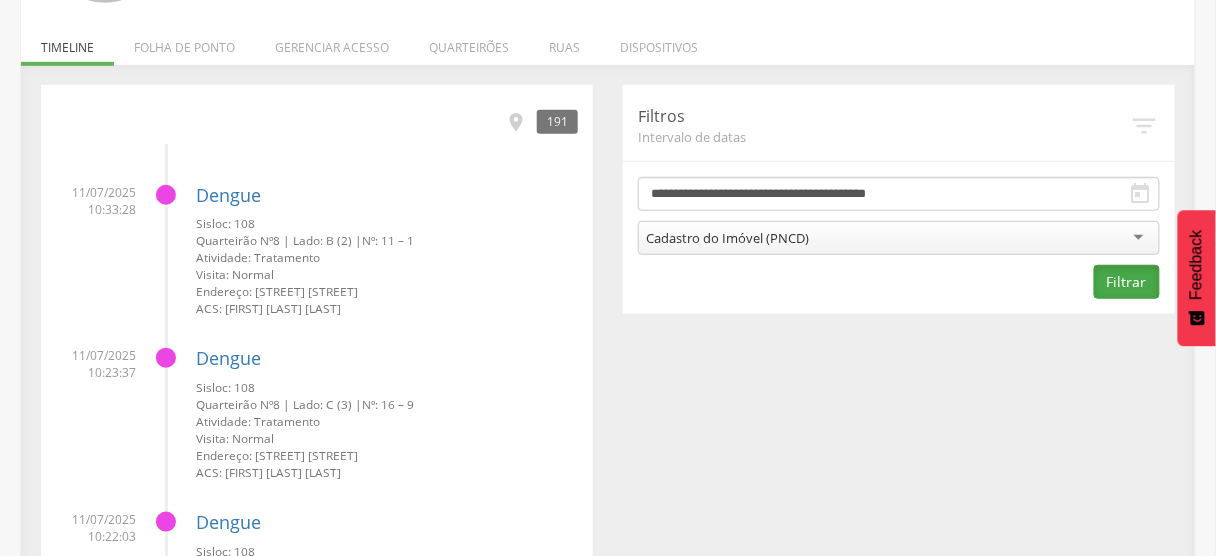 click on "Filtrar" at bounding box center [1127, 282] 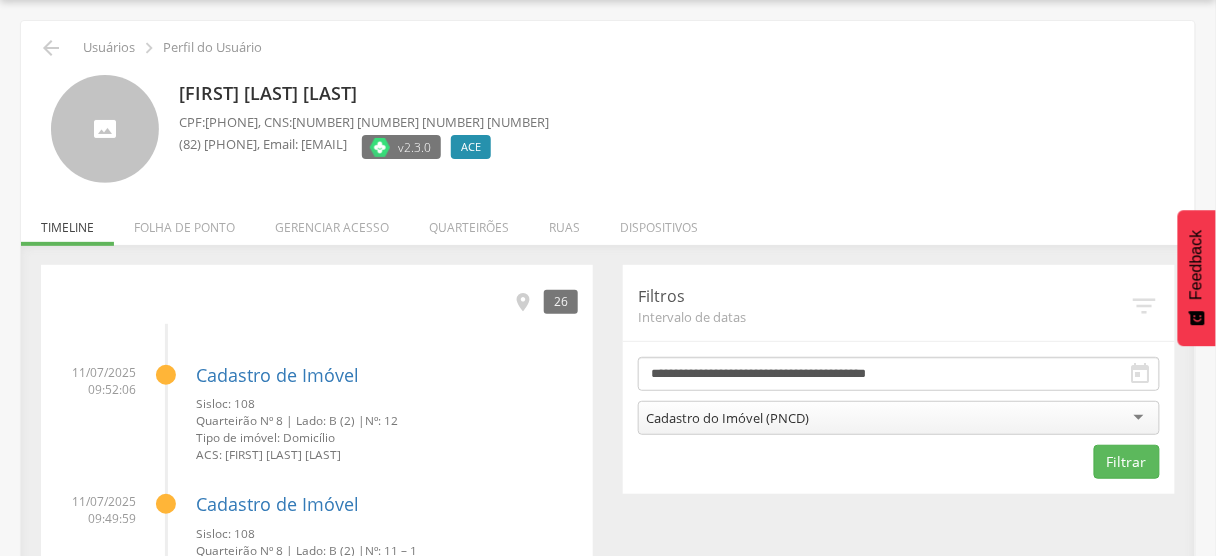 scroll, scrollTop: 240, scrollLeft: 0, axis: vertical 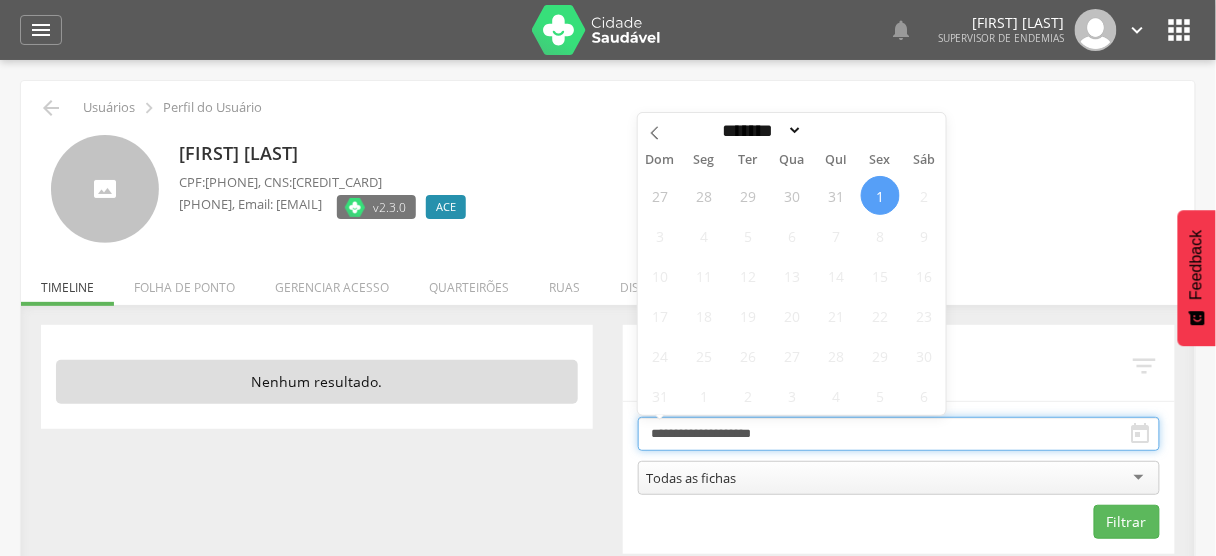 click on "**********" at bounding box center [899, 434] 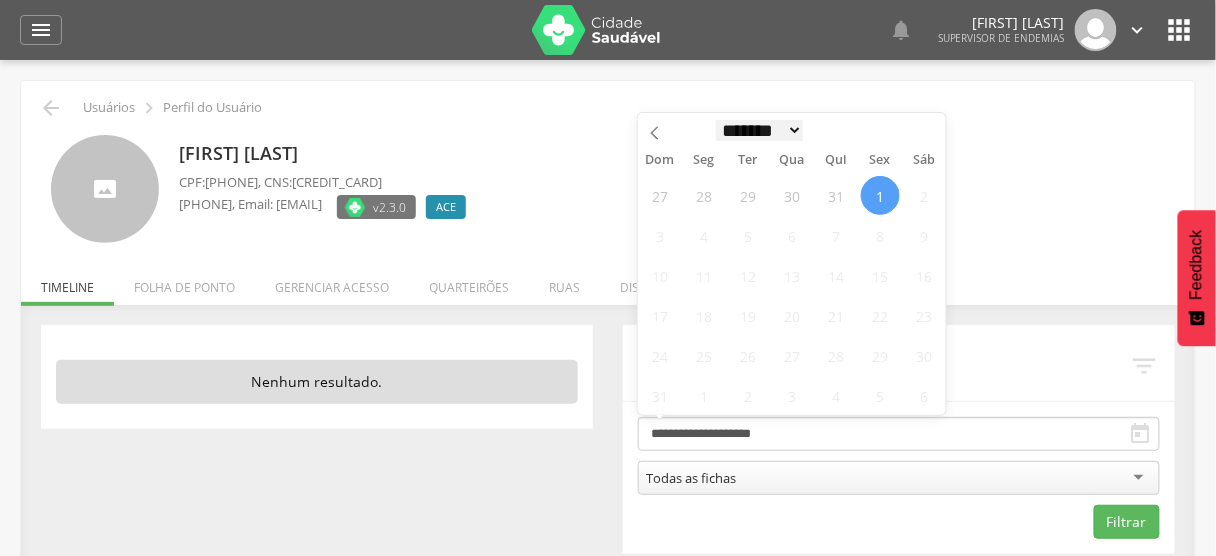 scroll, scrollTop: 0, scrollLeft: 0, axis: both 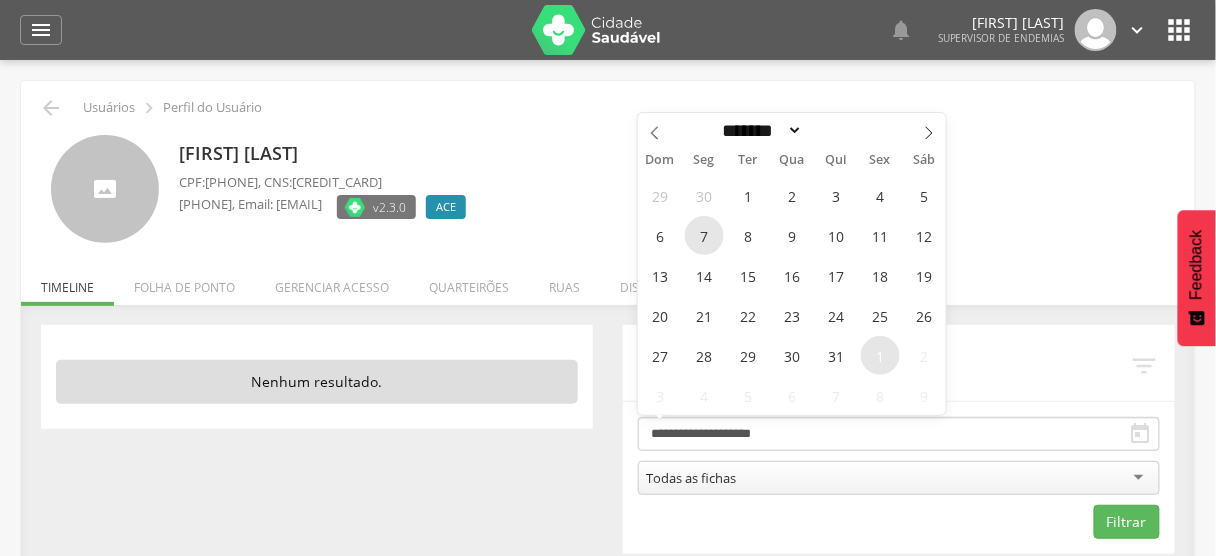 click on "7" at bounding box center [704, 235] 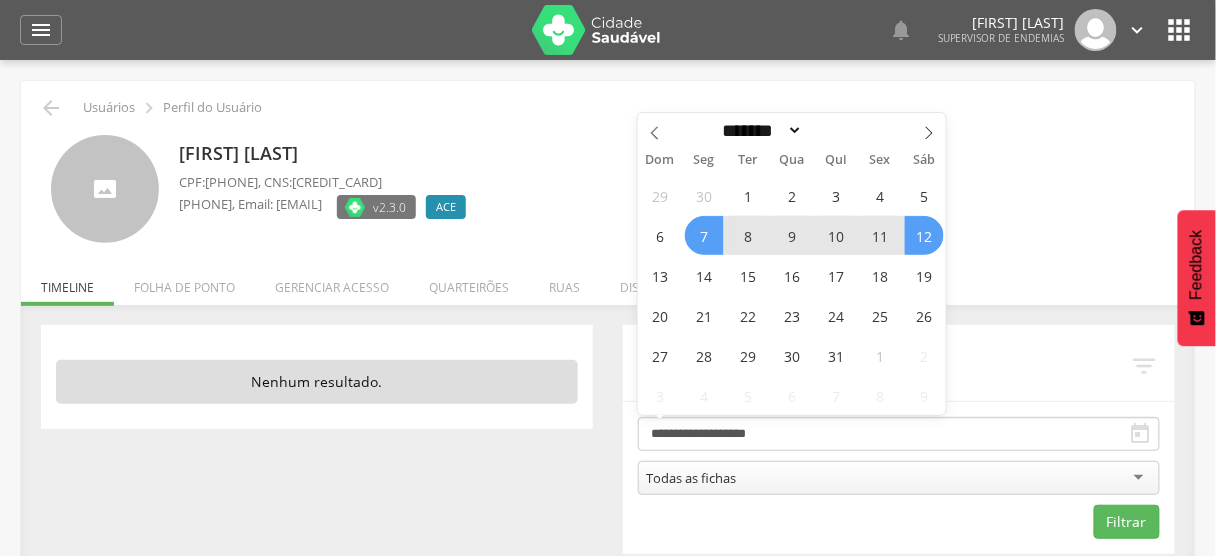 click on "12" at bounding box center (924, 235) 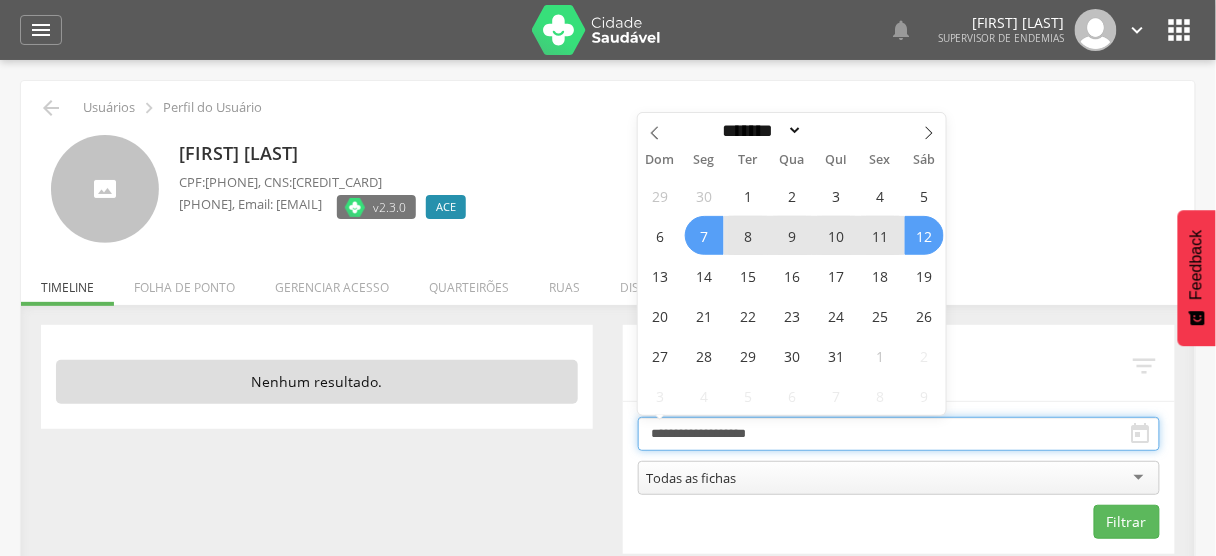type on "**********" 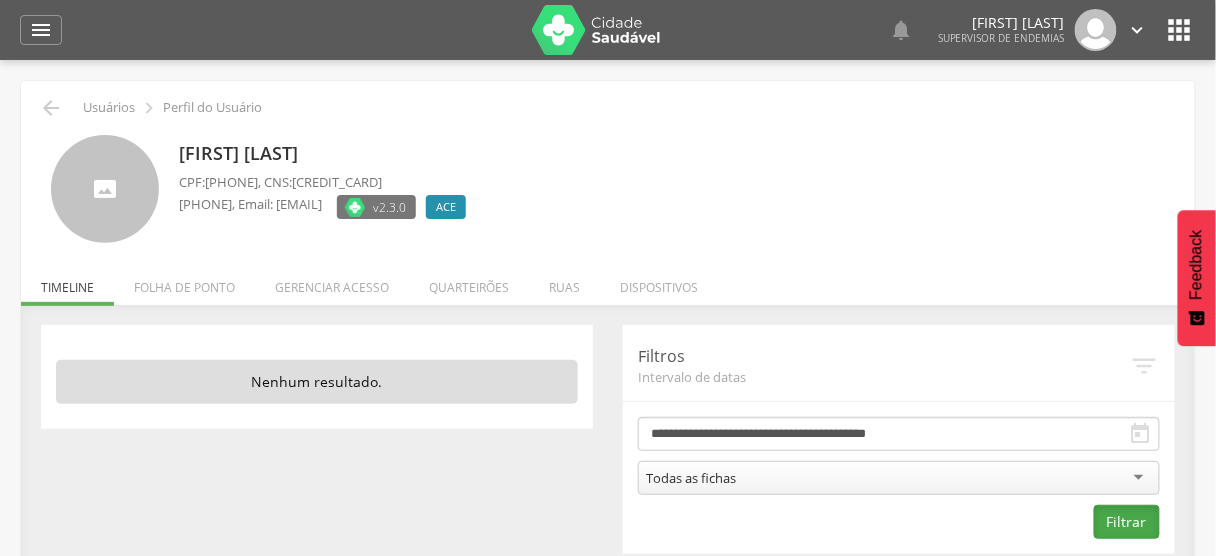 click on "Filtrar" at bounding box center [1127, 522] 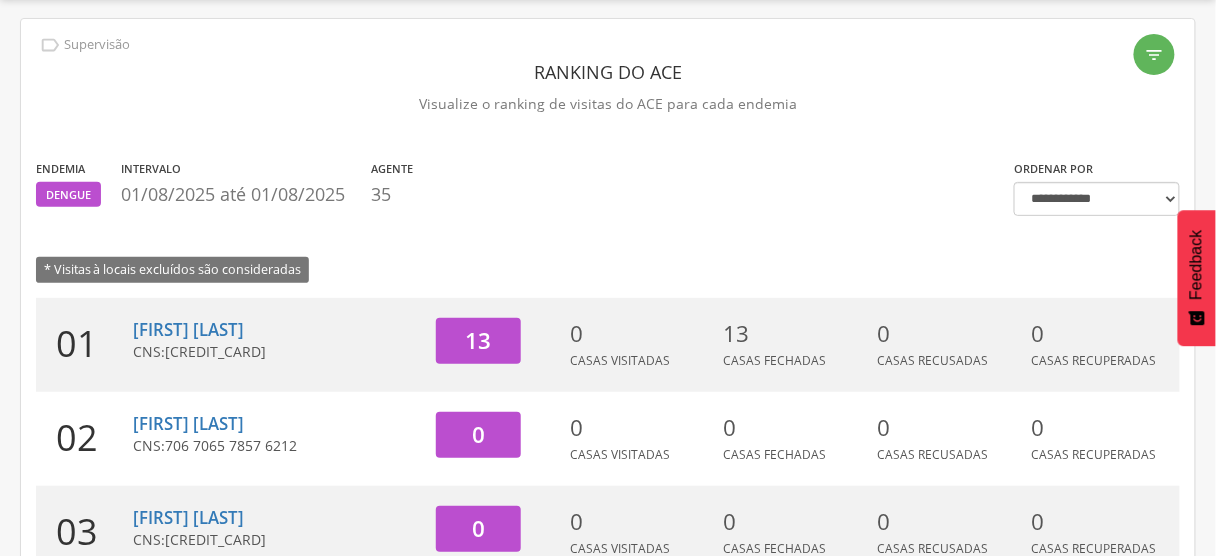 scroll, scrollTop: 0, scrollLeft: 0, axis: both 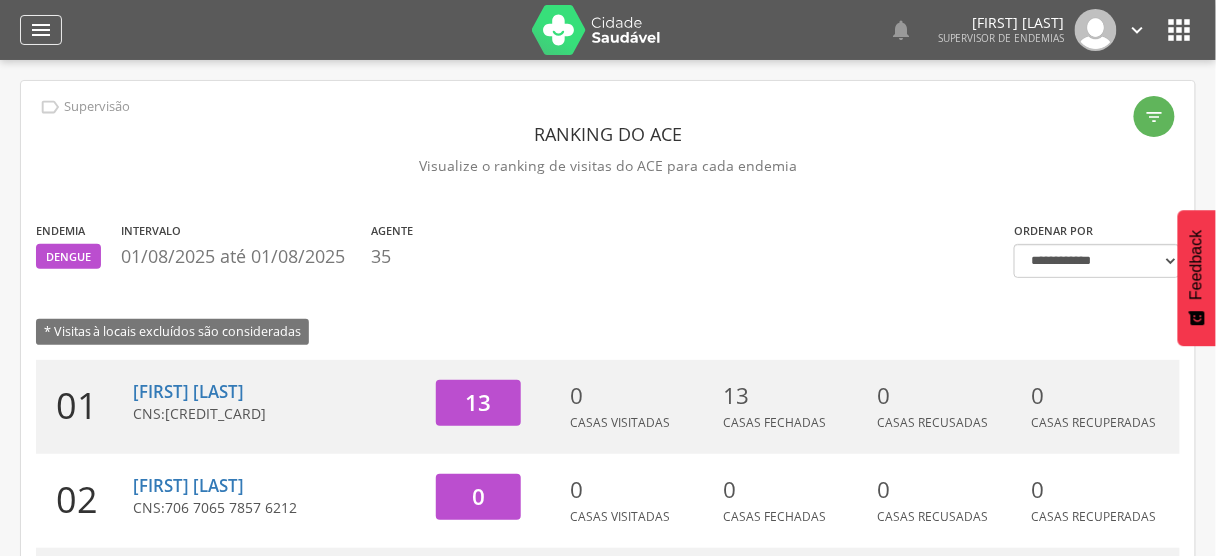 click on "" at bounding box center (41, 30) 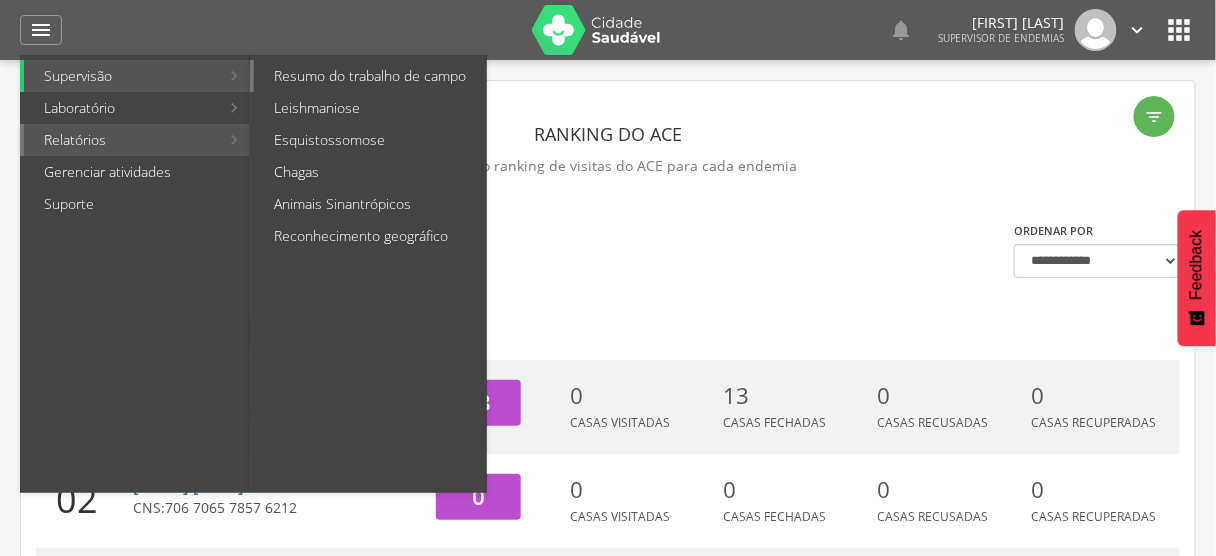 click on "Resumo do trabalho de campo" at bounding box center [370, 76] 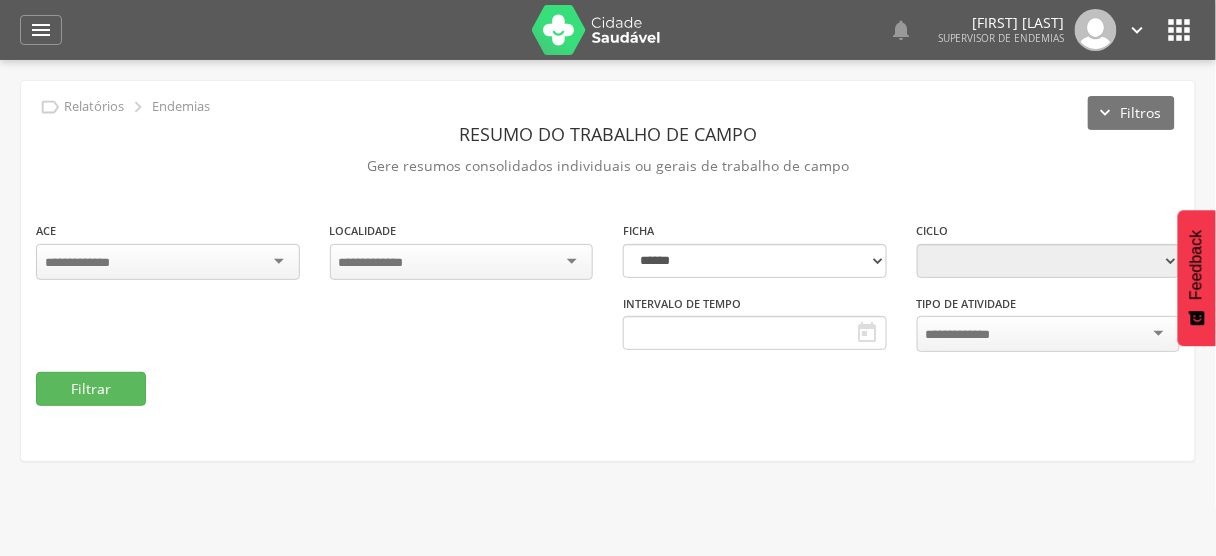 type on "**********" 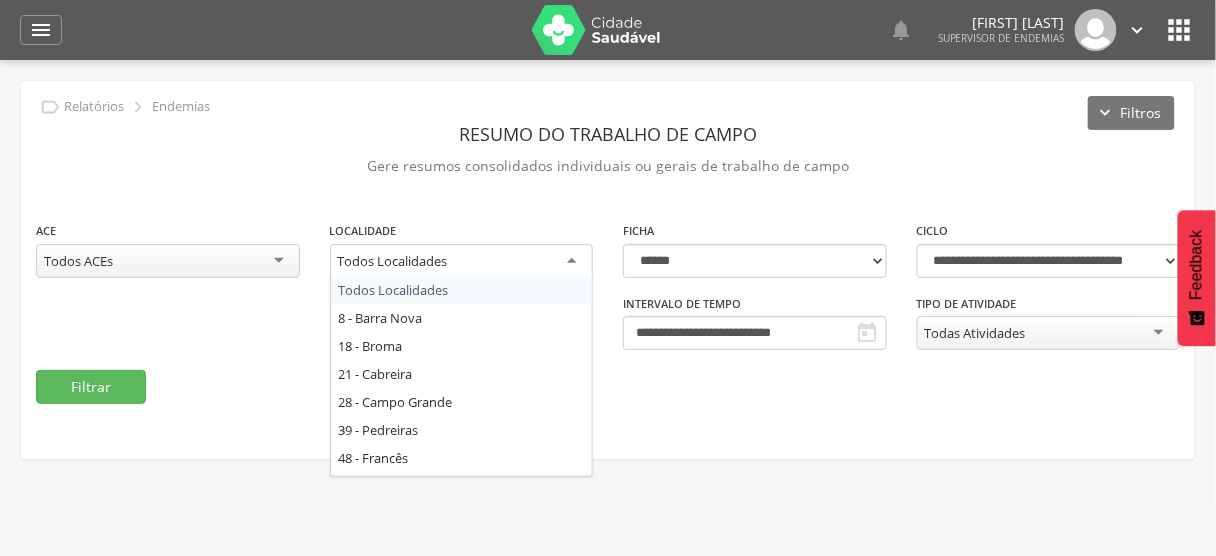 click on "Todos Localidades" at bounding box center (462, 262) 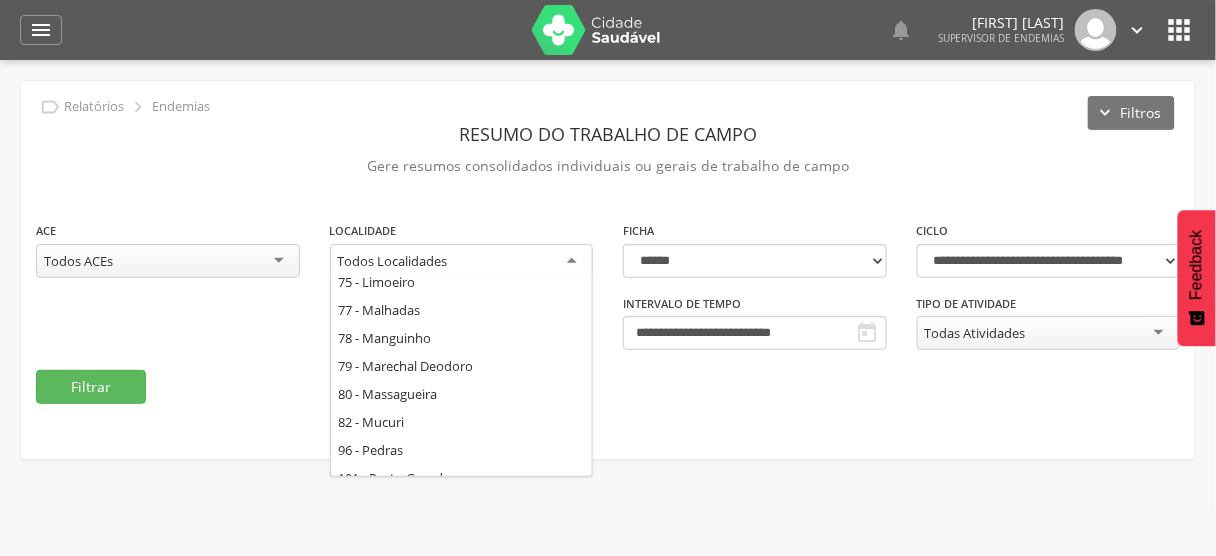 scroll, scrollTop: 320, scrollLeft: 0, axis: vertical 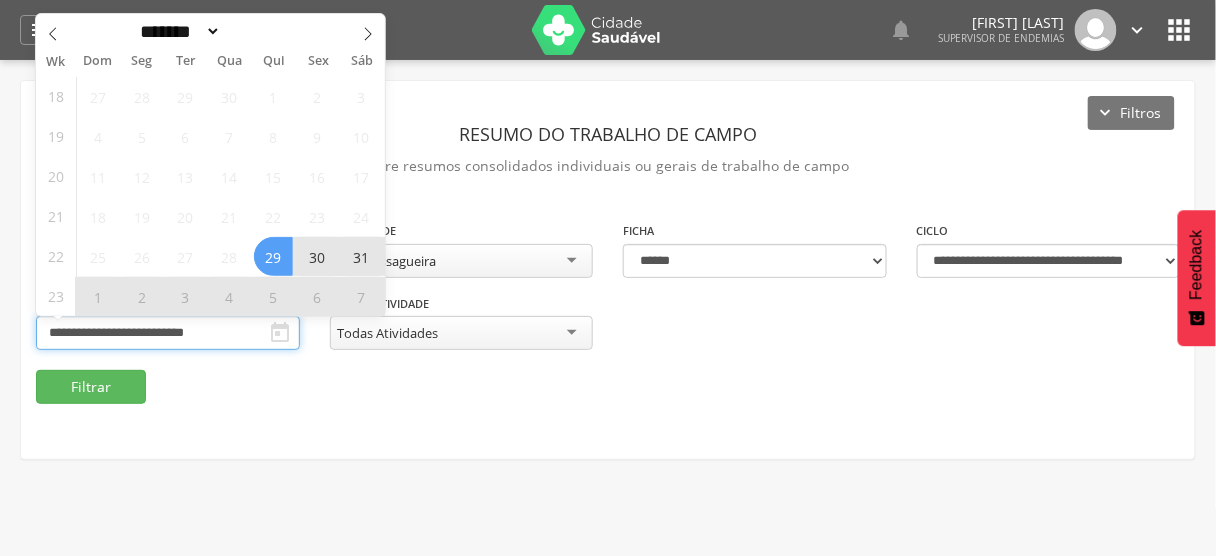 click on "**********" at bounding box center (168, 333) 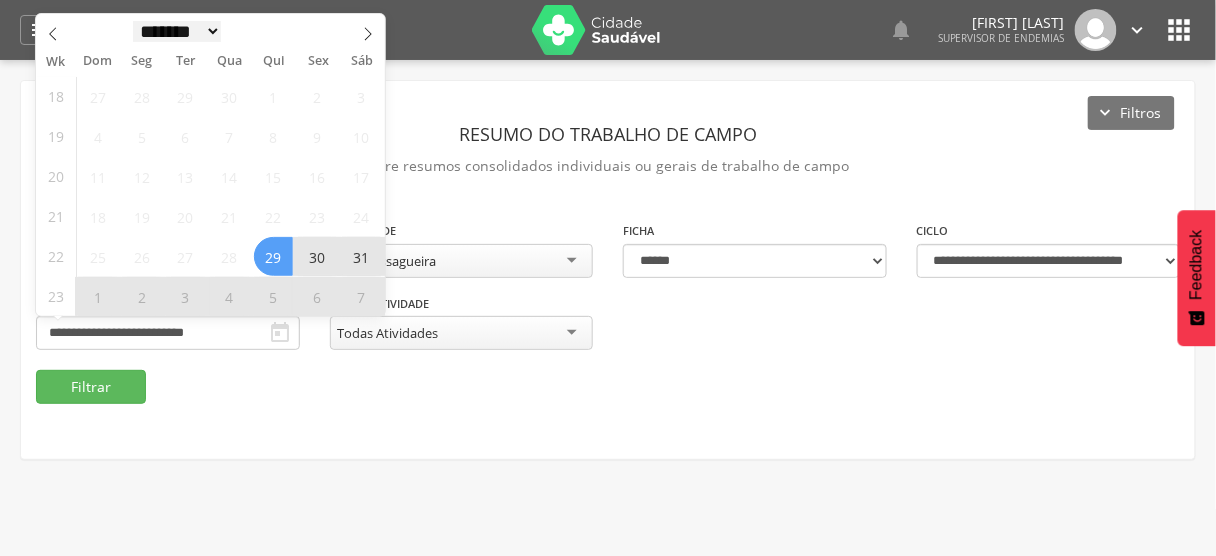 scroll, scrollTop: 0, scrollLeft: 0, axis: both 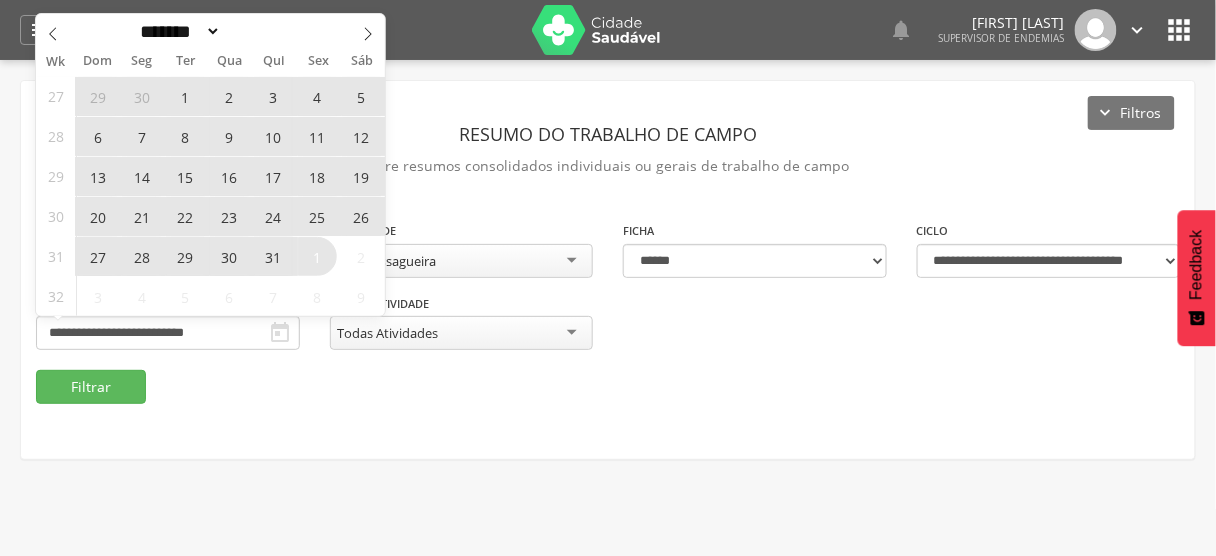 click on "7" at bounding box center [141, 136] 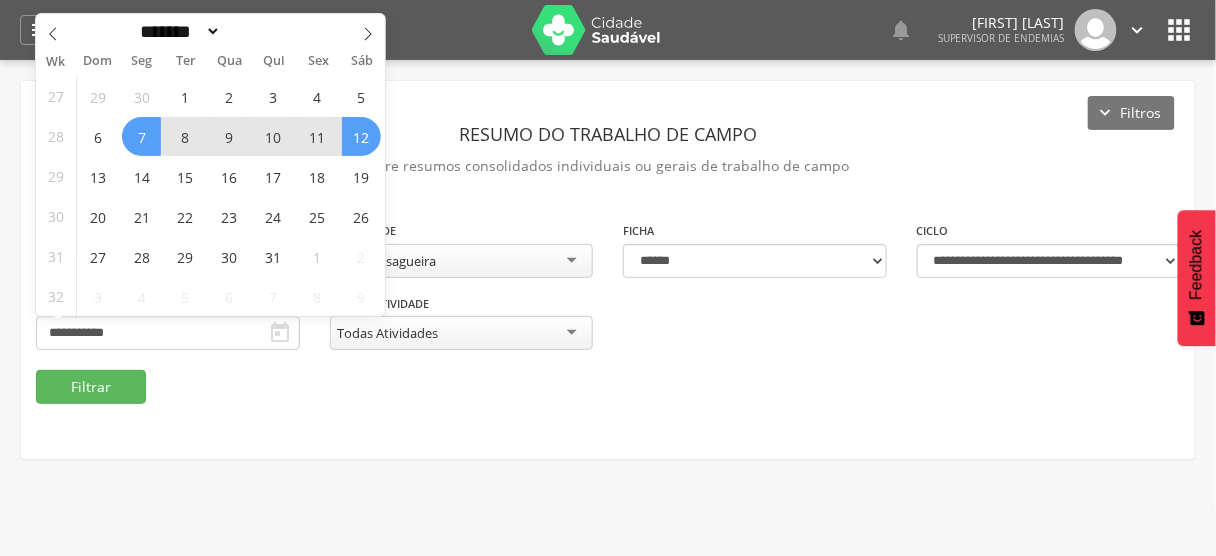 click on "12" at bounding box center (361, 136) 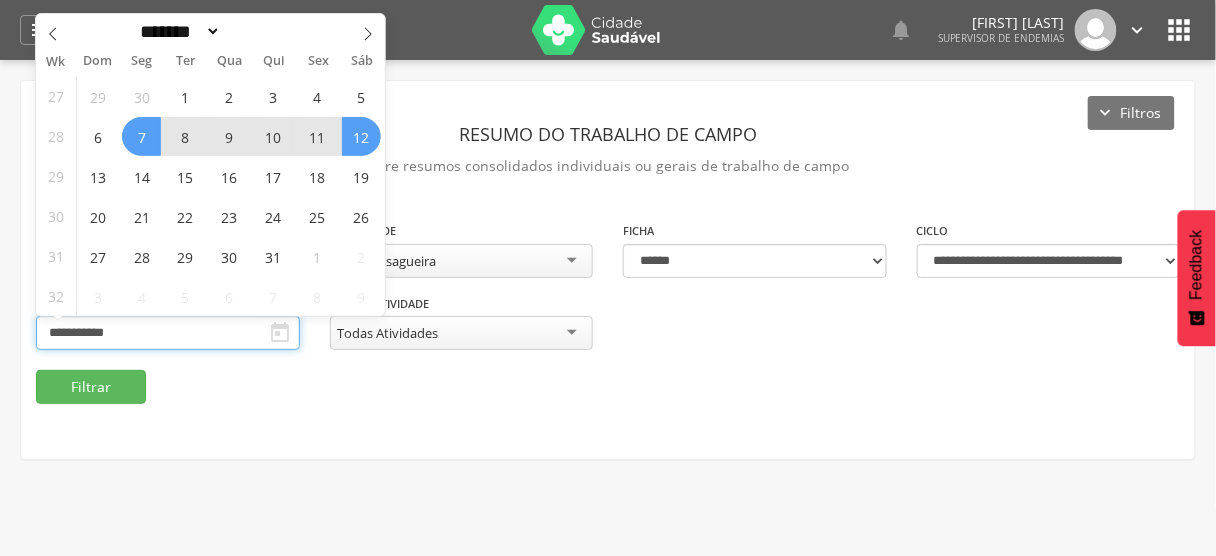 type on "**********" 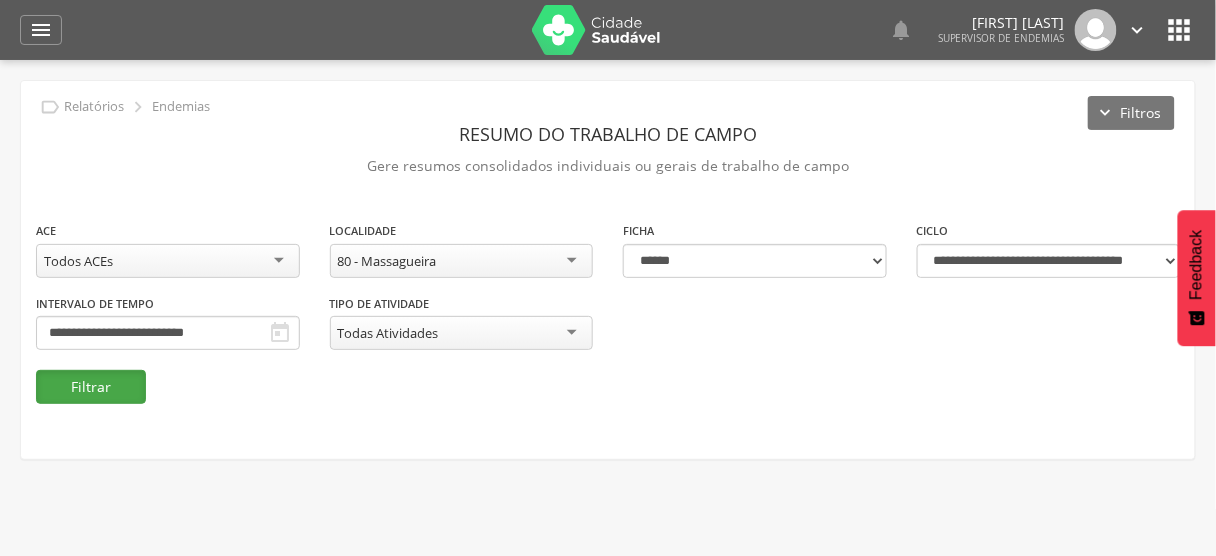 click on "Filtrar" at bounding box center (91, 387) 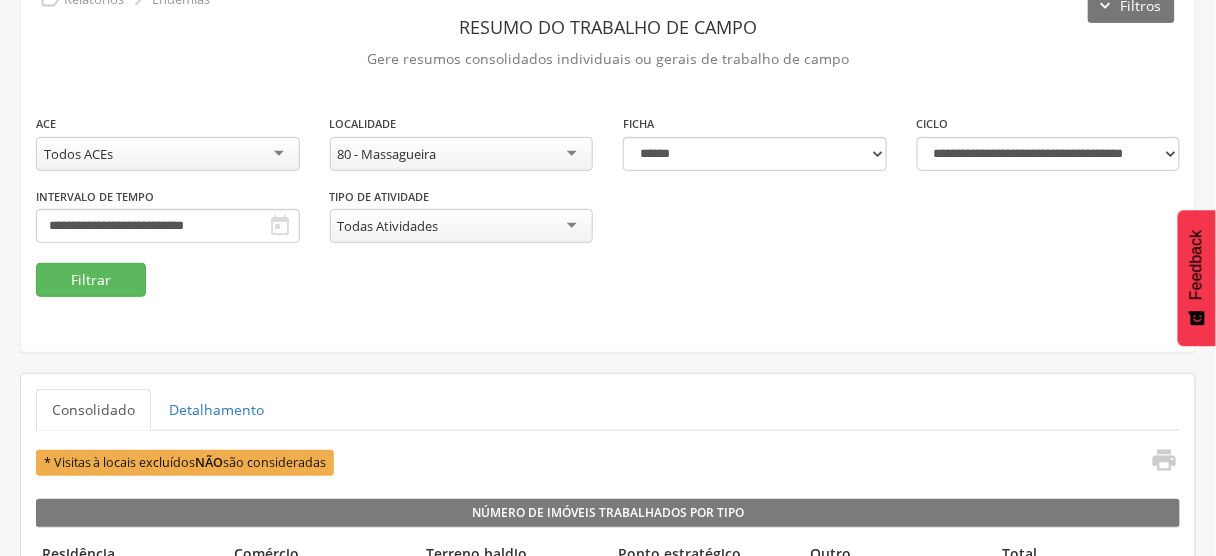 scroll, scrollTop: 80, scrollLeft: 0, axis: vertical 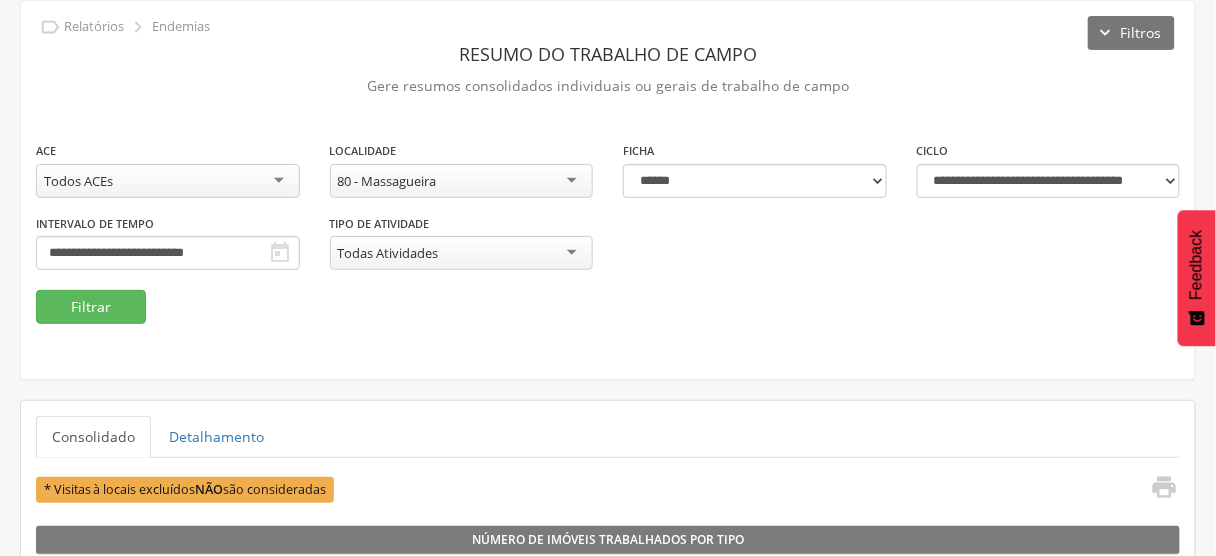 click on "80 - Massagueira" at bounding box center [387, 181] 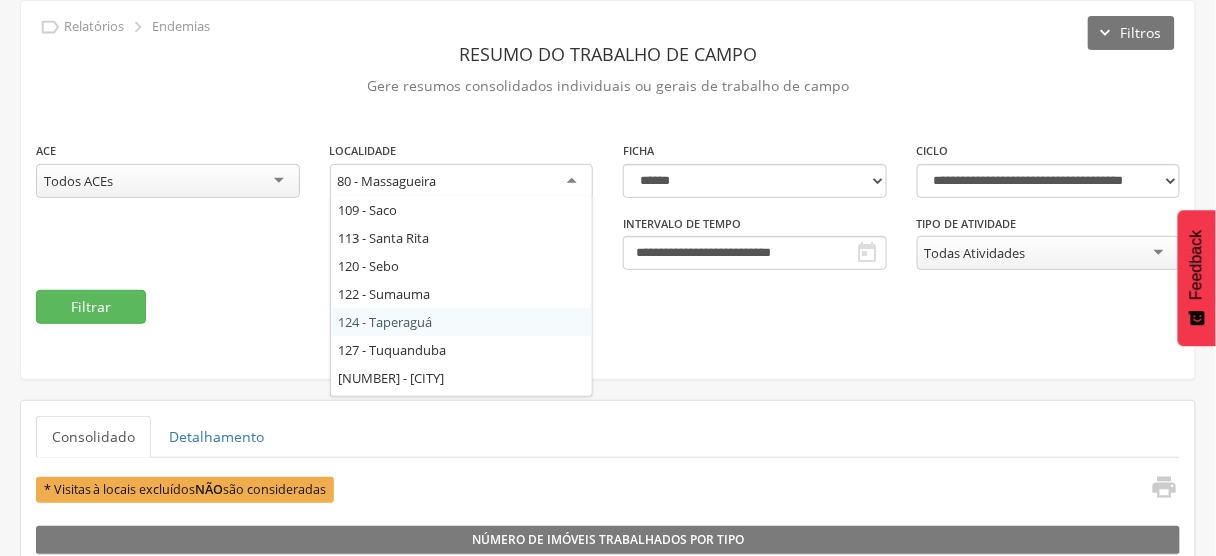 scroll, scrollTop: 560, scrollLeft: 0, axis: vertical 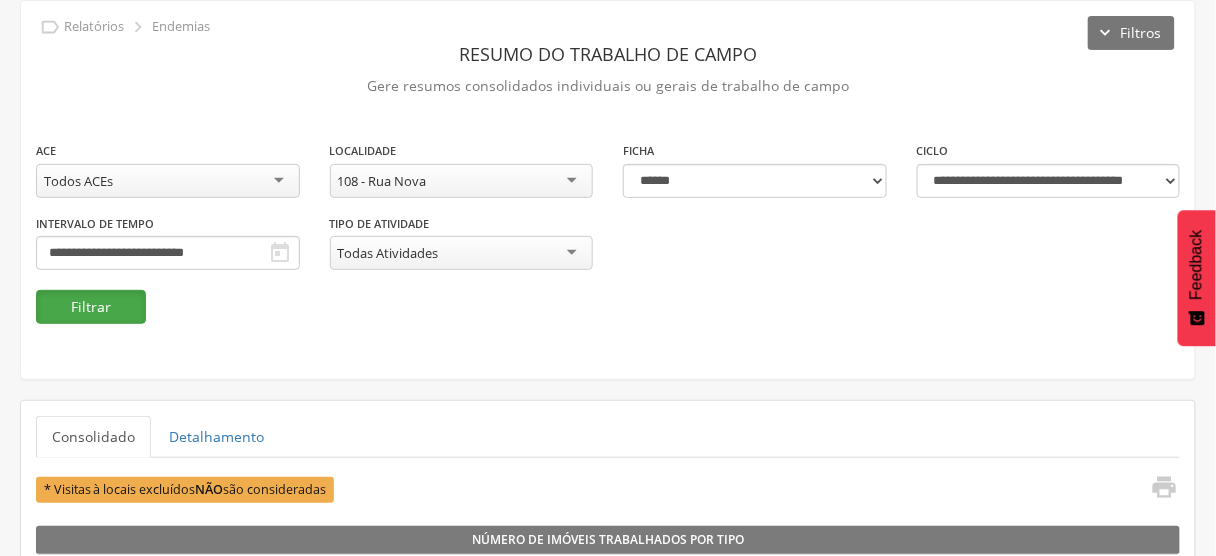 click on "Filtrar" at bounding box center (91, 307) 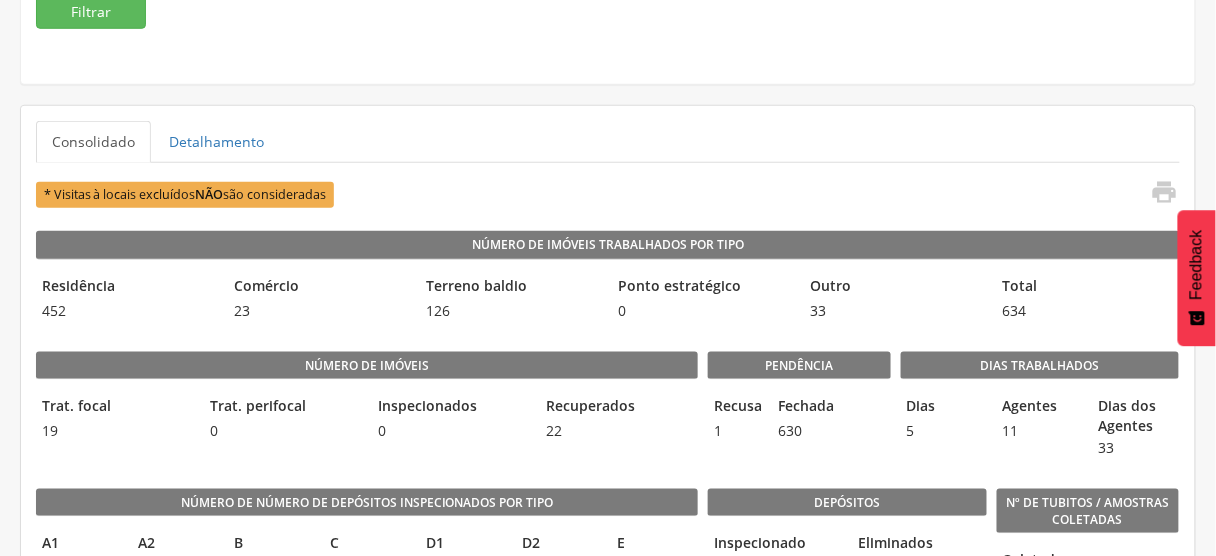 scroll, scrollTop: 400, scrollLeft: 0, axis: vertical 